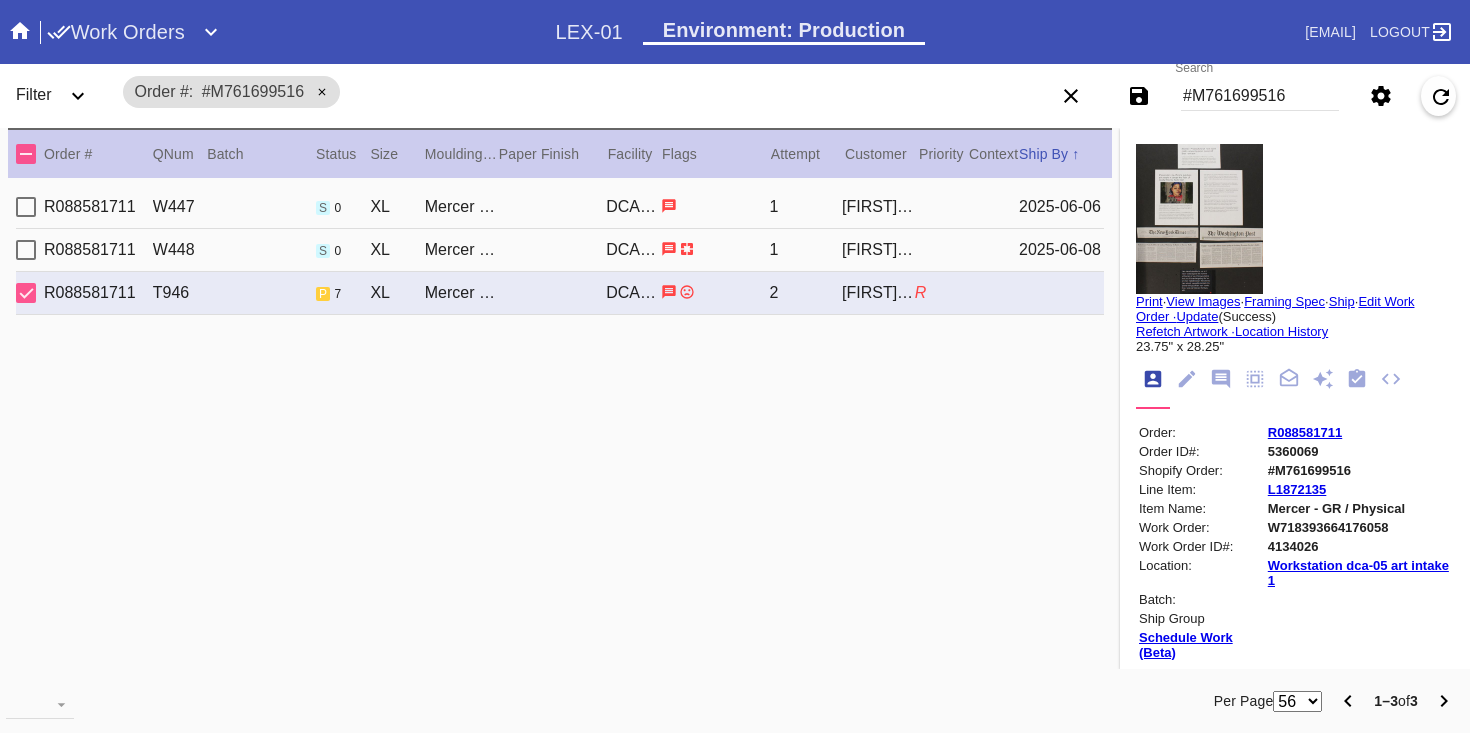 scroll, scrollTop: 0, scrollLeft: 0, axis: both 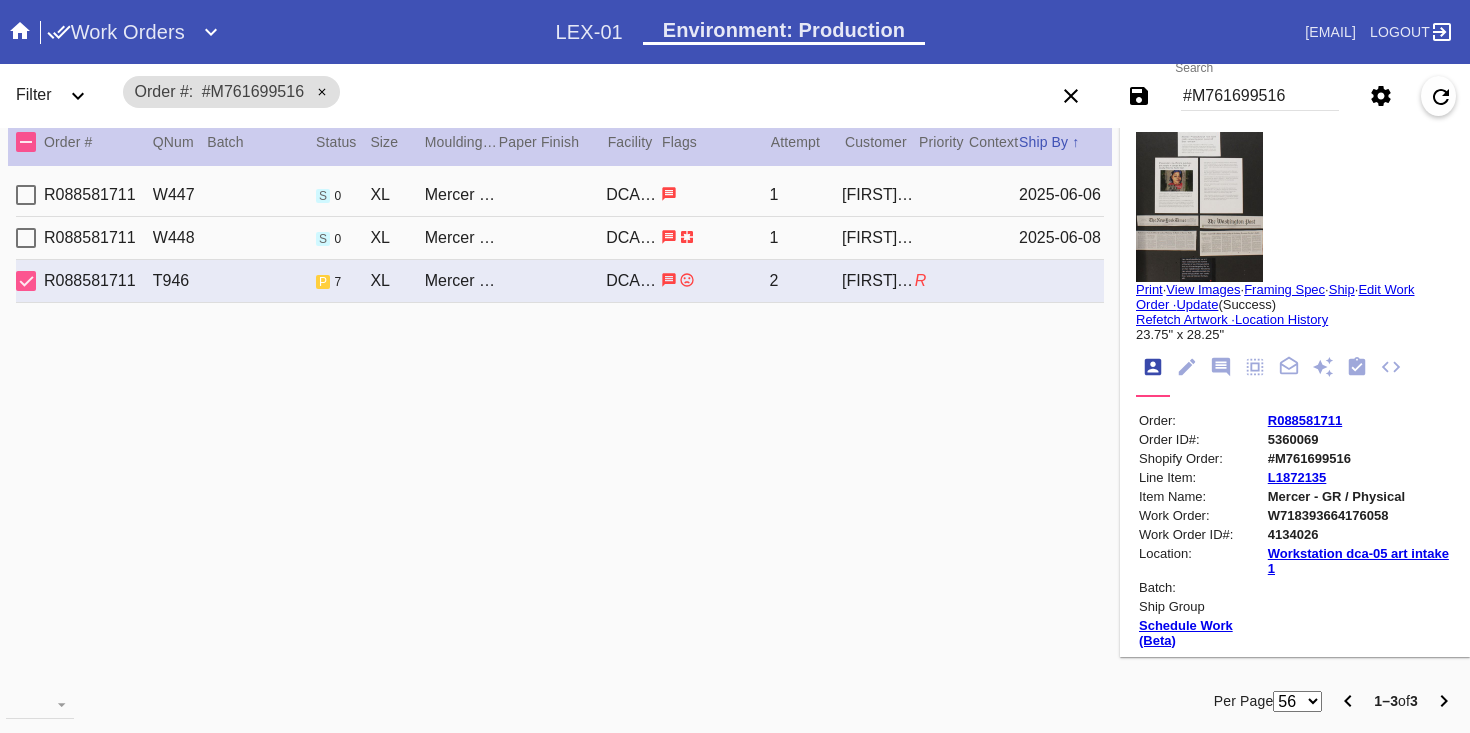 click on "#M761699516" at bounding box center (1260, 96) 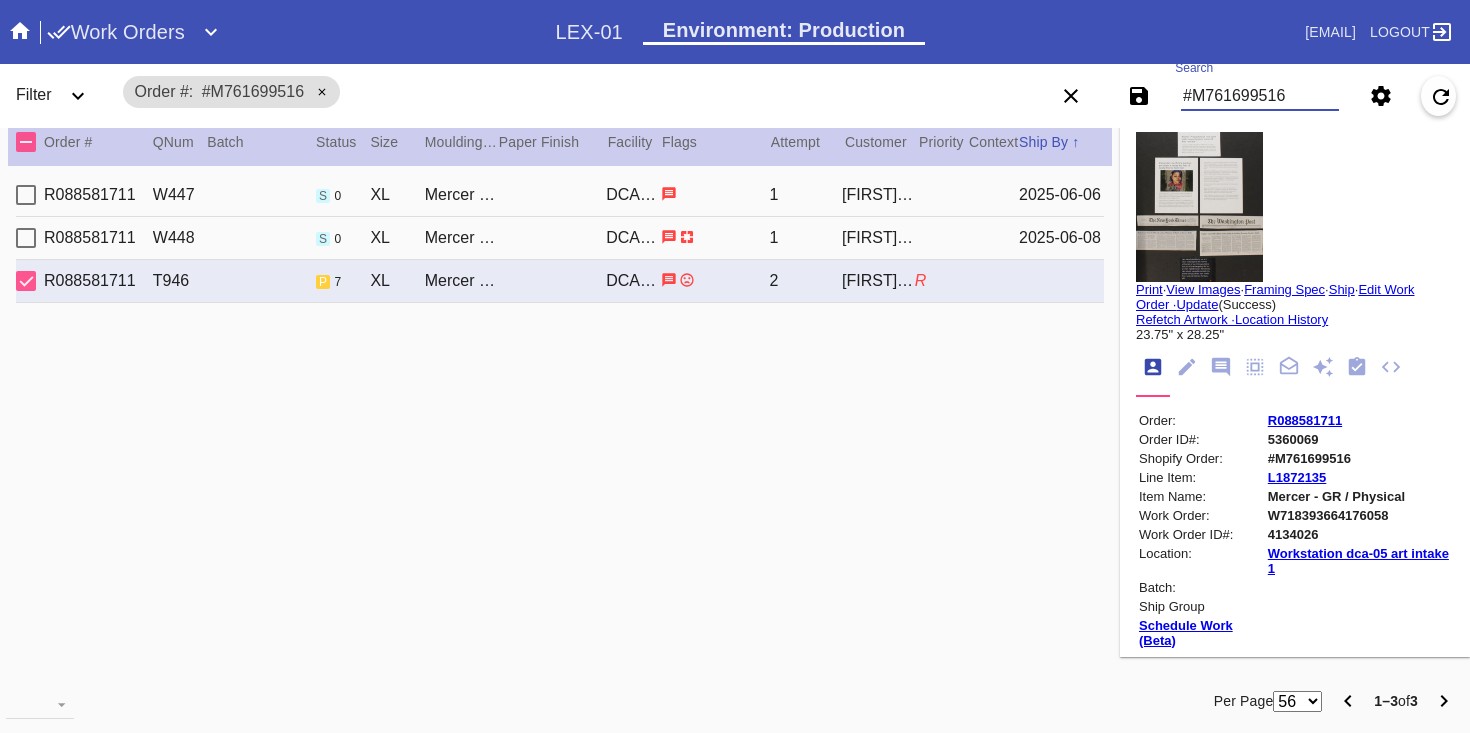 click on "#M761699516" at bounding box center [1260, 96] 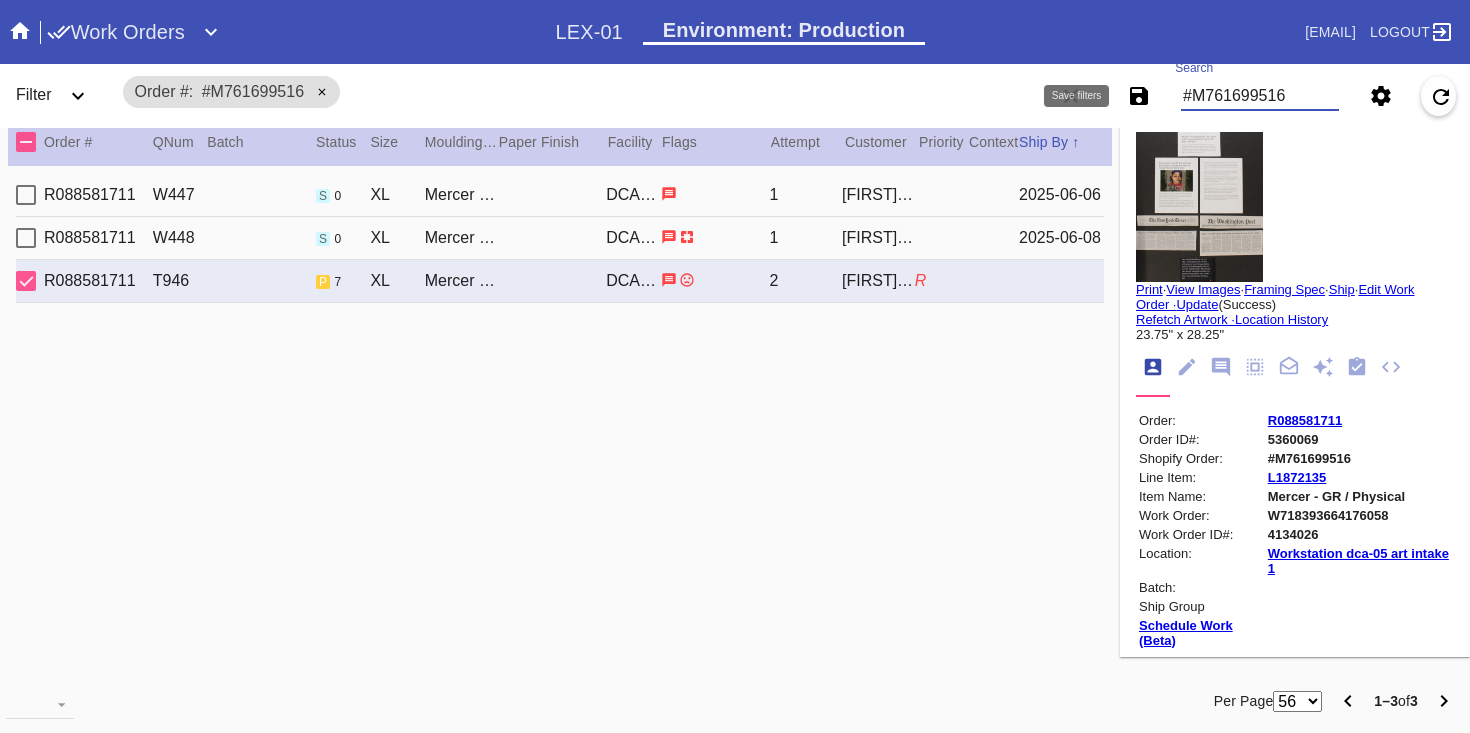 drag, startPoint x: 1173, startPoint y: 105, endPoint x: 1118, endPoint y: 103, distance: 55.03635 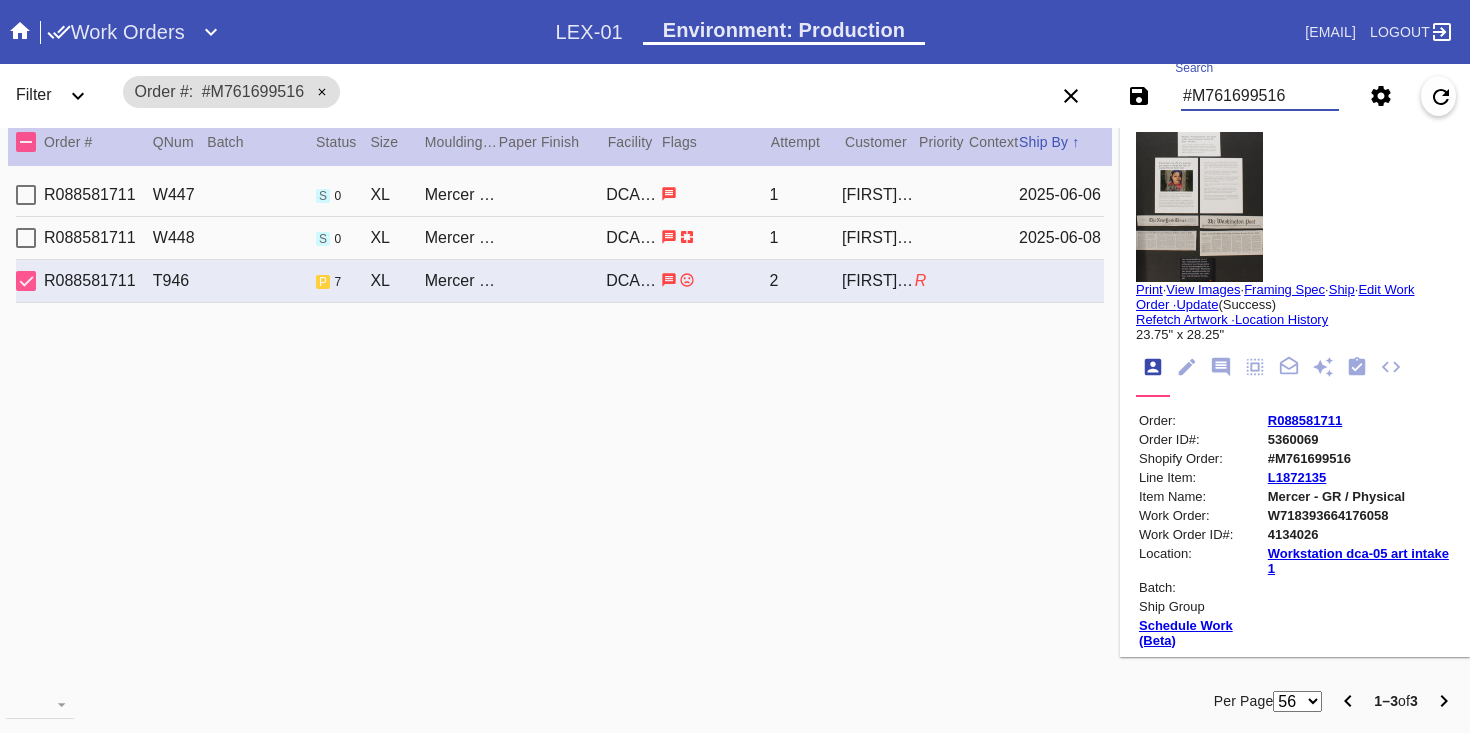 paste on "W519778829284054" 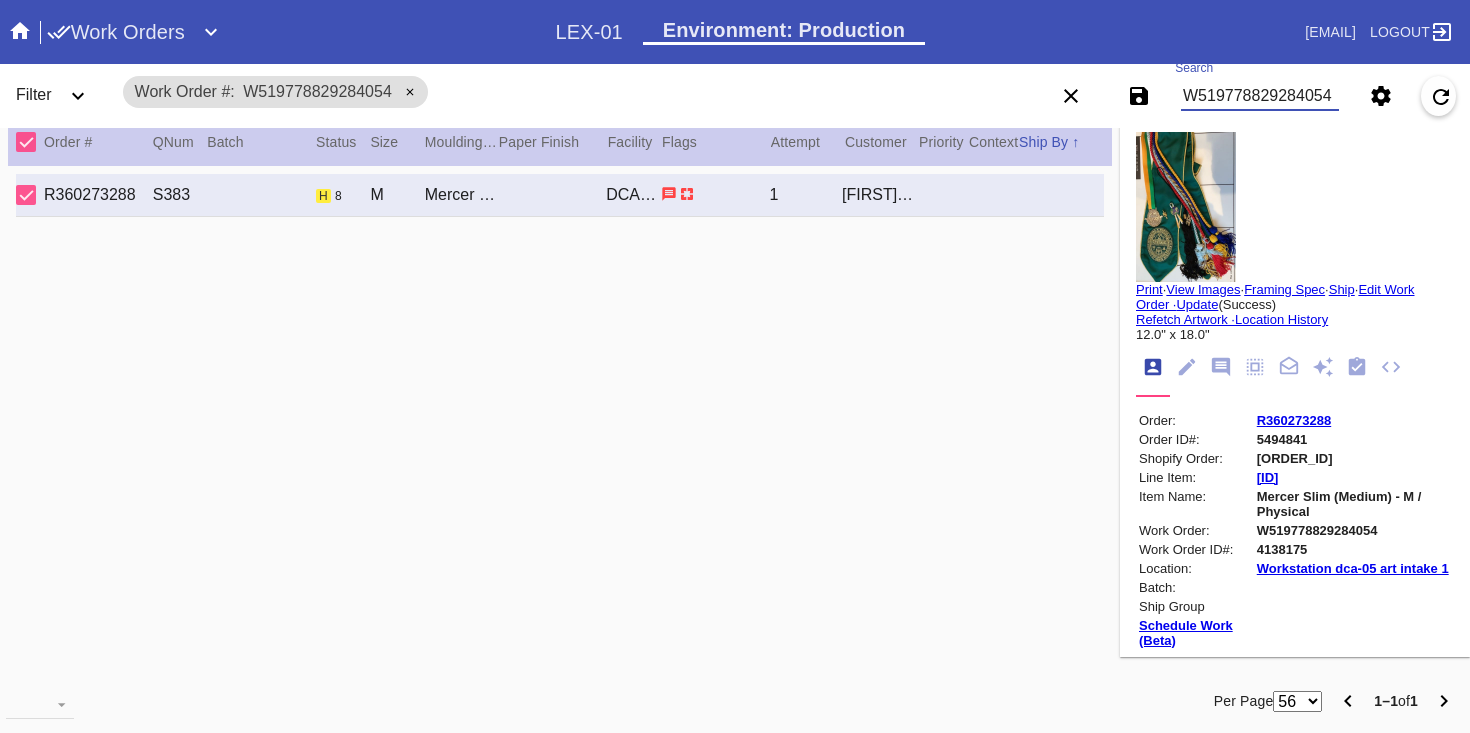 click on "Print" at bounding box center [1149, 289] 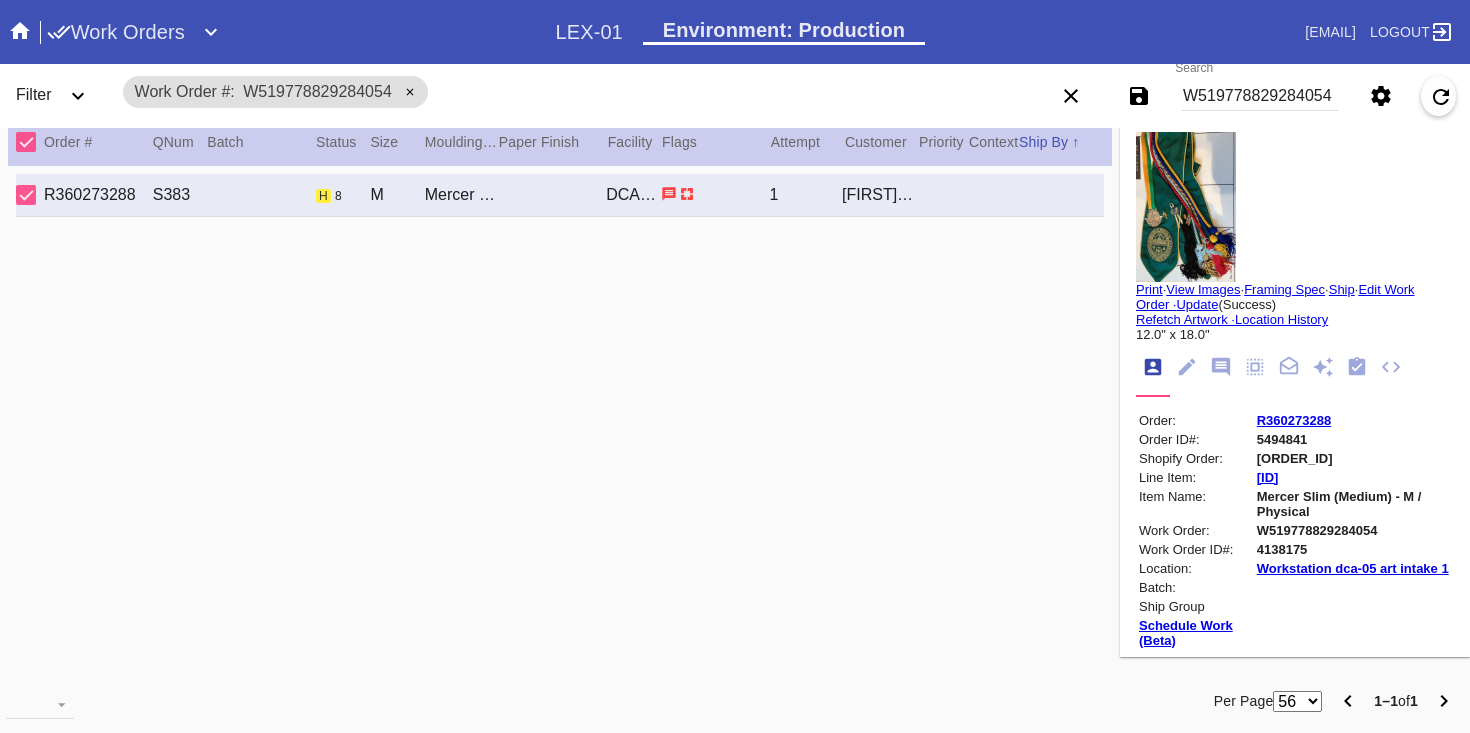 click on "#M761722674" at bounding box center [1354, 458] 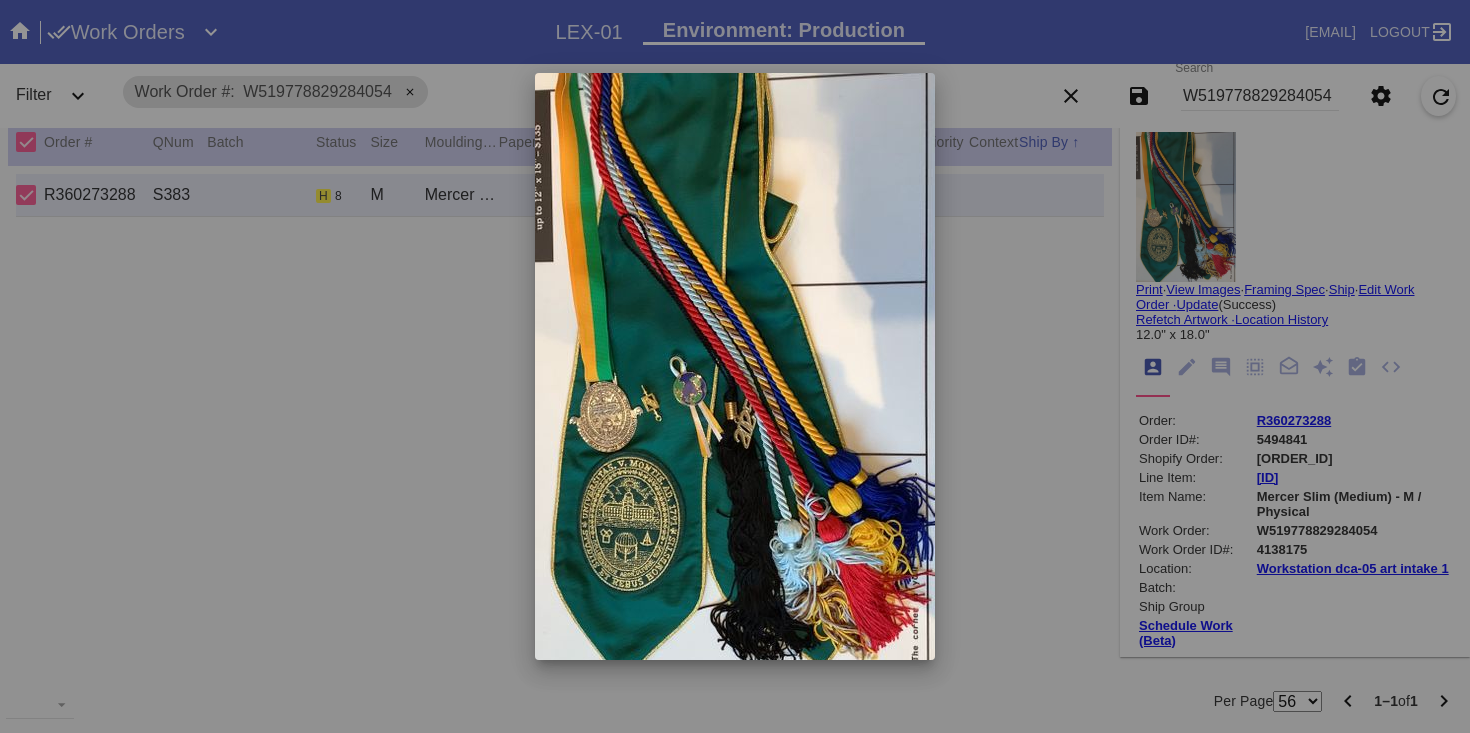 click at bounding box center [735, 366] 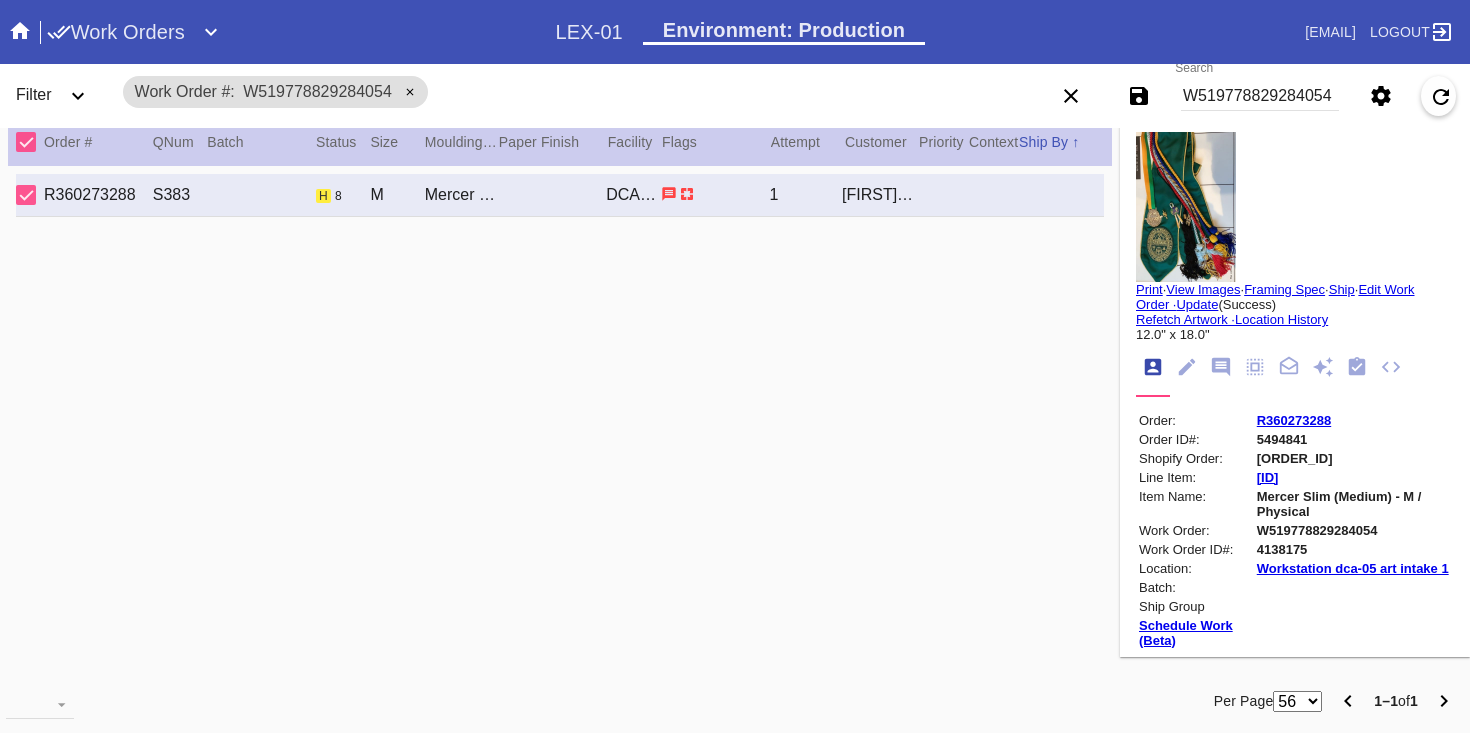 click at bounding box center (735, 366) 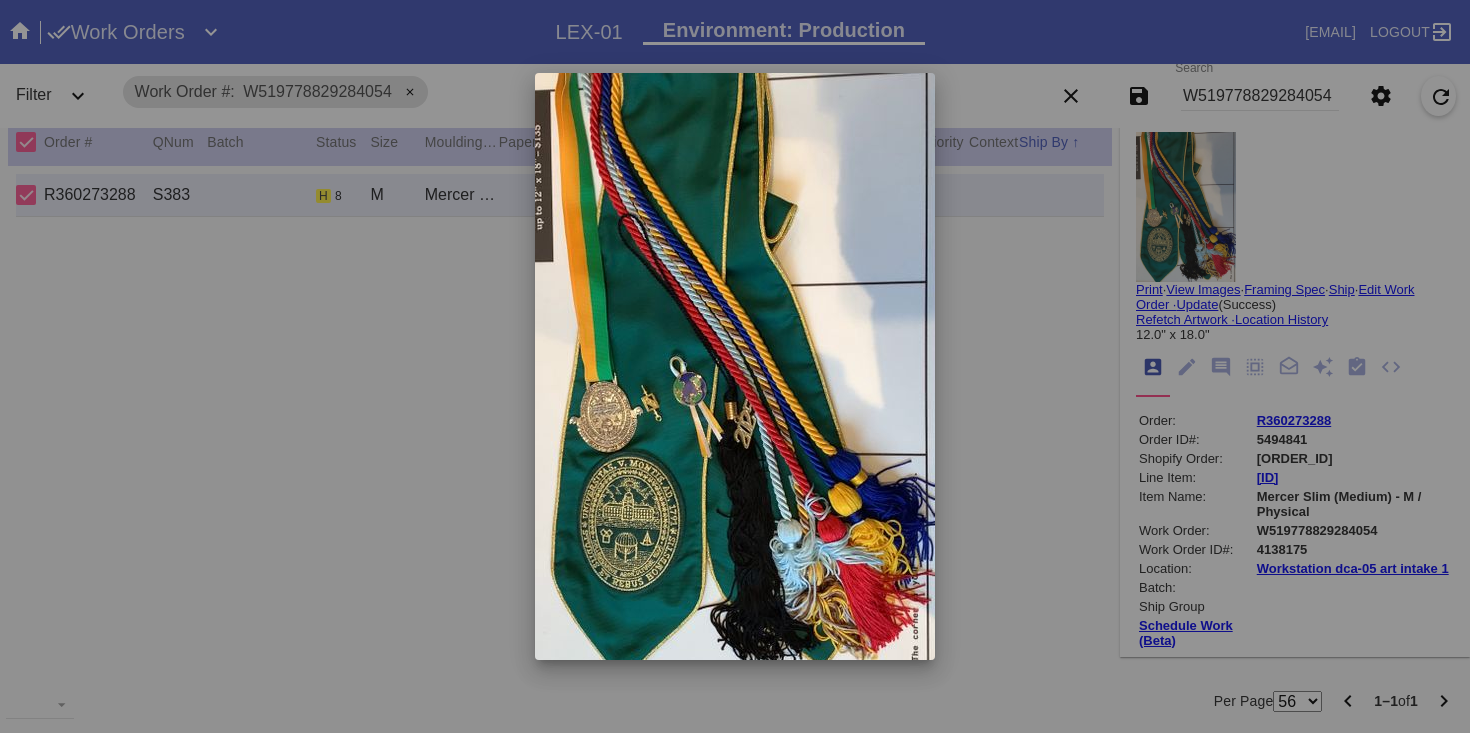 click at bounding box center (735, 373) 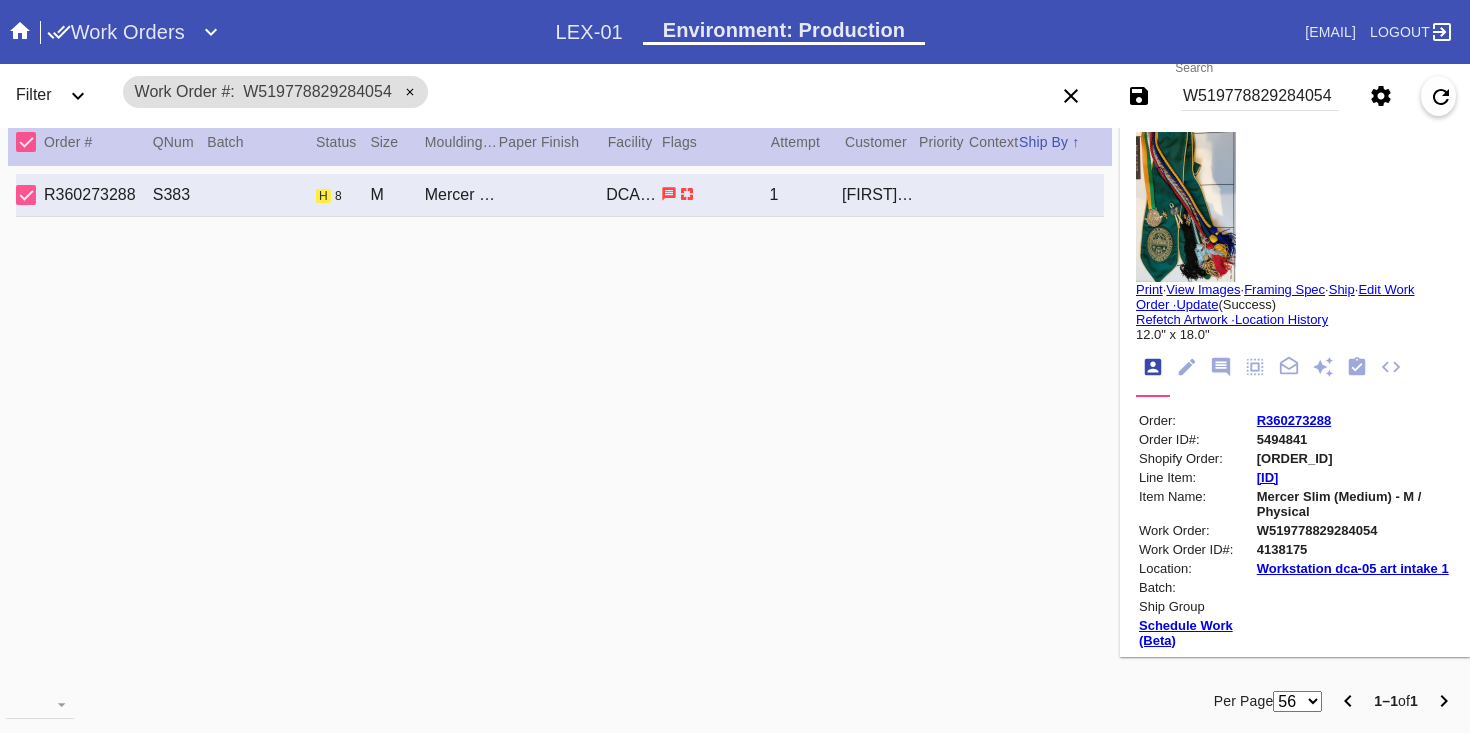 click at bounding box center [735, 366] 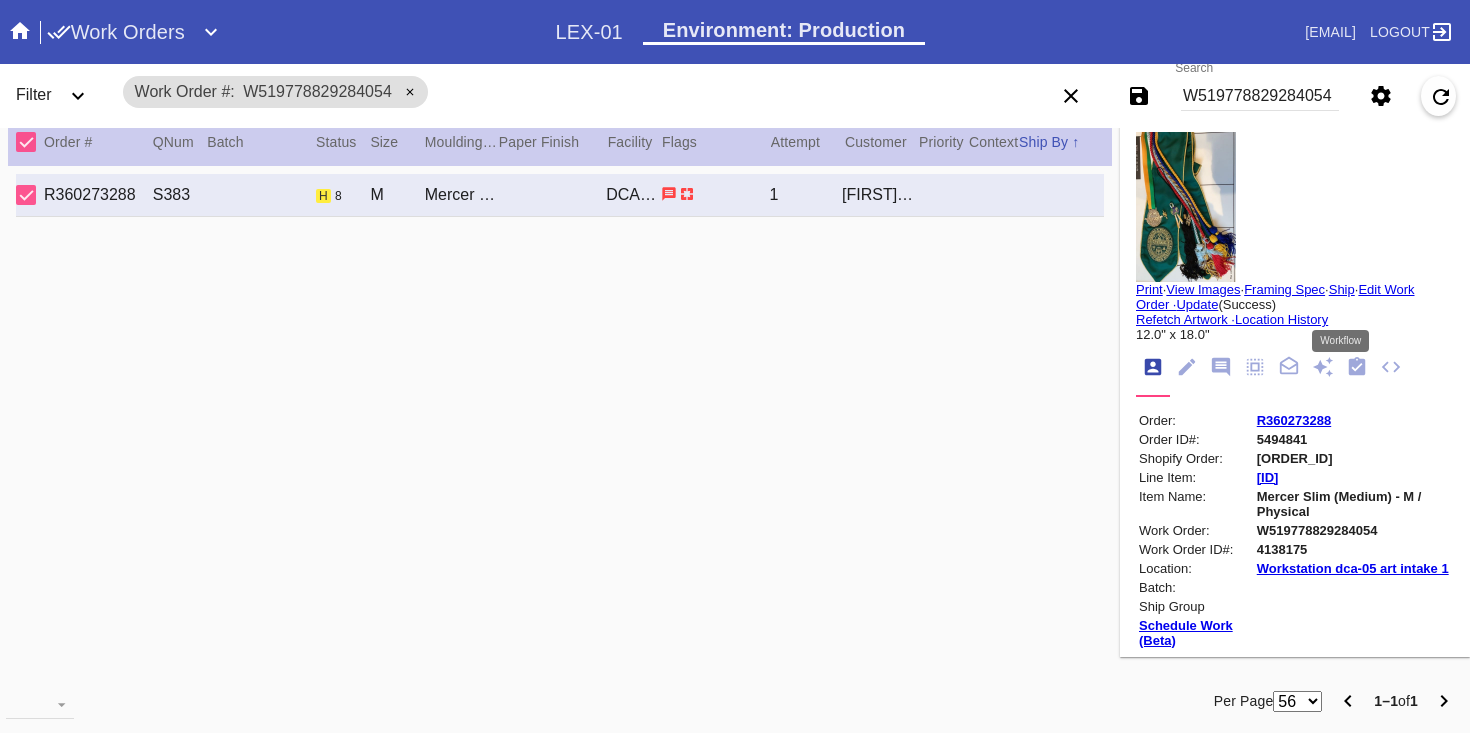 click at bounding box center (1357, 366) 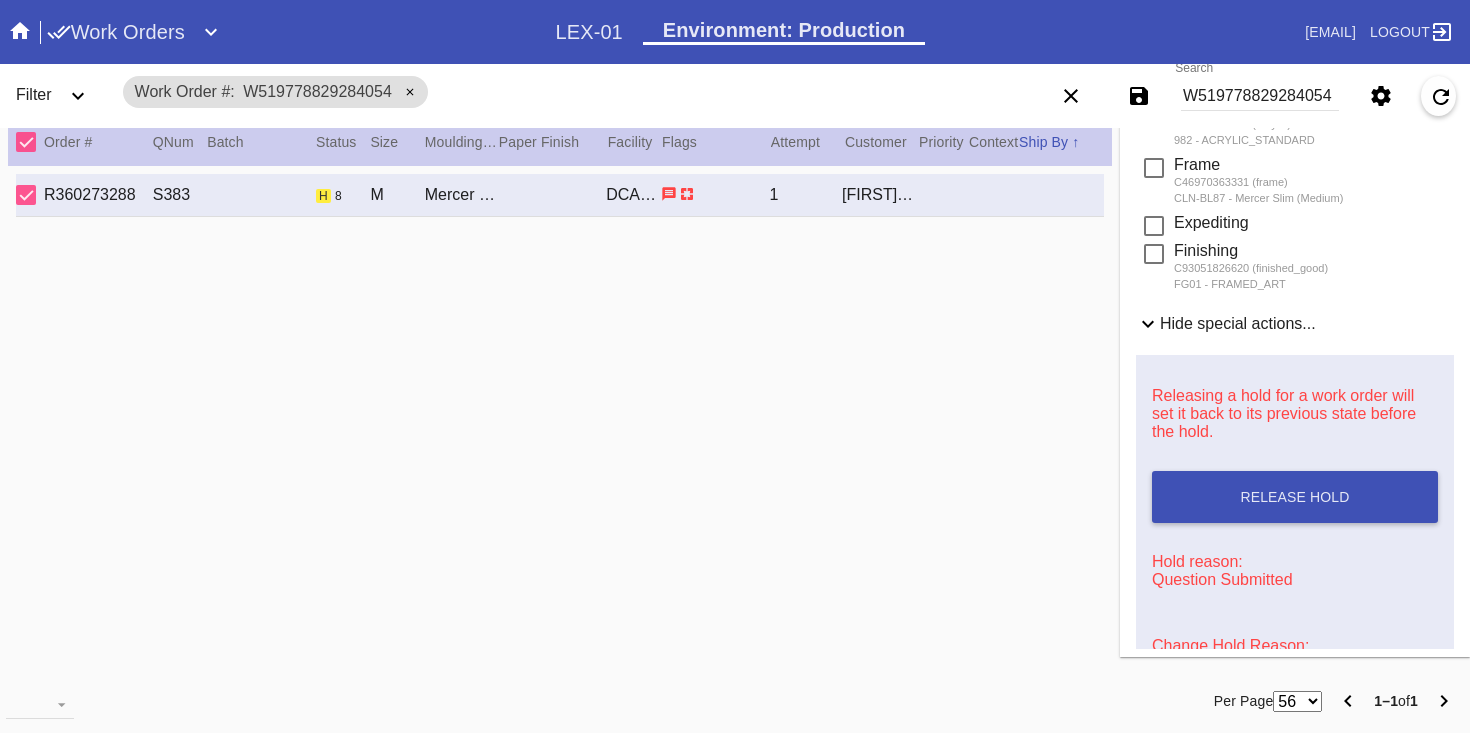 scroll, scrollTop: 860, scrollLeft: 0, axis: vertical 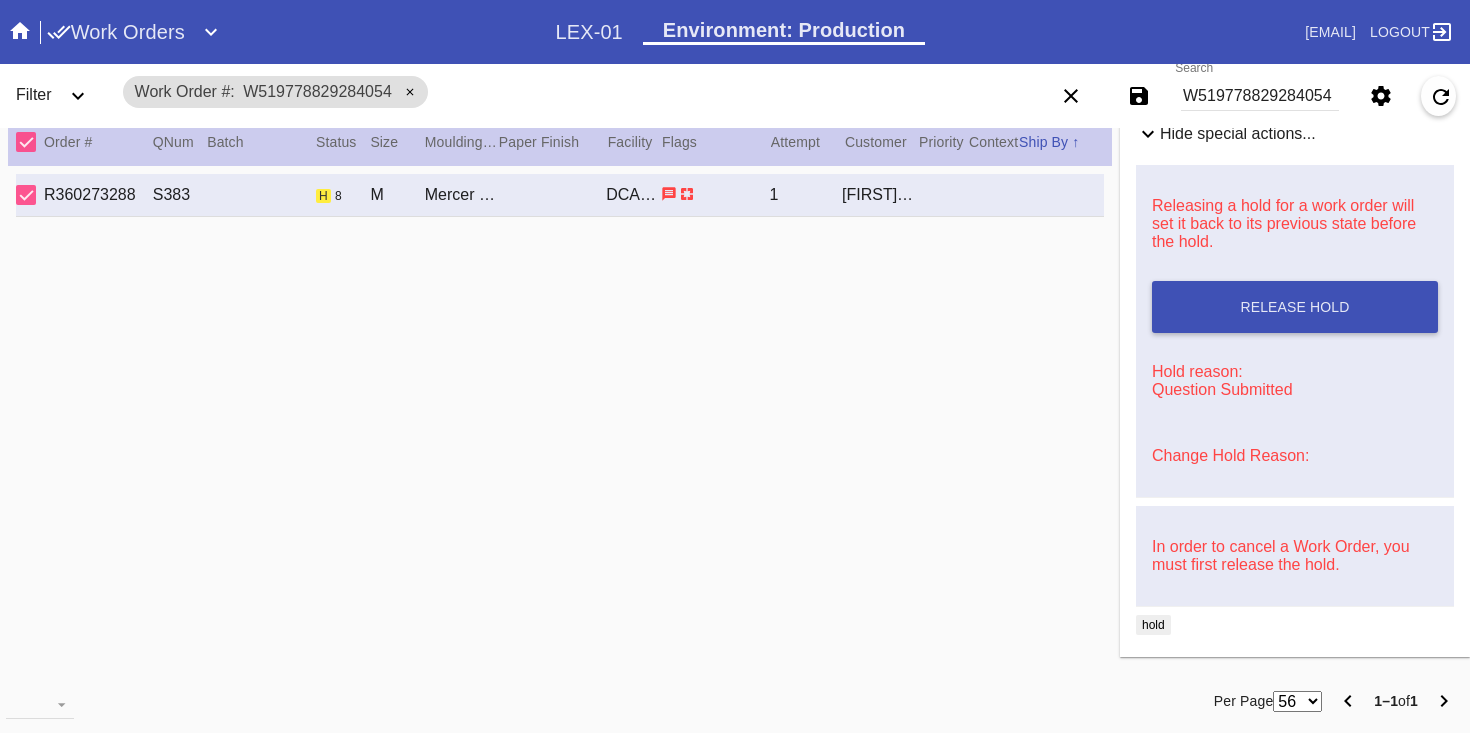click on "Change Hold Reason:" at bounding box center [1230, 455] 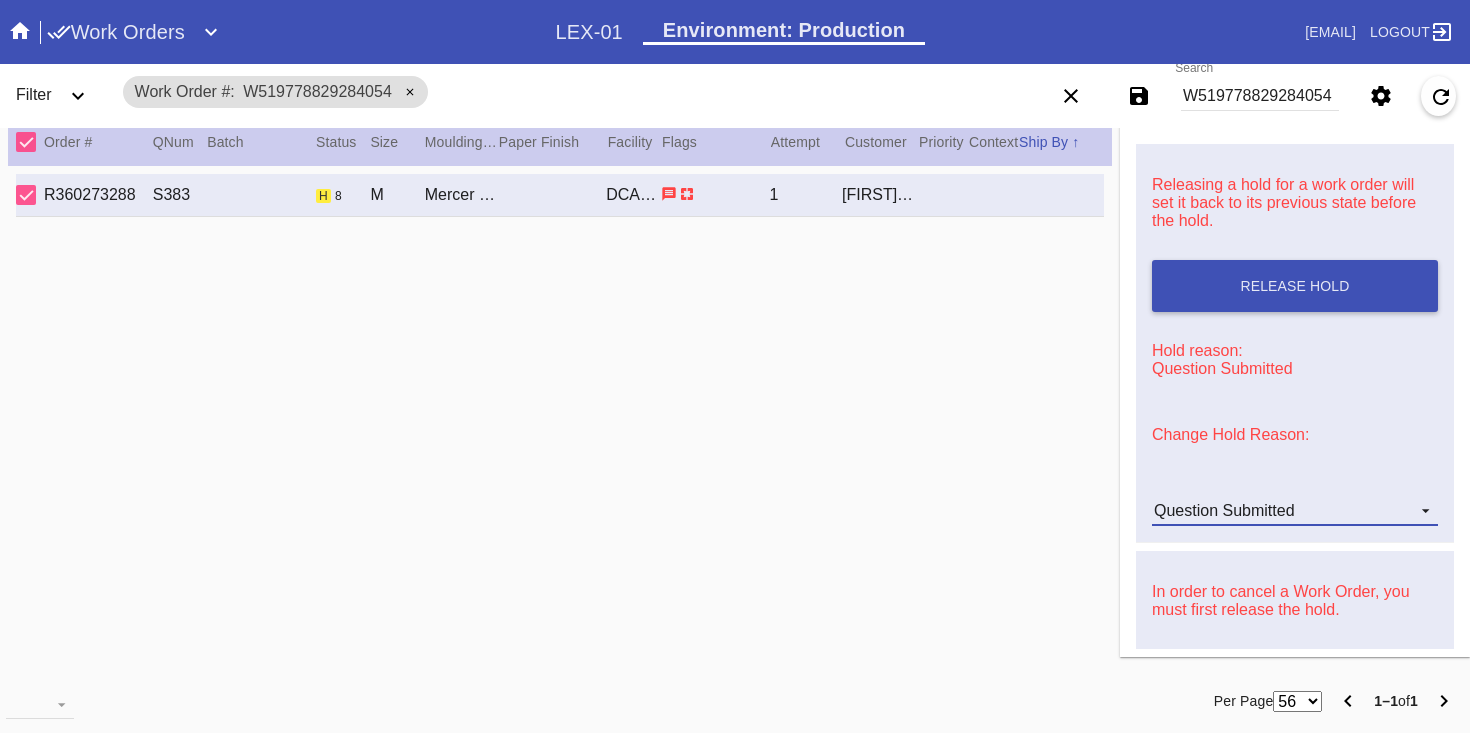 click on "Question Submitted" at bounding box center [1295, 511] 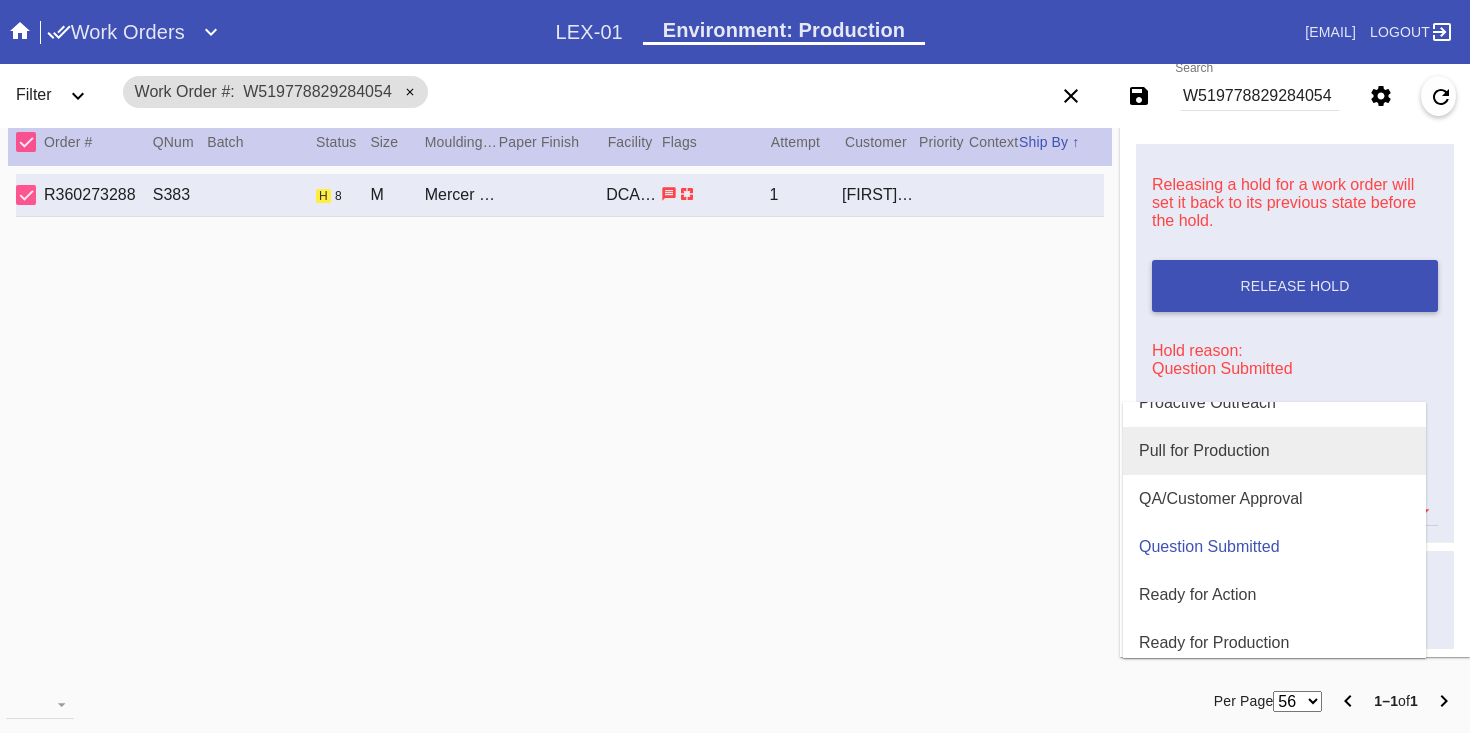scroll, scrollTop: 582, scrollLeft: 0, axis: vertical 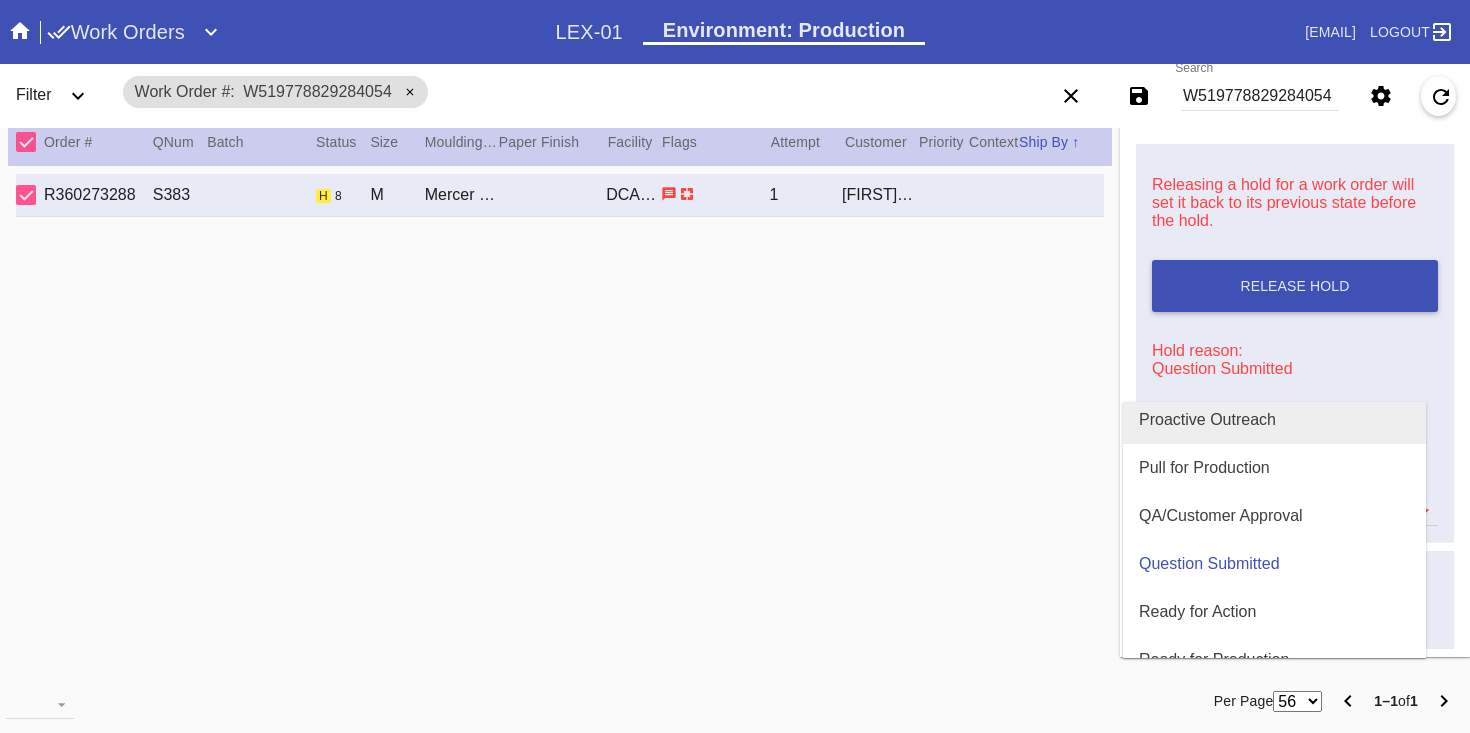click on "Proactive Outreach" at bounding box center (1274, 420) 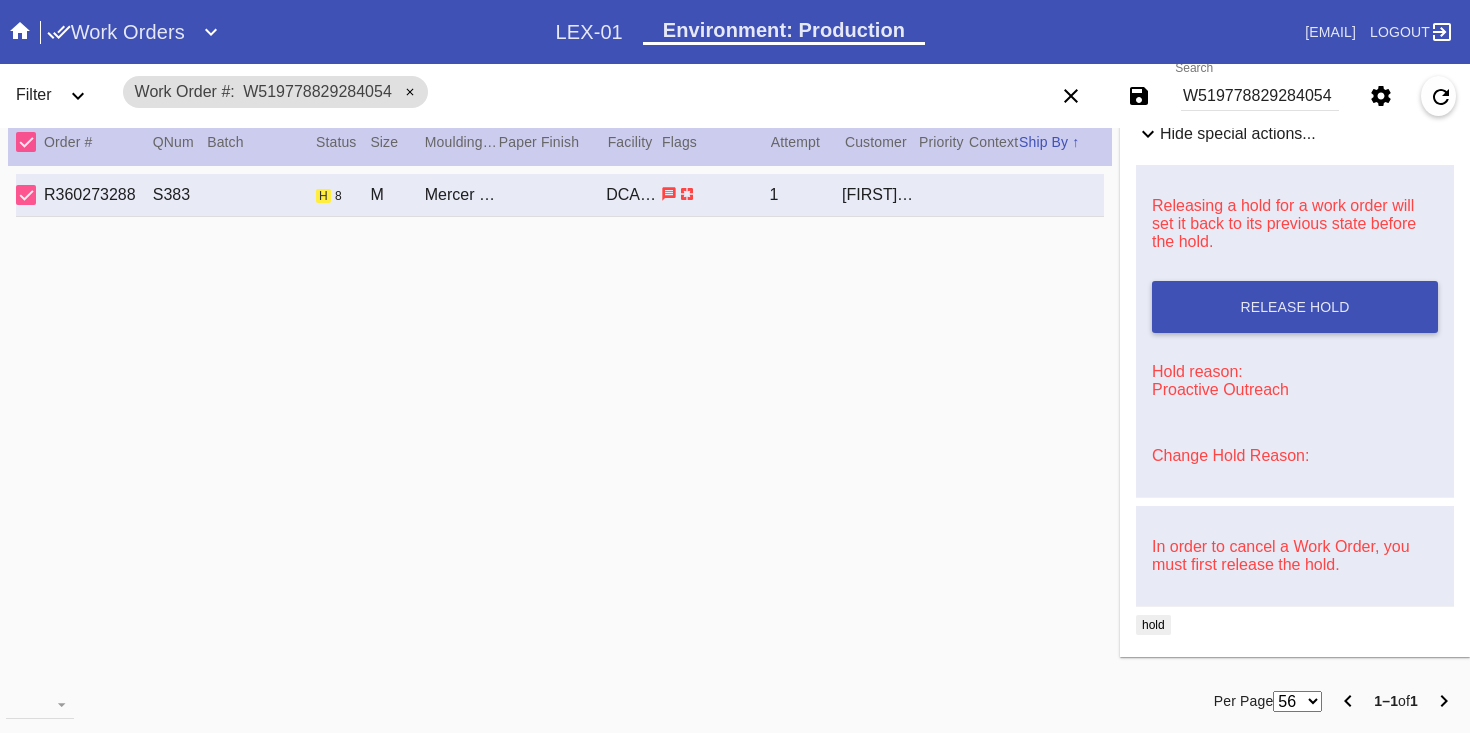 click on "W519778829284054" at bounding box center [1260, 96] 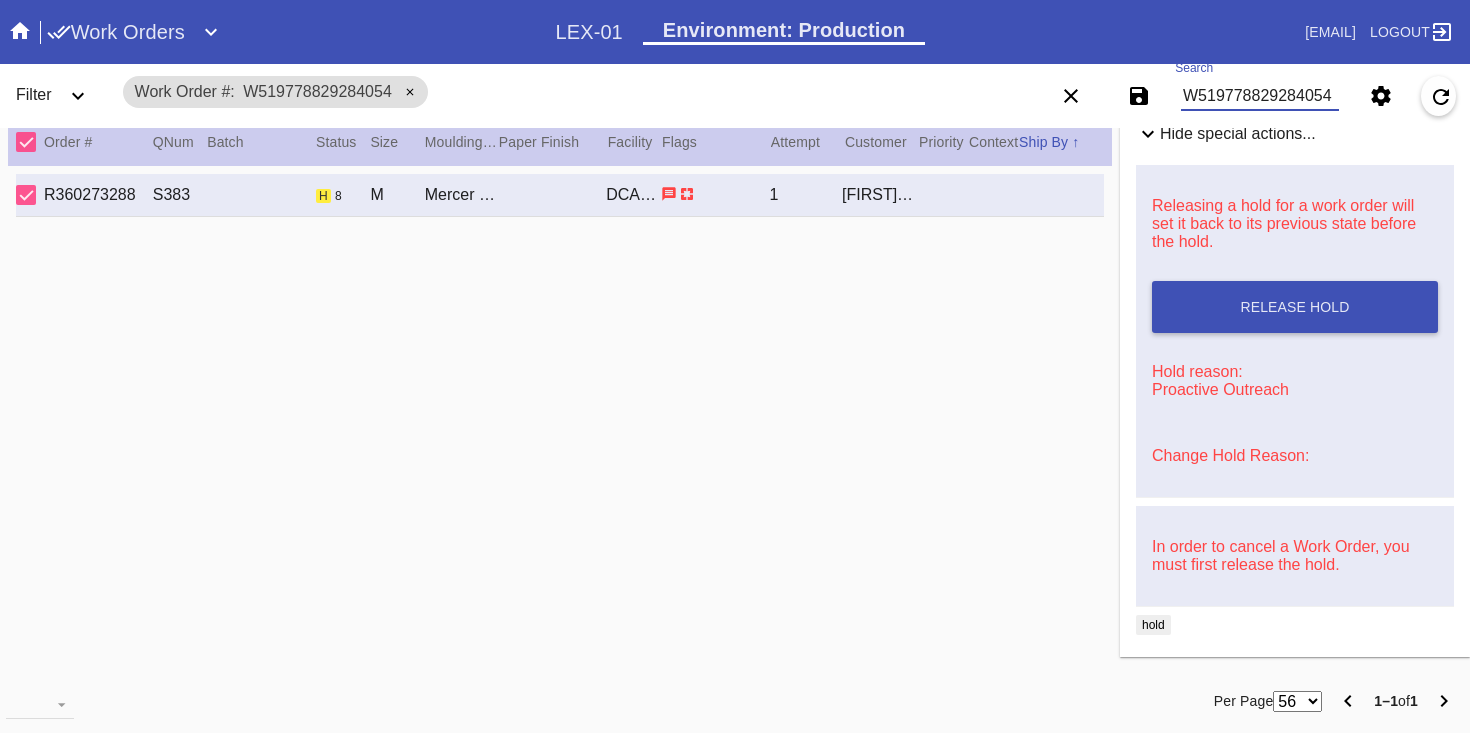 paste on "206381870760925" 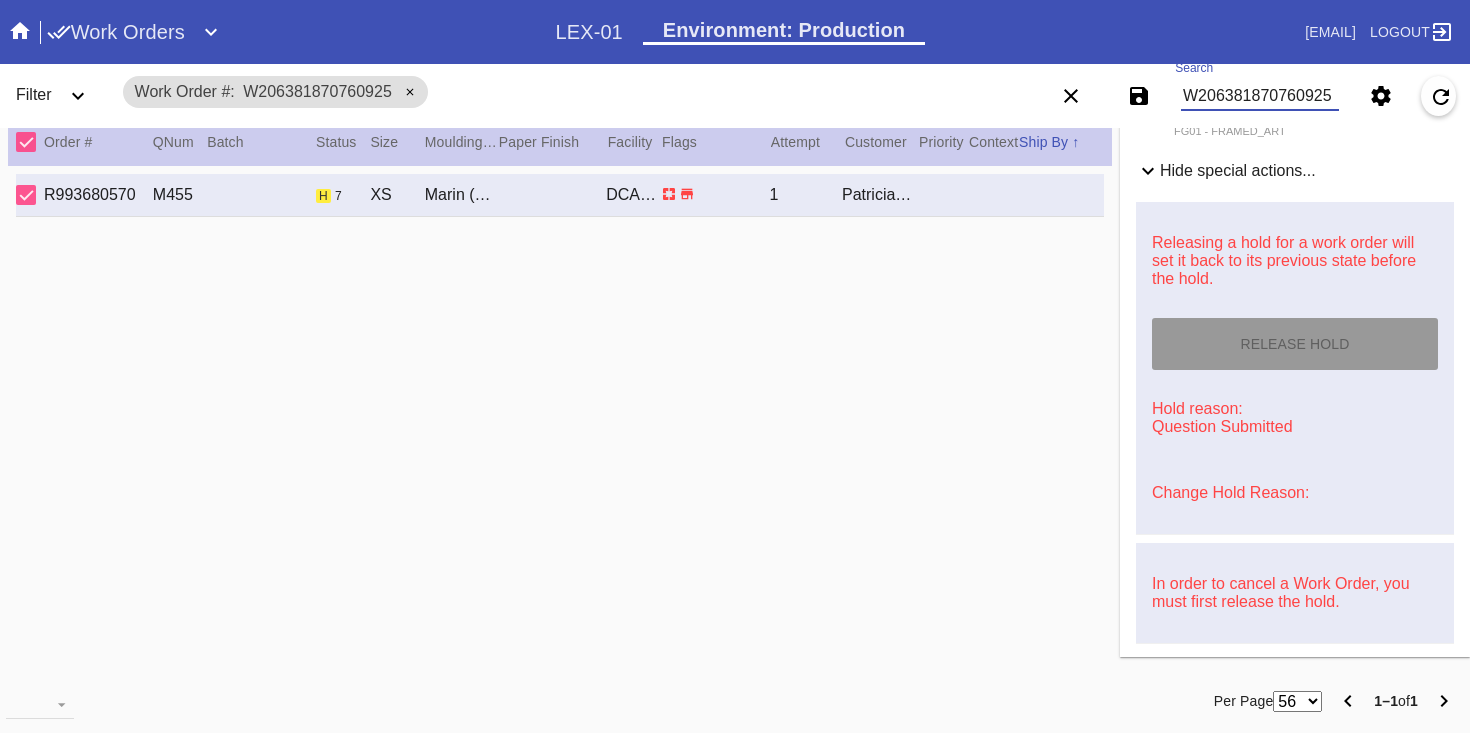 scroll, scrollTop: 844, scrollLeft: 0, axis: vertical 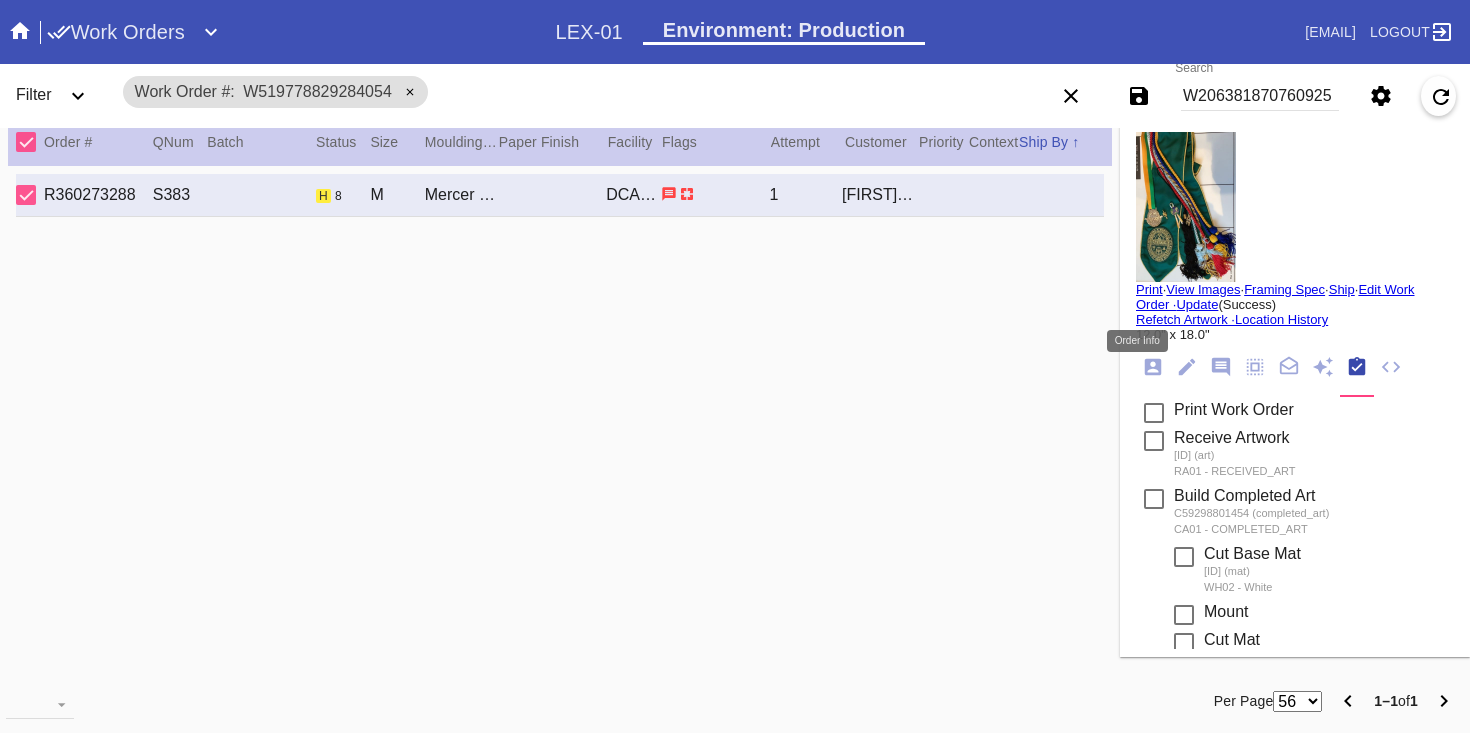 click at bounding box center [1153, 367] 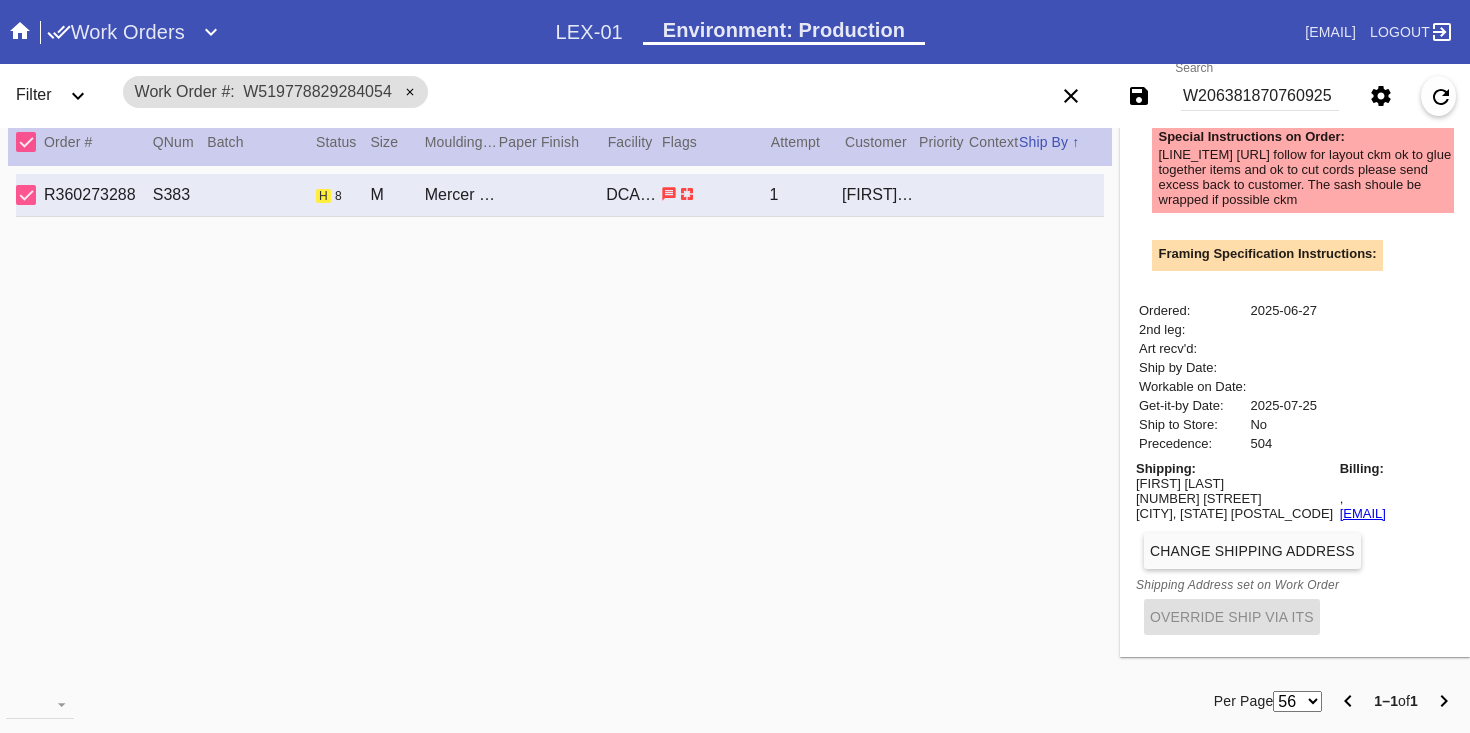 scroll, scrollTop: 787, scrollLeft: 0, axis: vertical 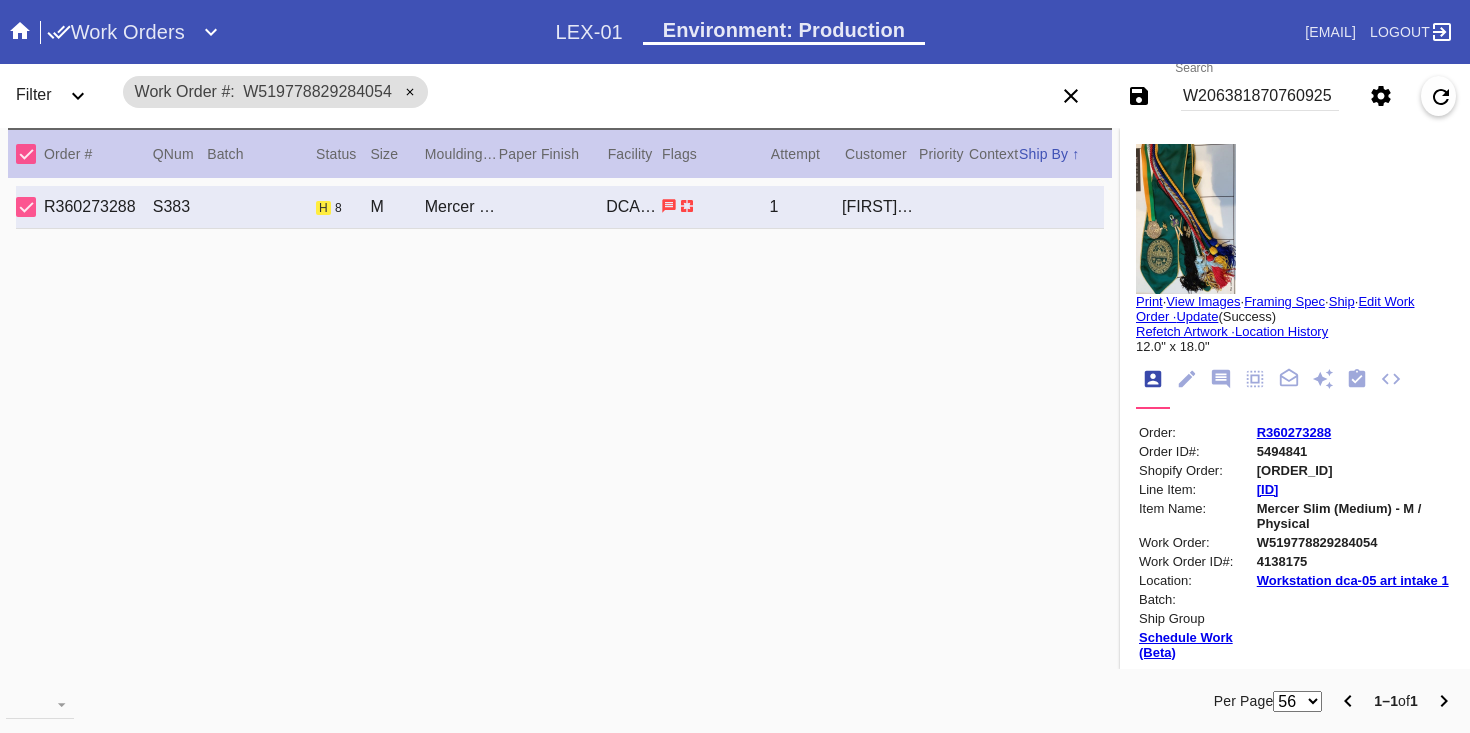 click on "Print" at bounding box center (1149, 301) 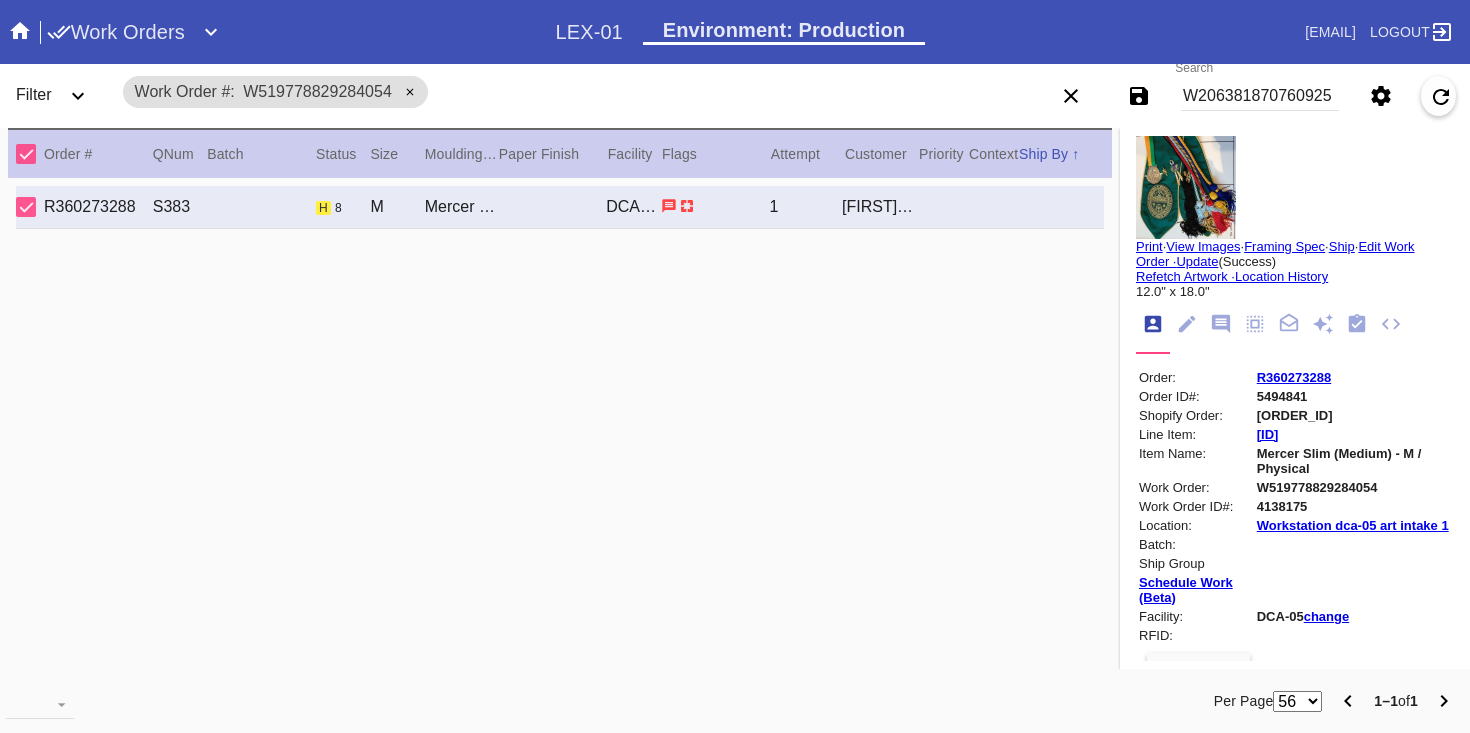 scroll, scrollTop: 0, scrollLeft: 0, axis: both 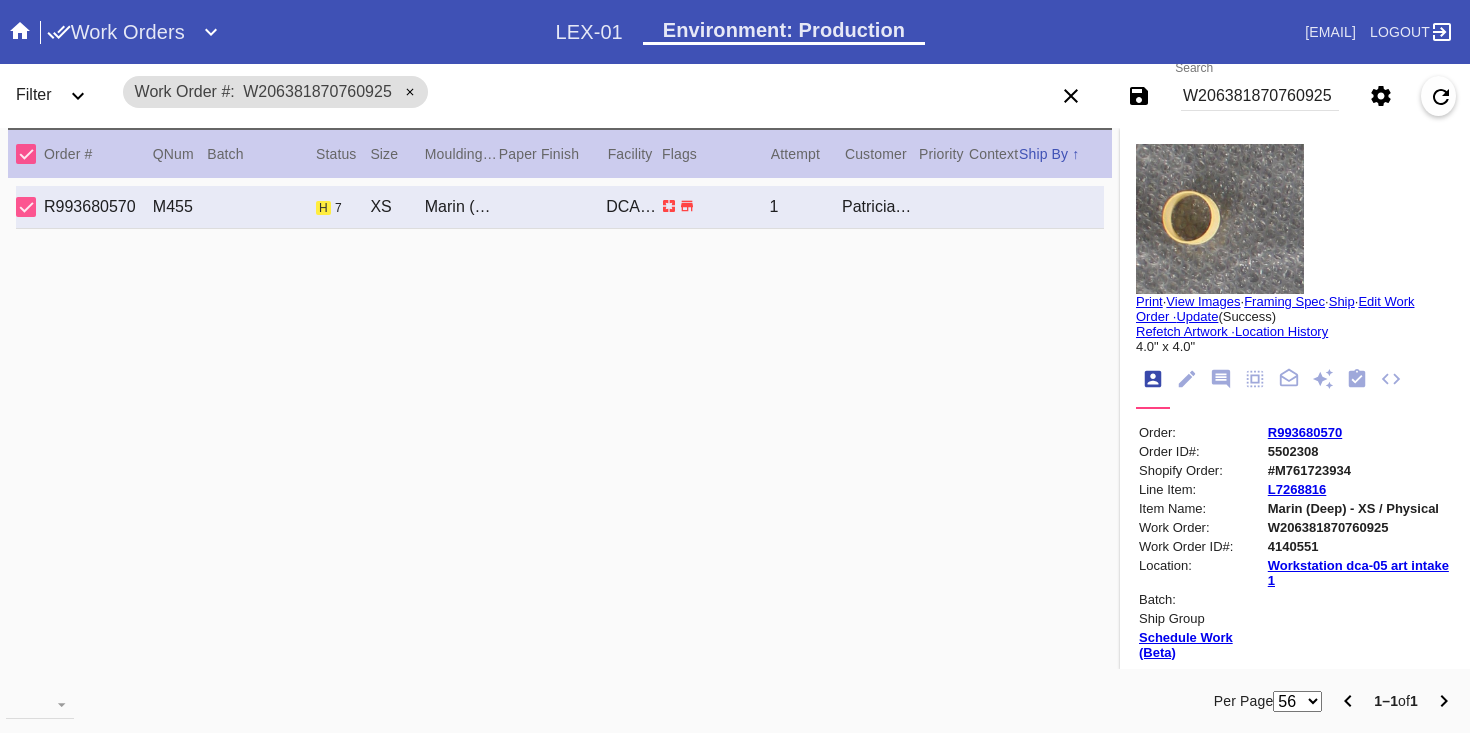 click on "#M761723934" at bounding box center [1359, 470] 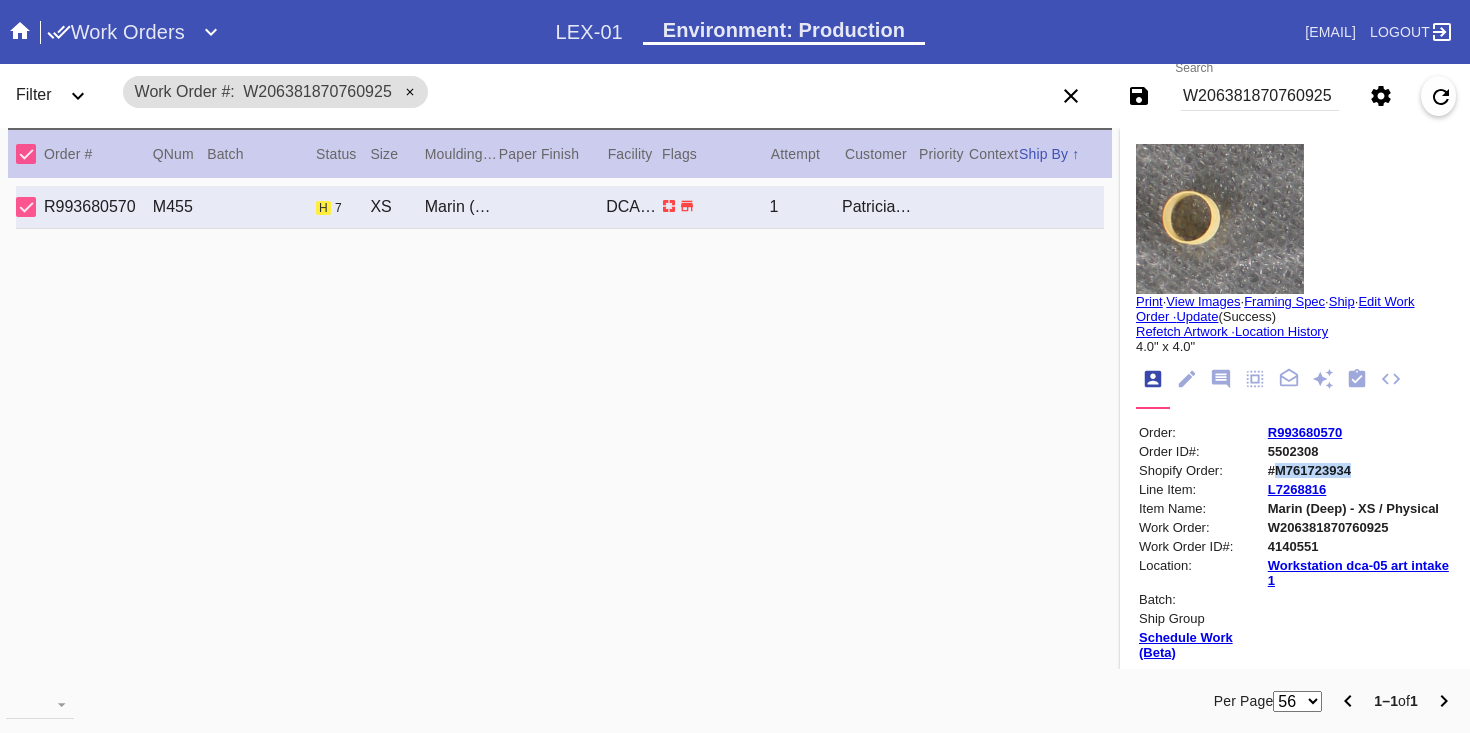 click on "#M761723934" at bounding box center [1359, 470] 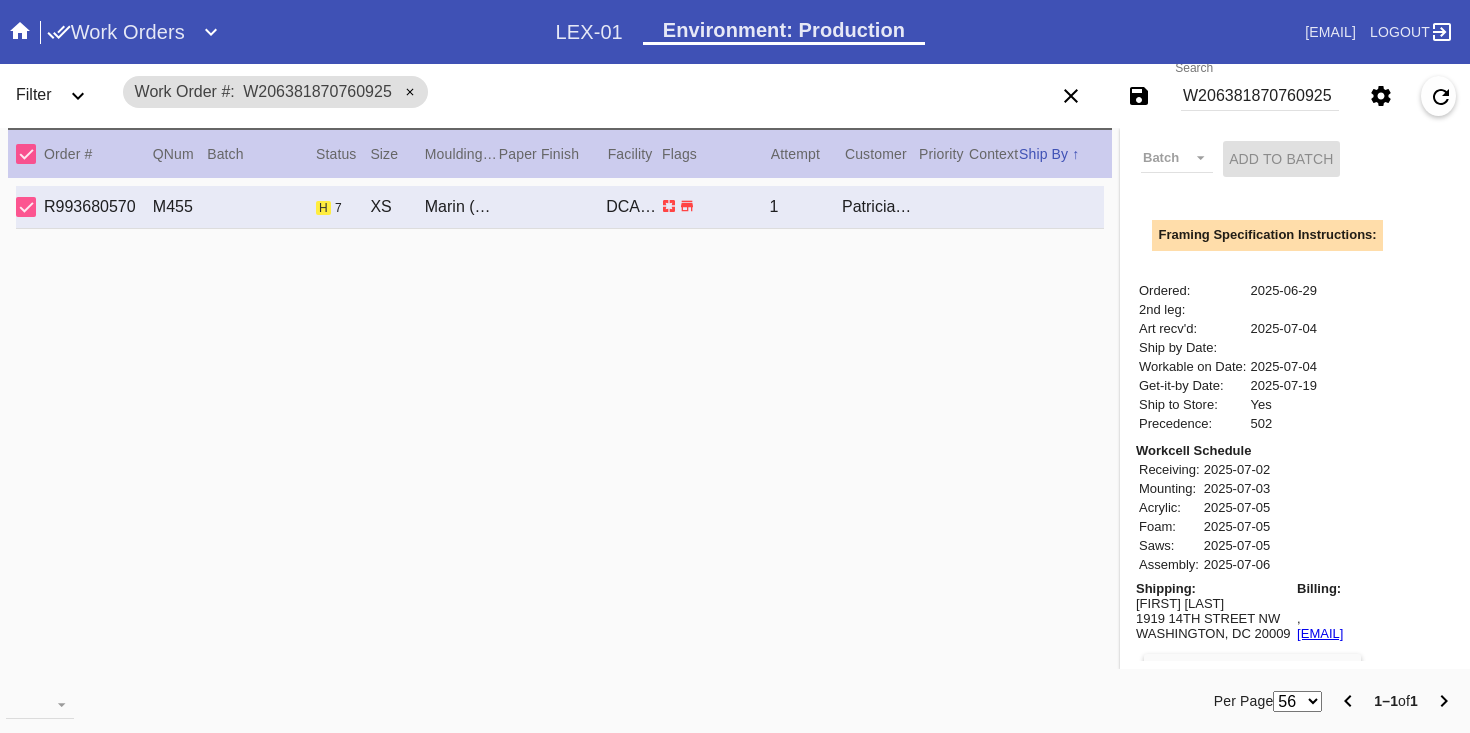 scroll, scrollTop: 705, scrollLeft: 0, axis: vertical 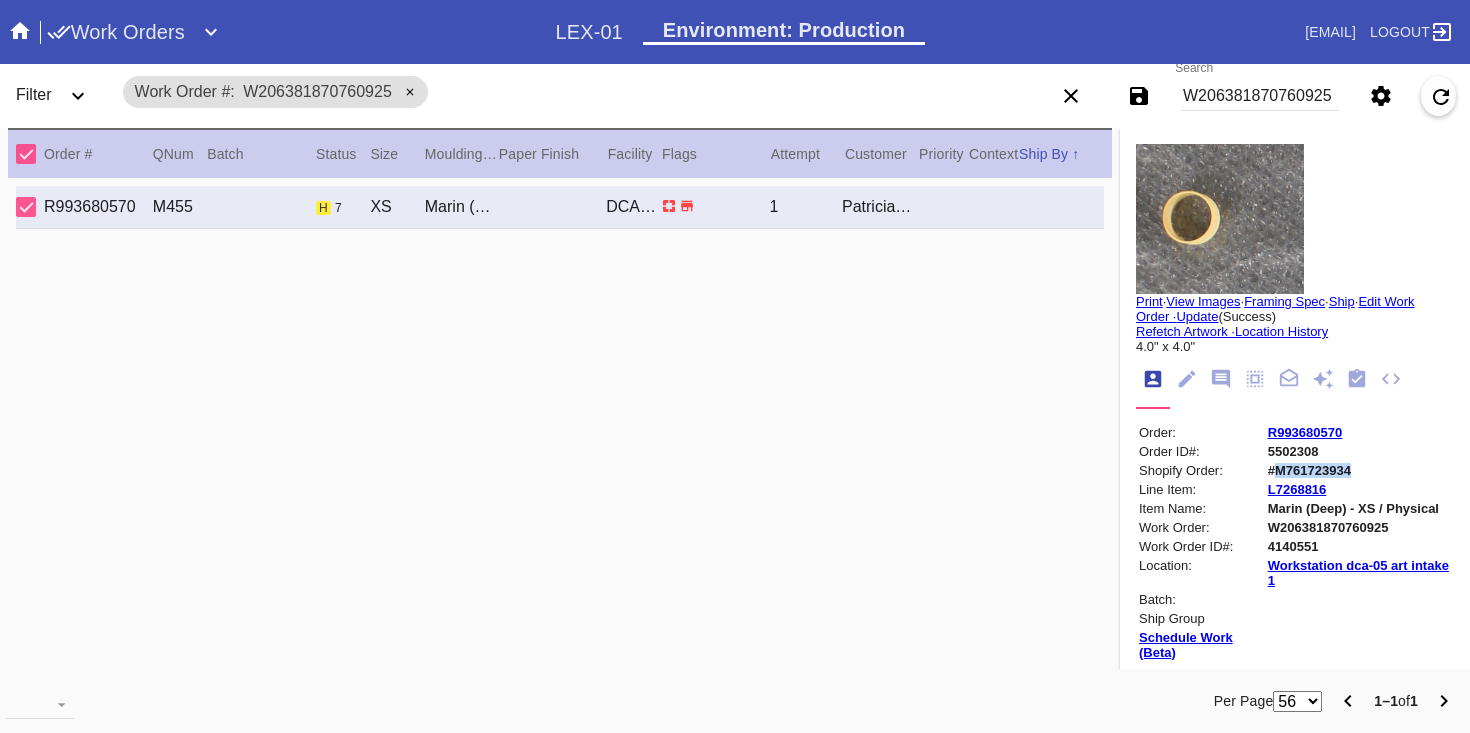 click on "#M761723934" at bounding box center (1359, 470) 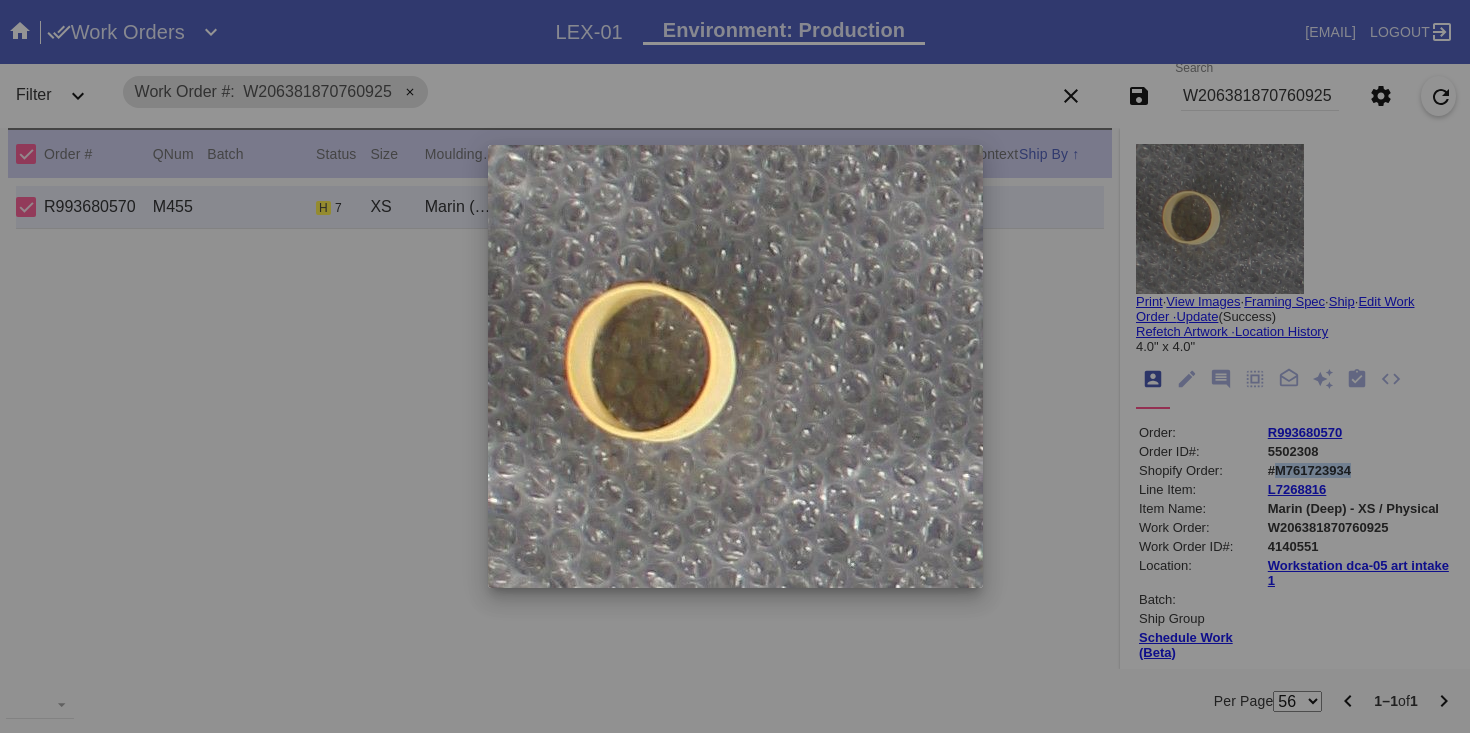 click at bounding box center [735, 366] 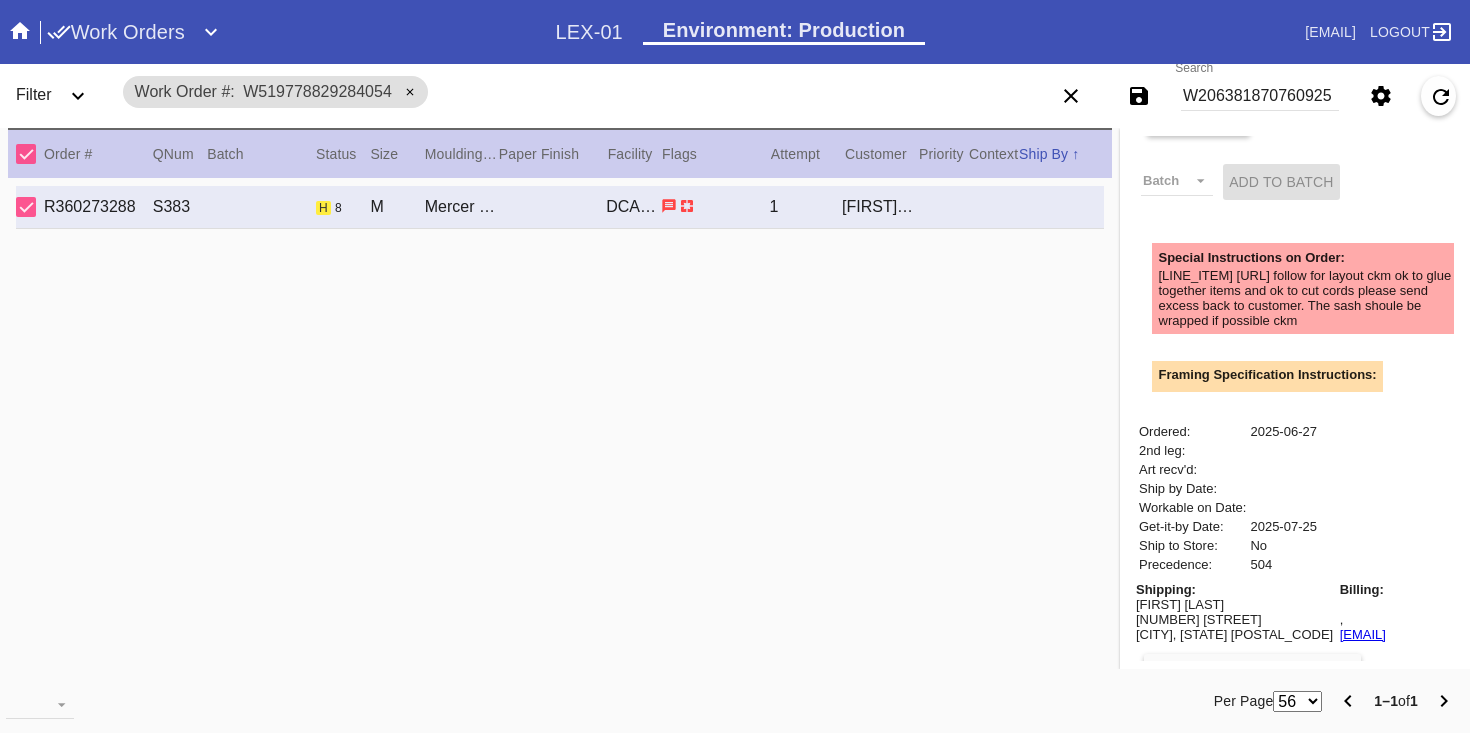 scroll, scrollTop: 787, scrollLeft: 0, axis: vertical 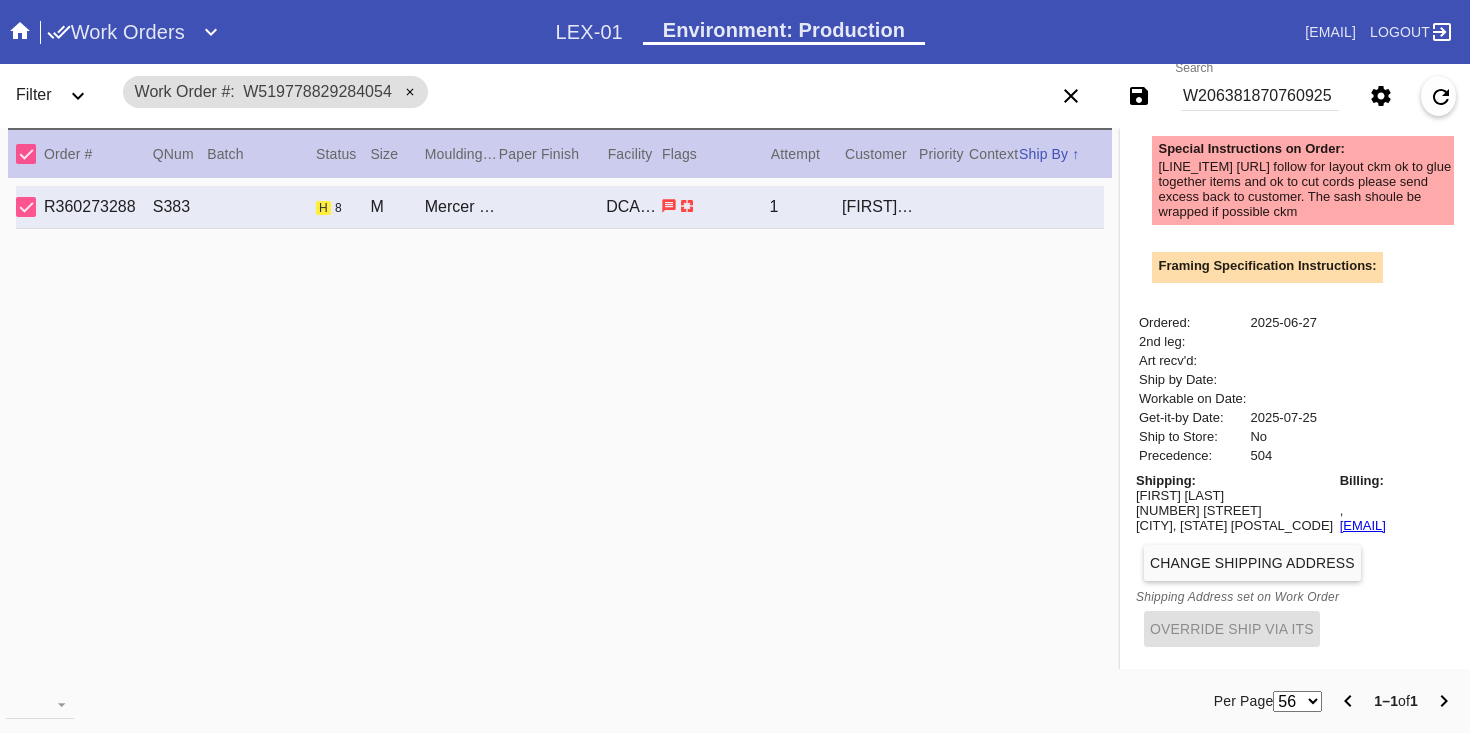 drag, startPoint x: 1404, startPoint y: 522, endPoint x: 1250, endPoint y: 529, distance: 154.15901 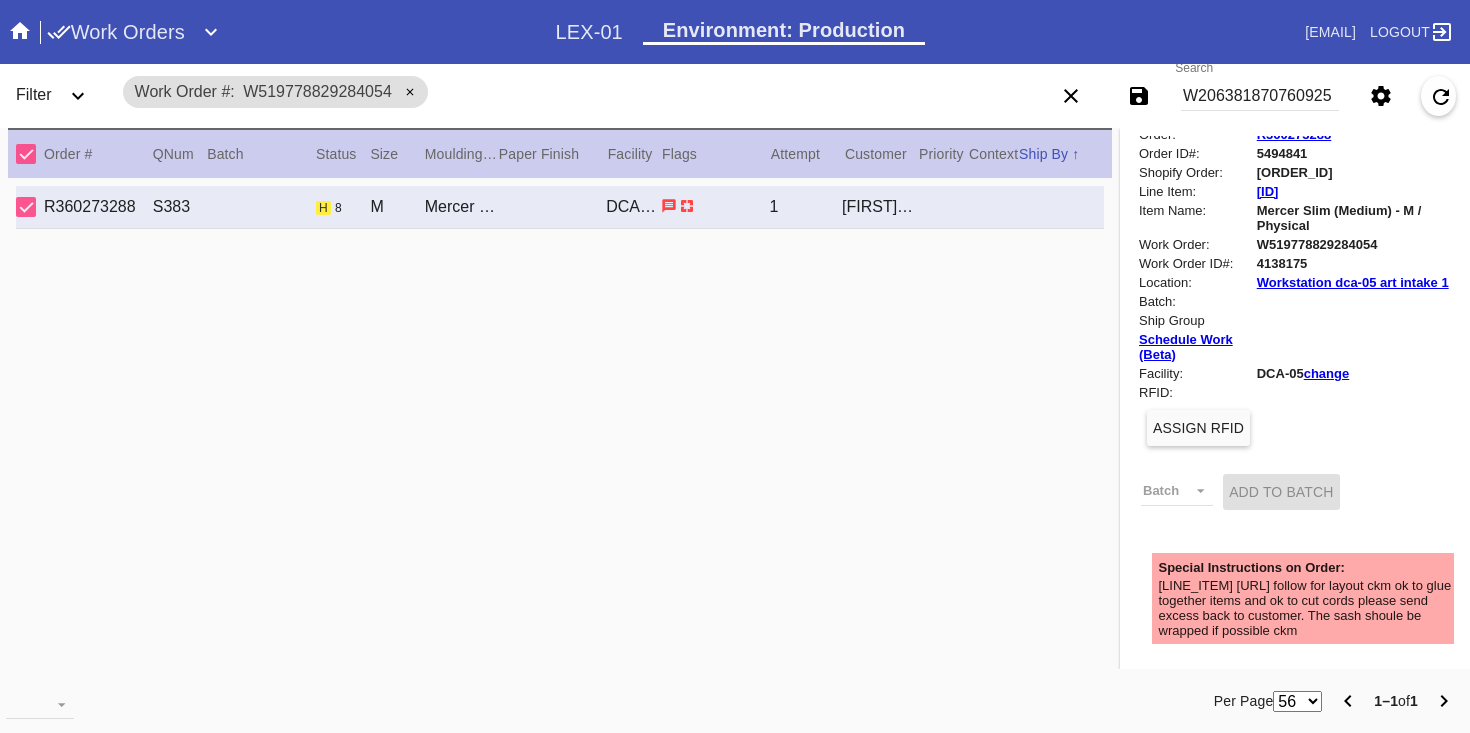 scroll, scrollTop: 72, scrollLeft: 0, axis: vertical 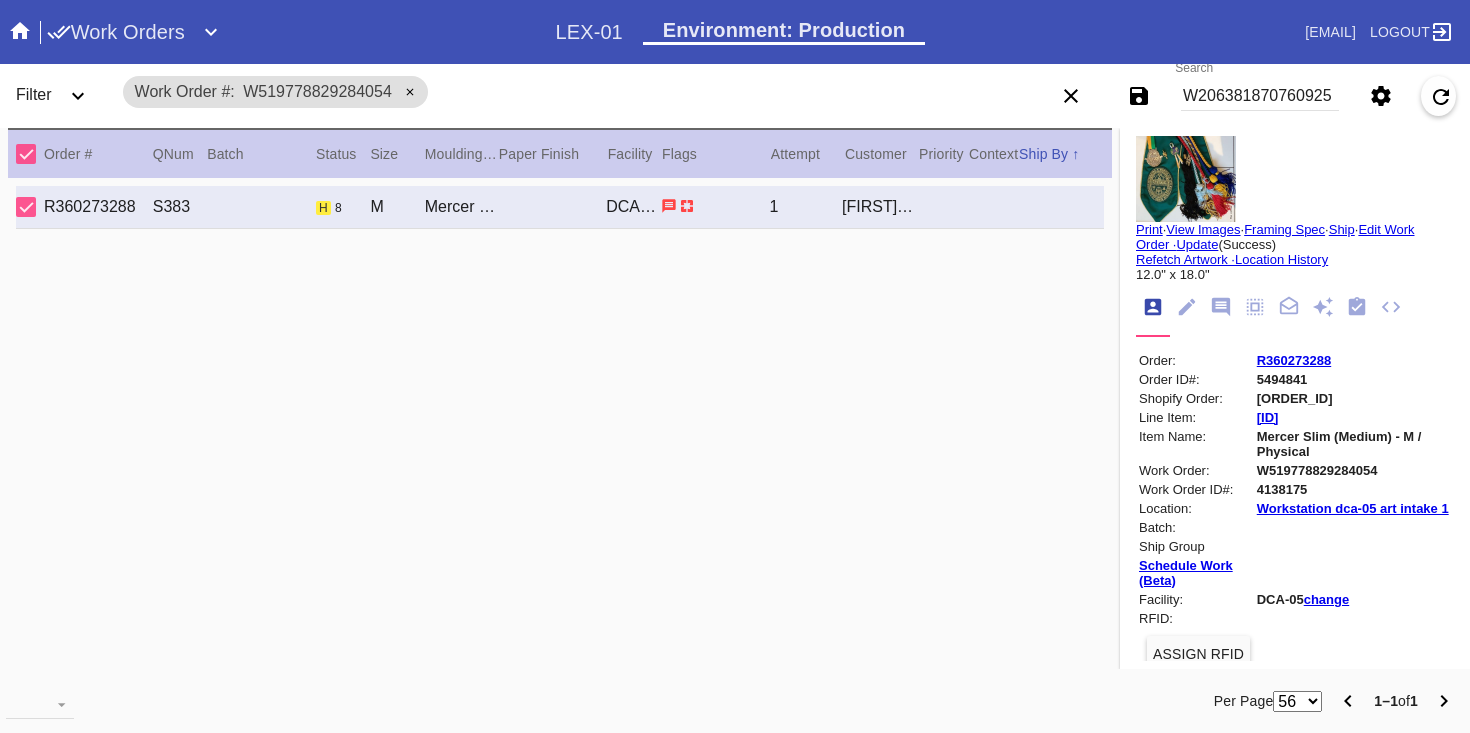 click on "#M761722674" at bounding box center [1354, 398] 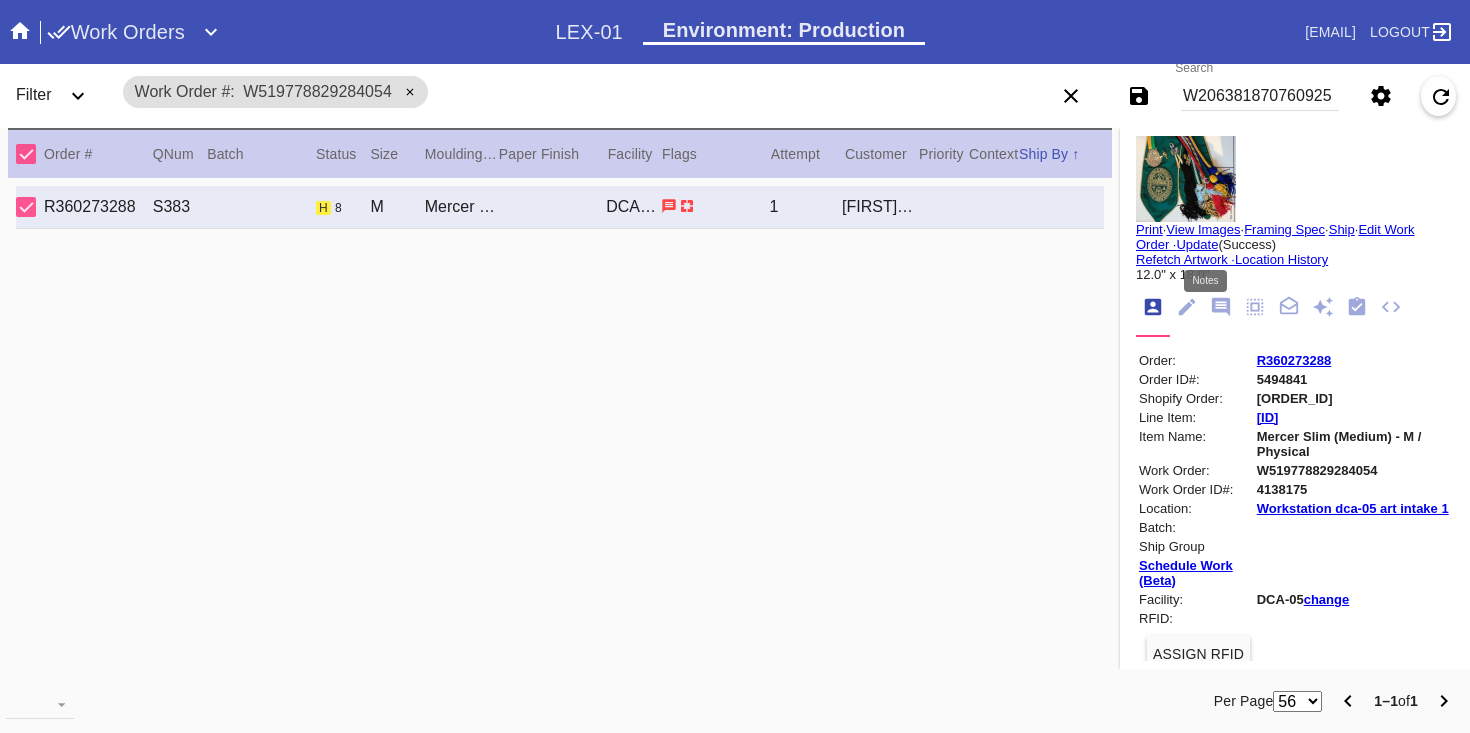 click at bounding box center [1221, 307] 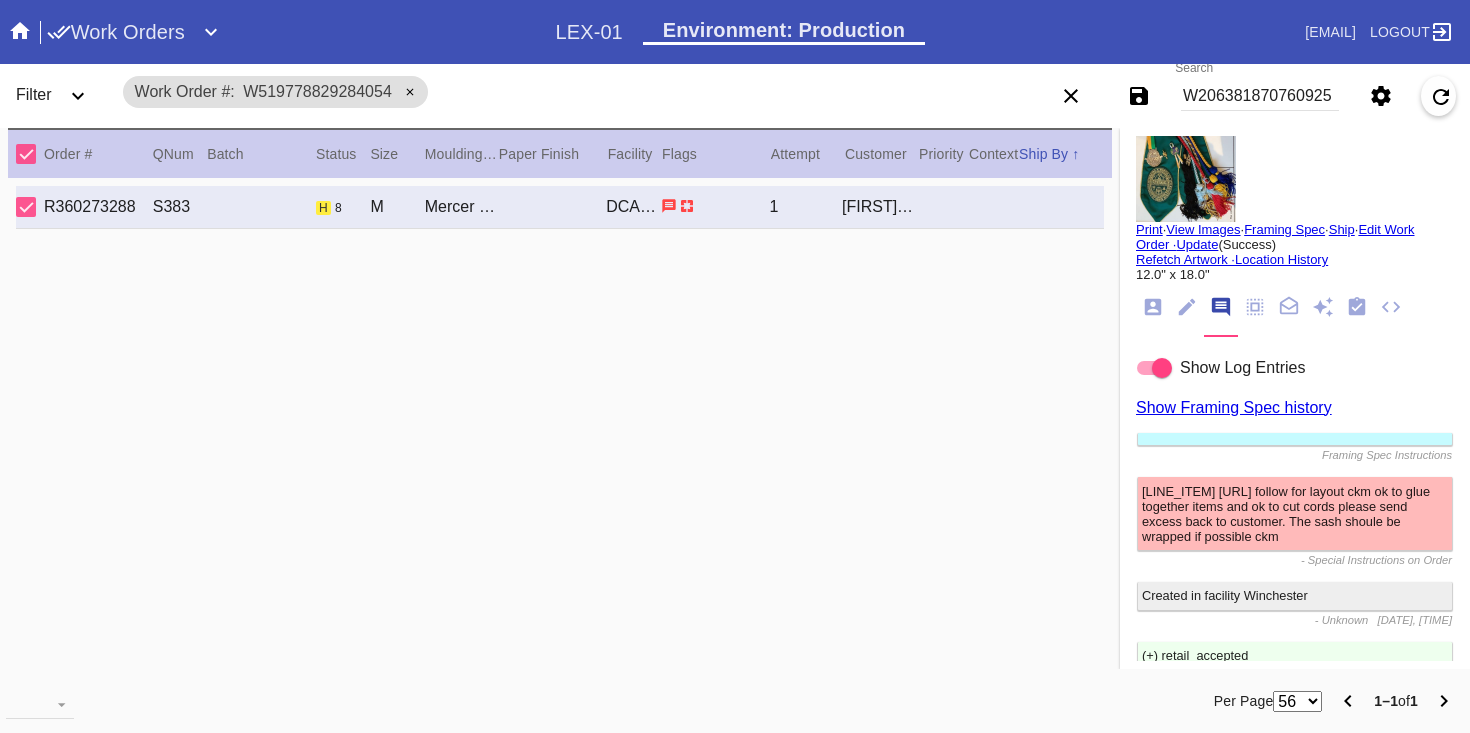 click at bounding box center [1357, 307] 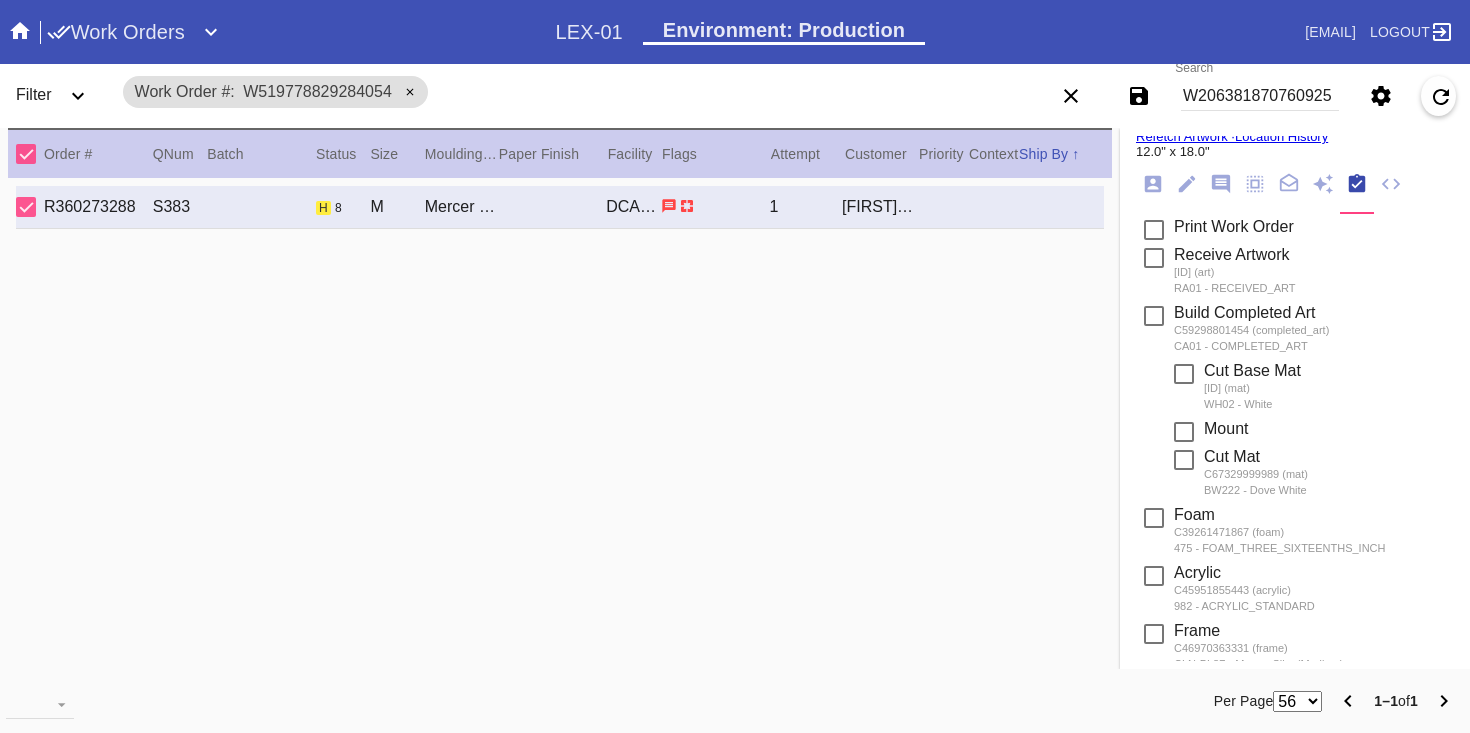 scroll, scrollTop: 0, scrollLeft: 0, axis: both 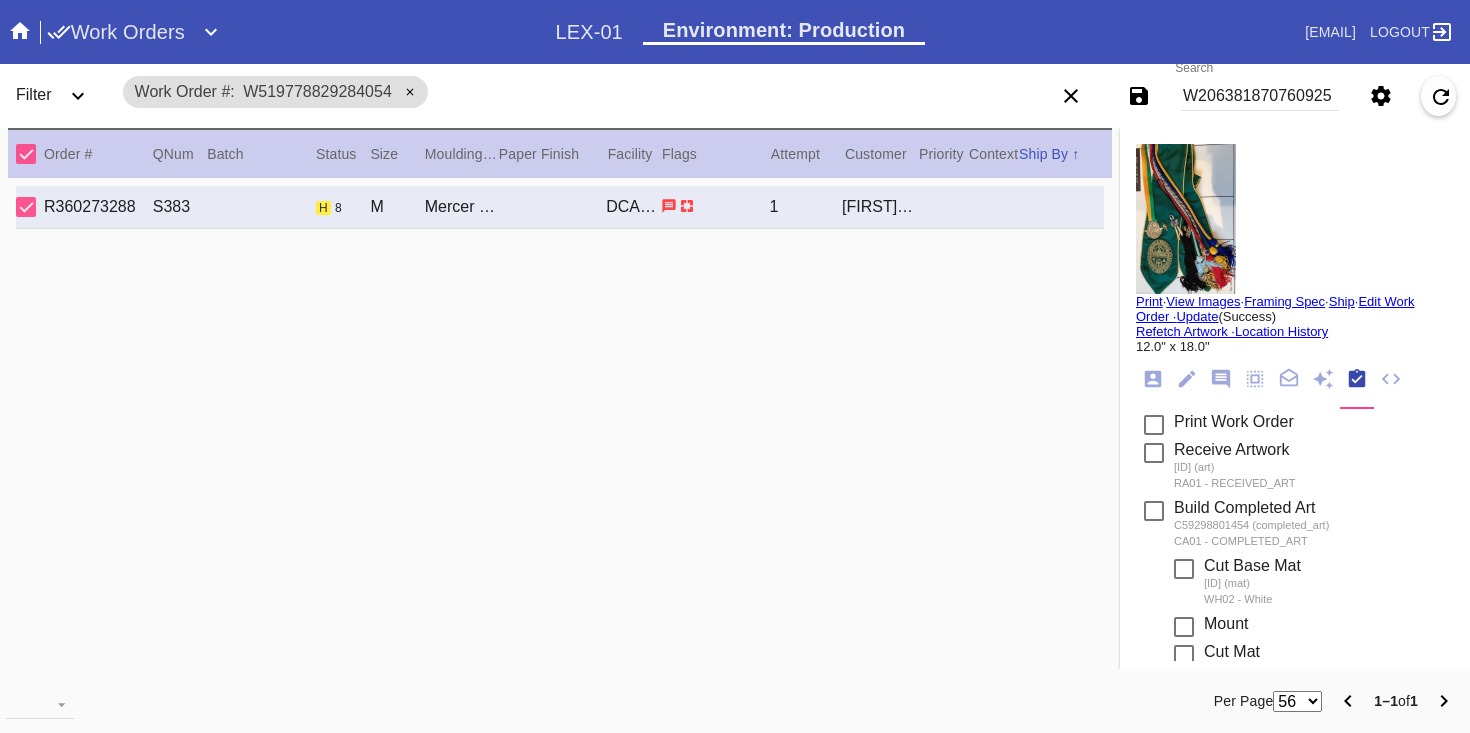 click on "W206381870760925" at bounding box center (1260, 96) 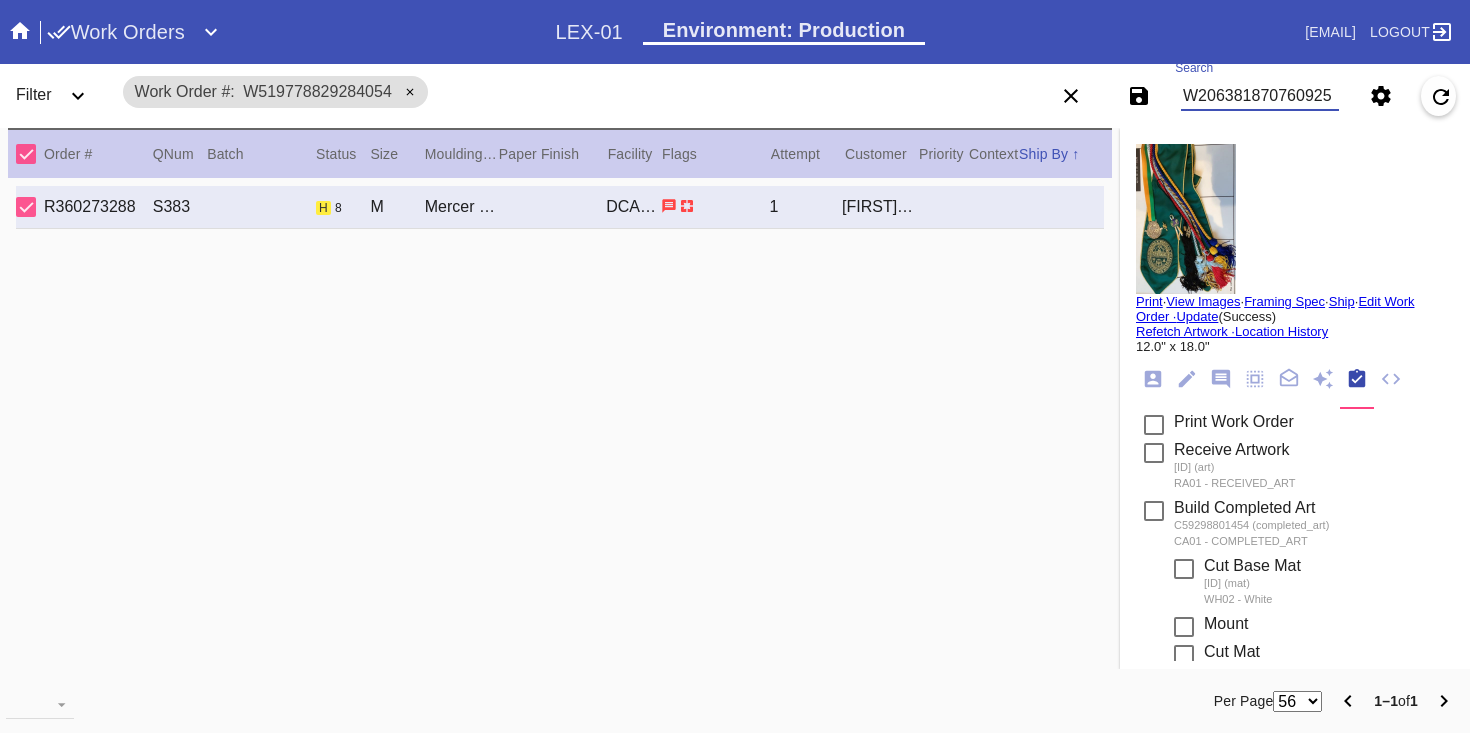 click on "W206381870760925" at bounding box center [1260, 96] 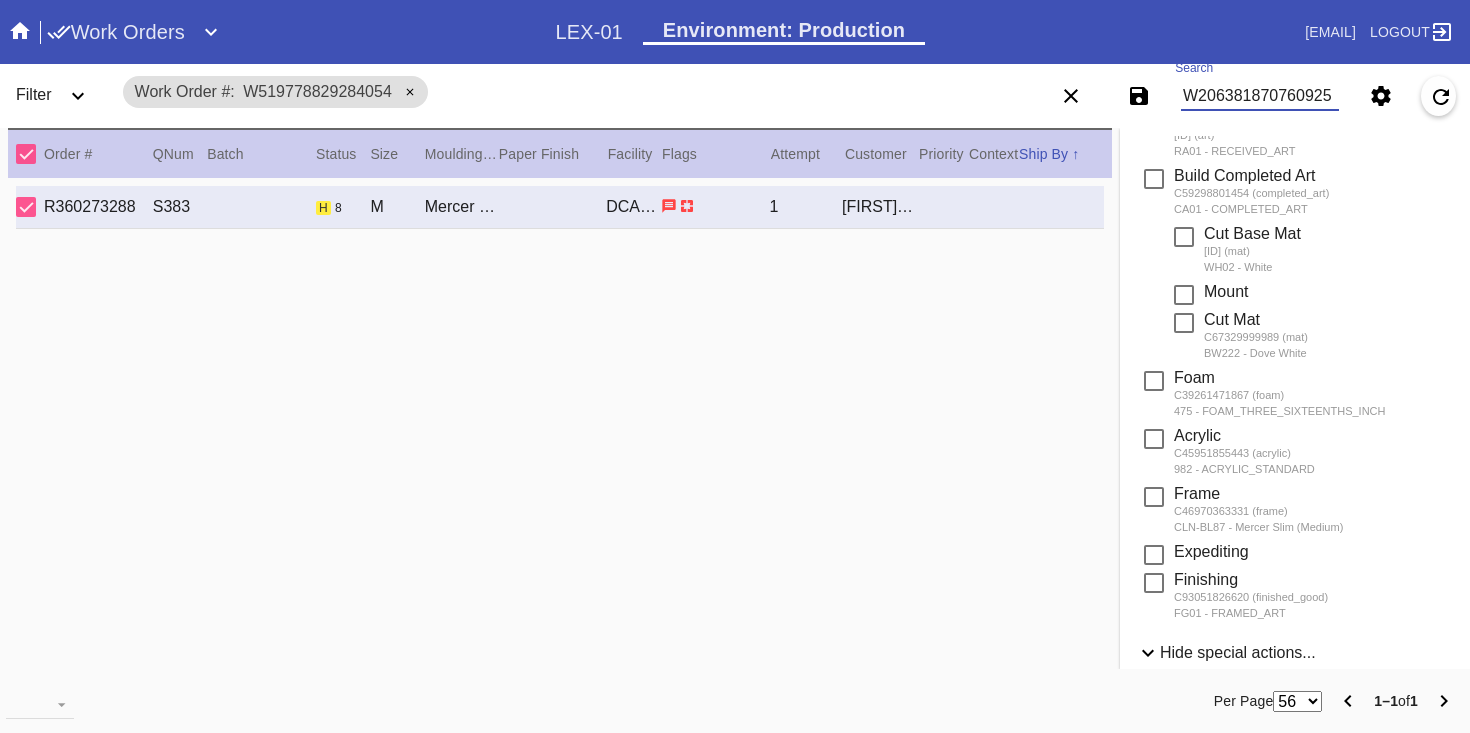 scroll, scrollTop: 0, scrollLeft: 0, axis: both 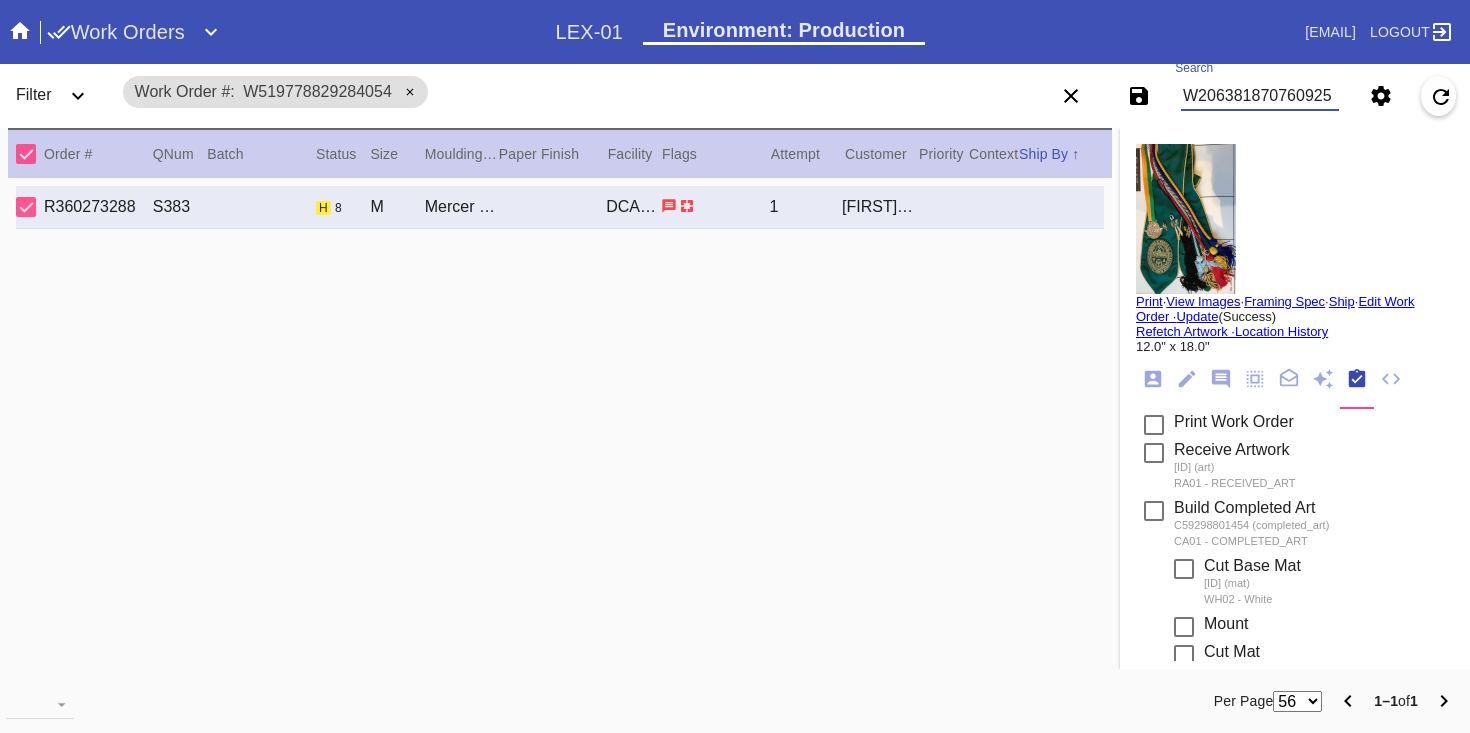 click on "W206381870760925" at bounding box center [1260, 96] 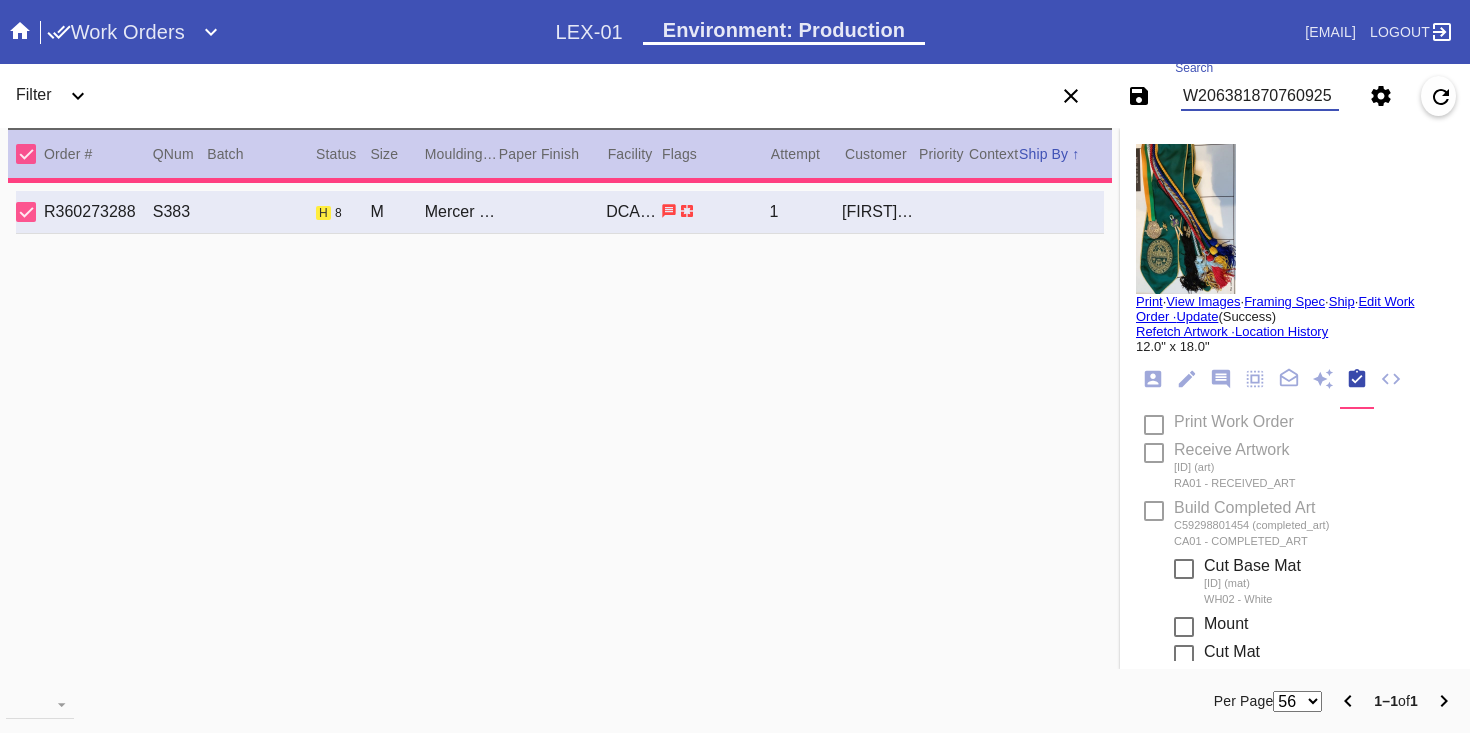 click on "W206381870760925" at bounding box center [1260, 96] 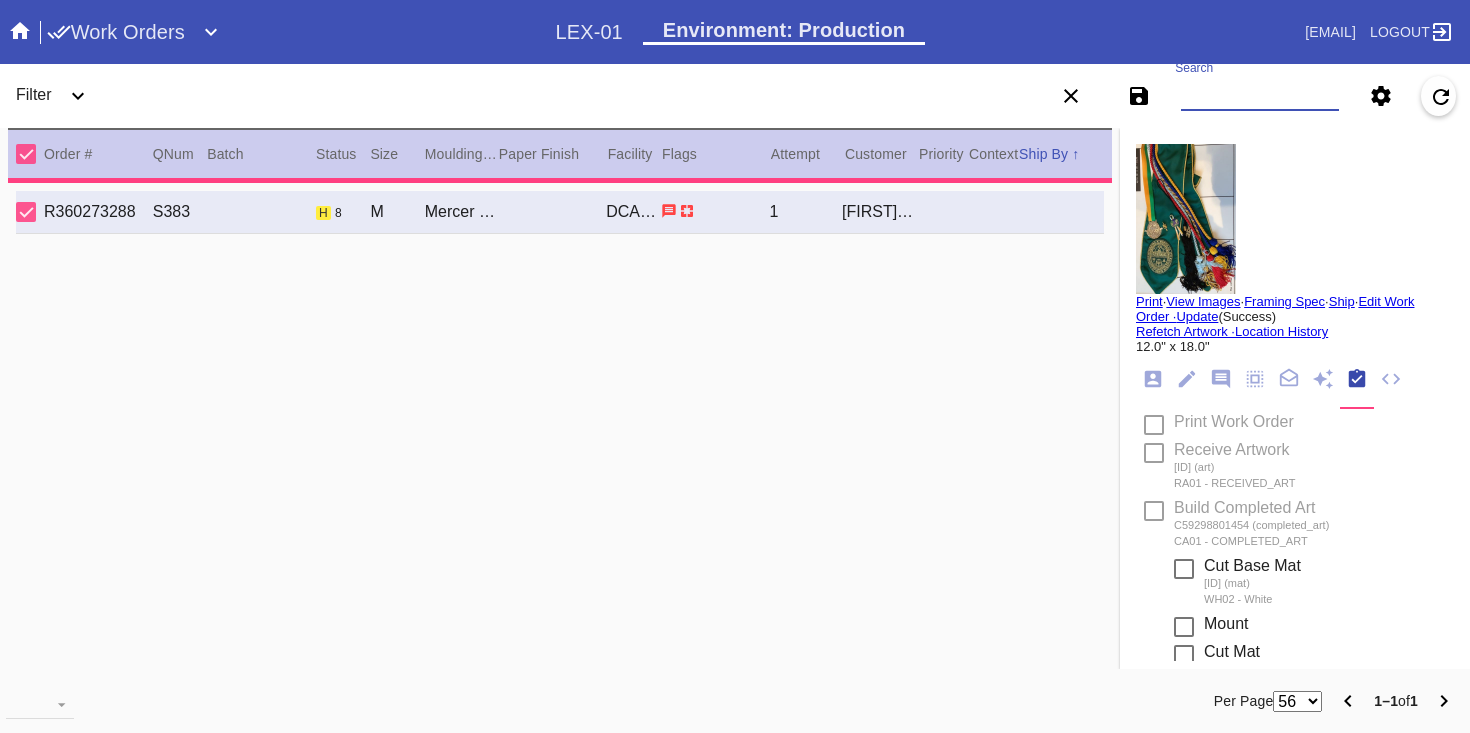 paste on "W206381870760925" 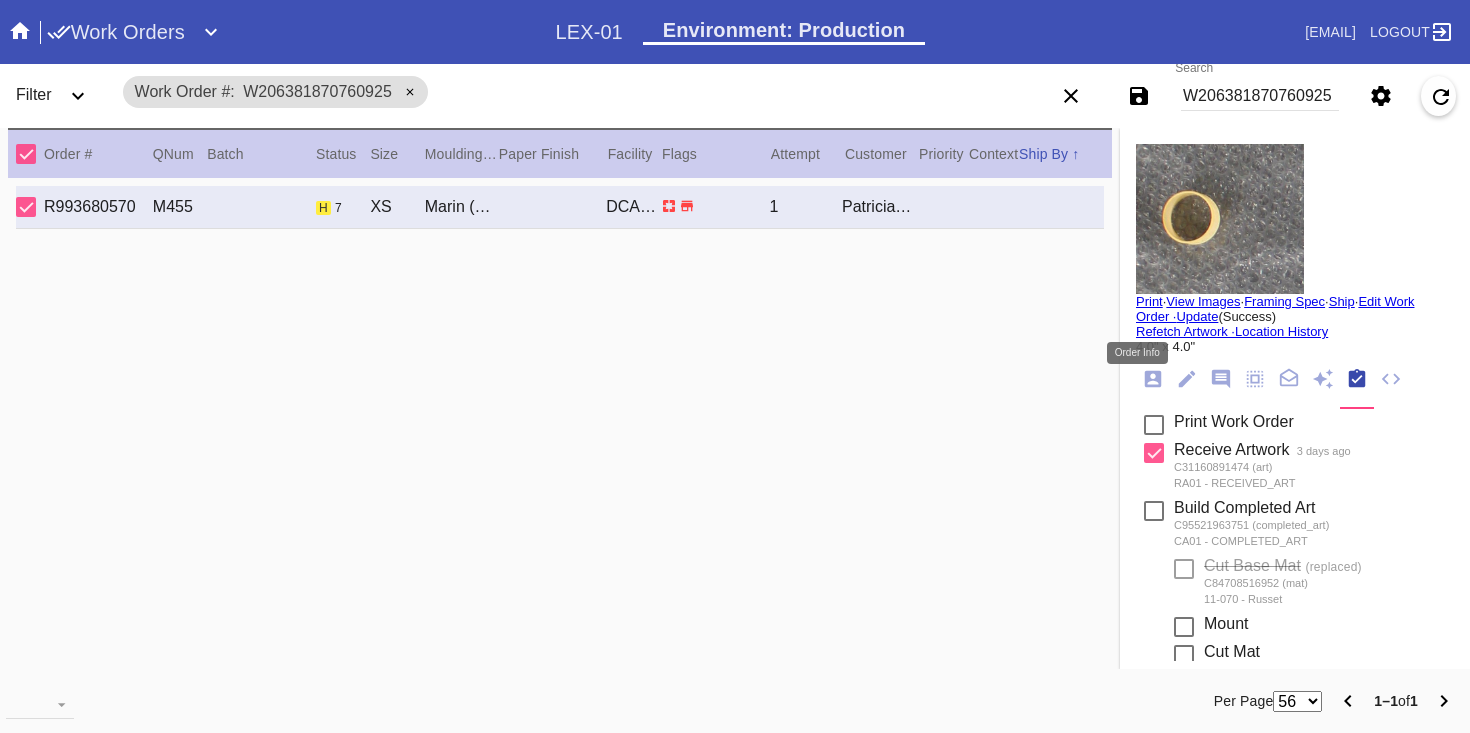 click at bounding box center (1153, 379) 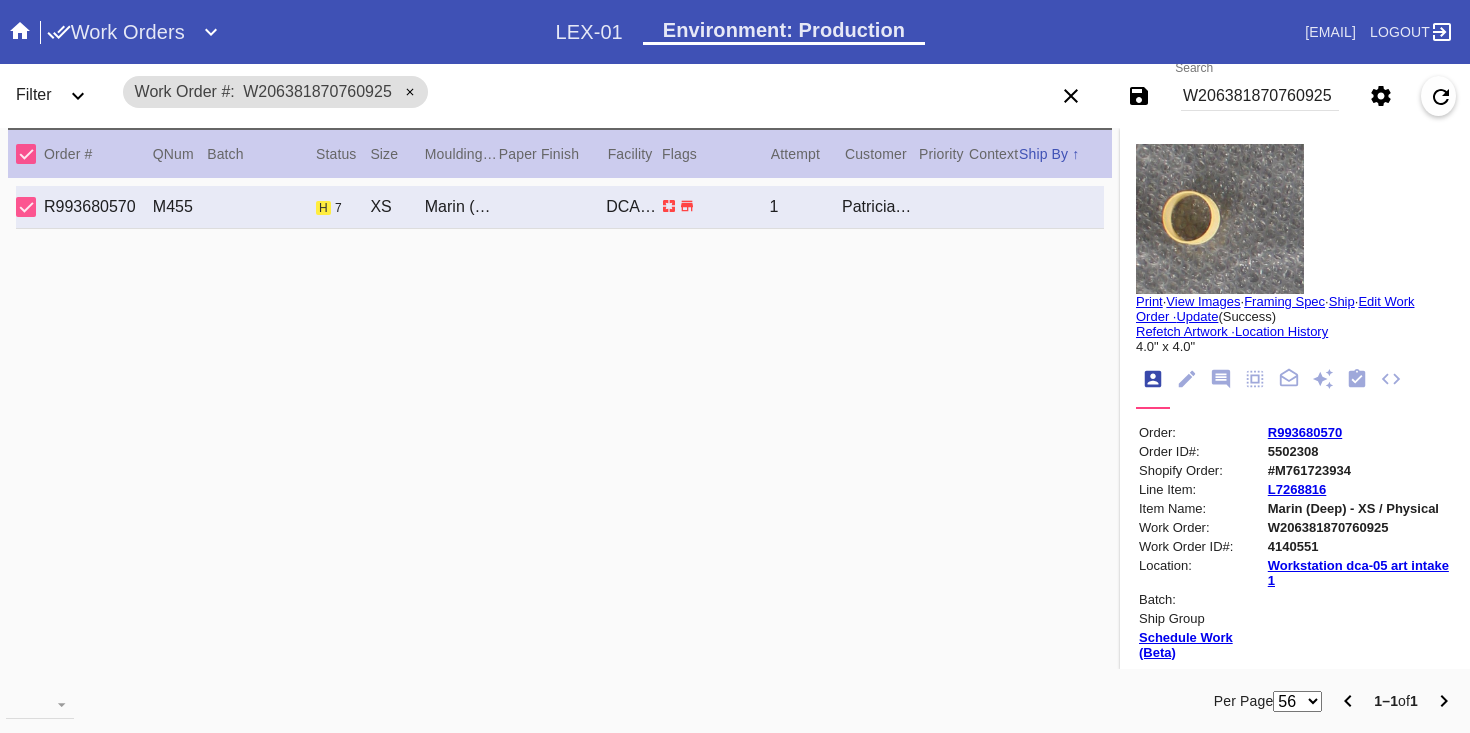 click on "R993680570" at bounding box center [1305, 432] 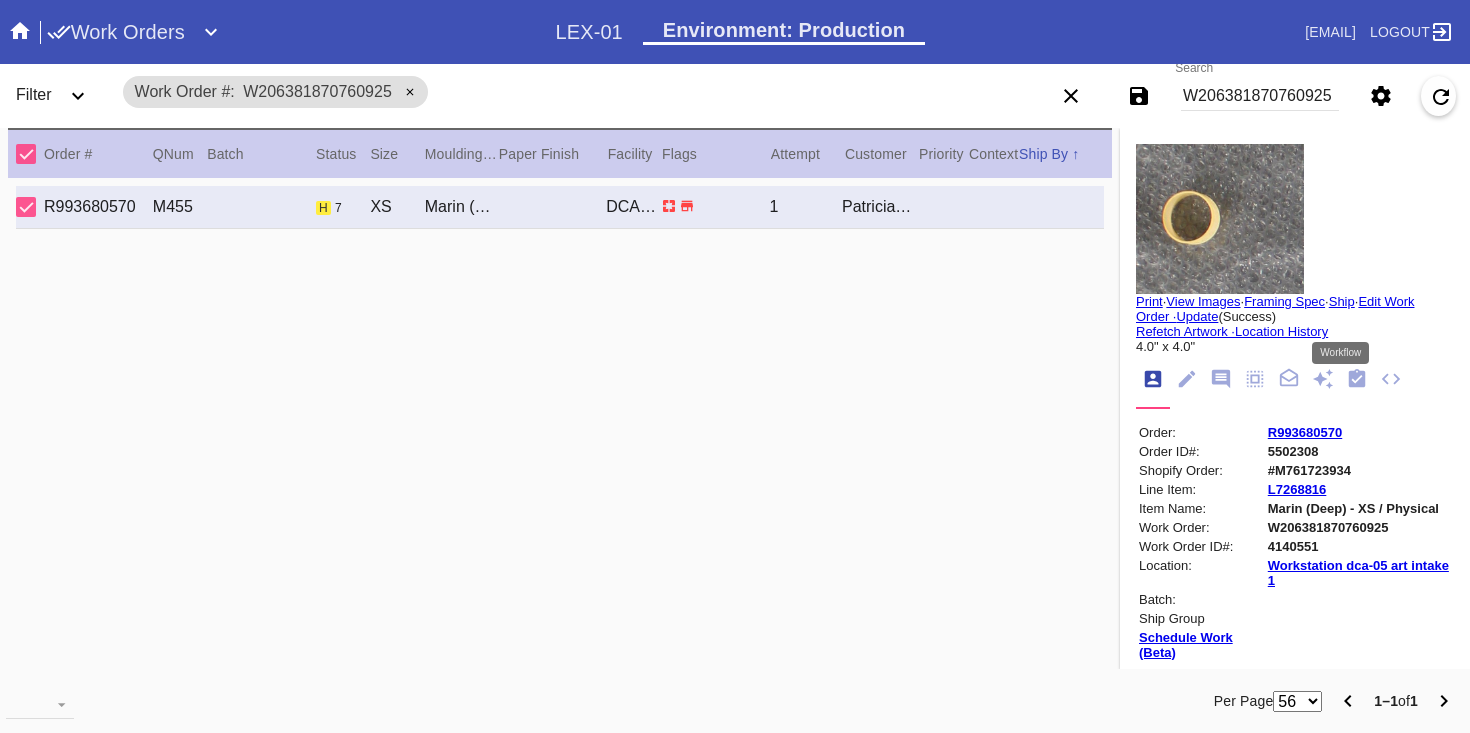 click at bounding box center (1357, 379) 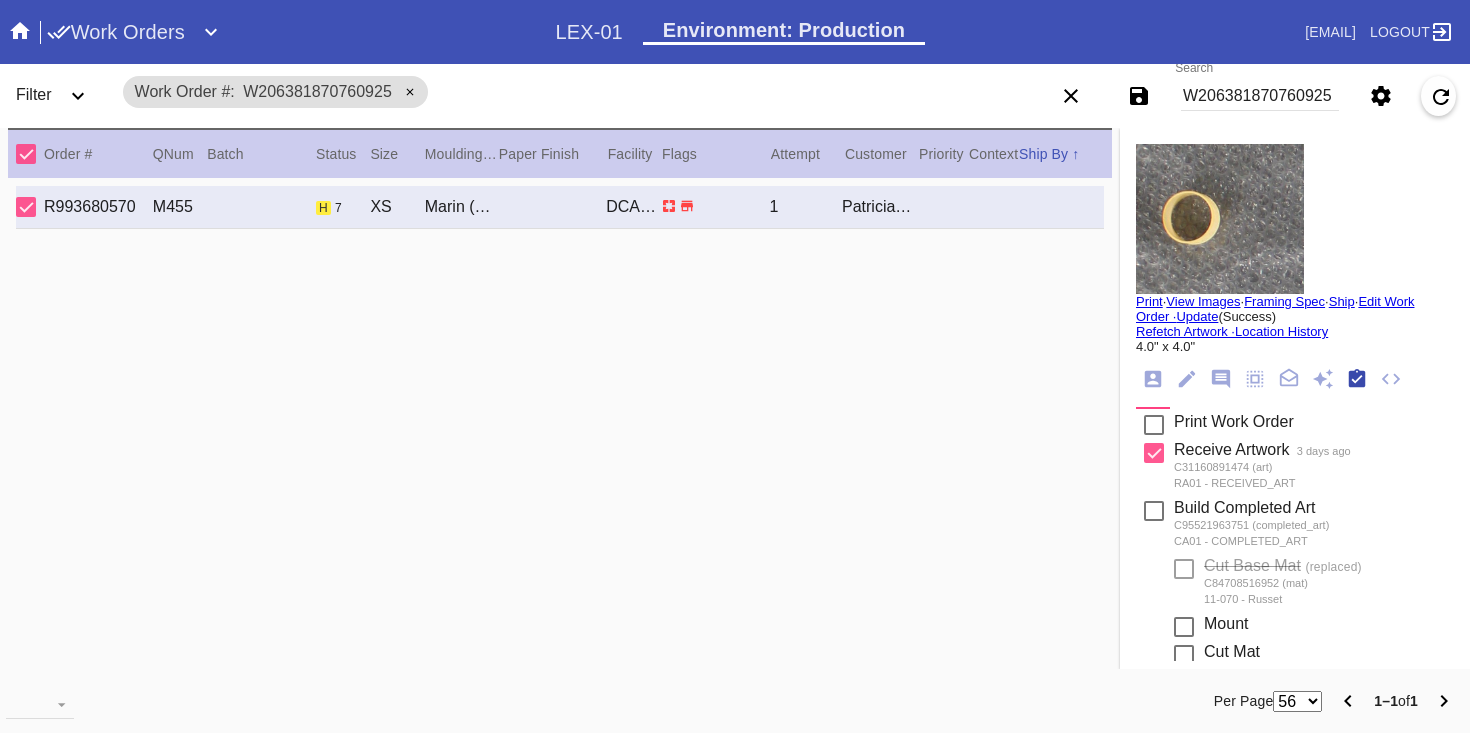 scroll, scrollTop: 320, scrollLeft: 0, axis: vertical 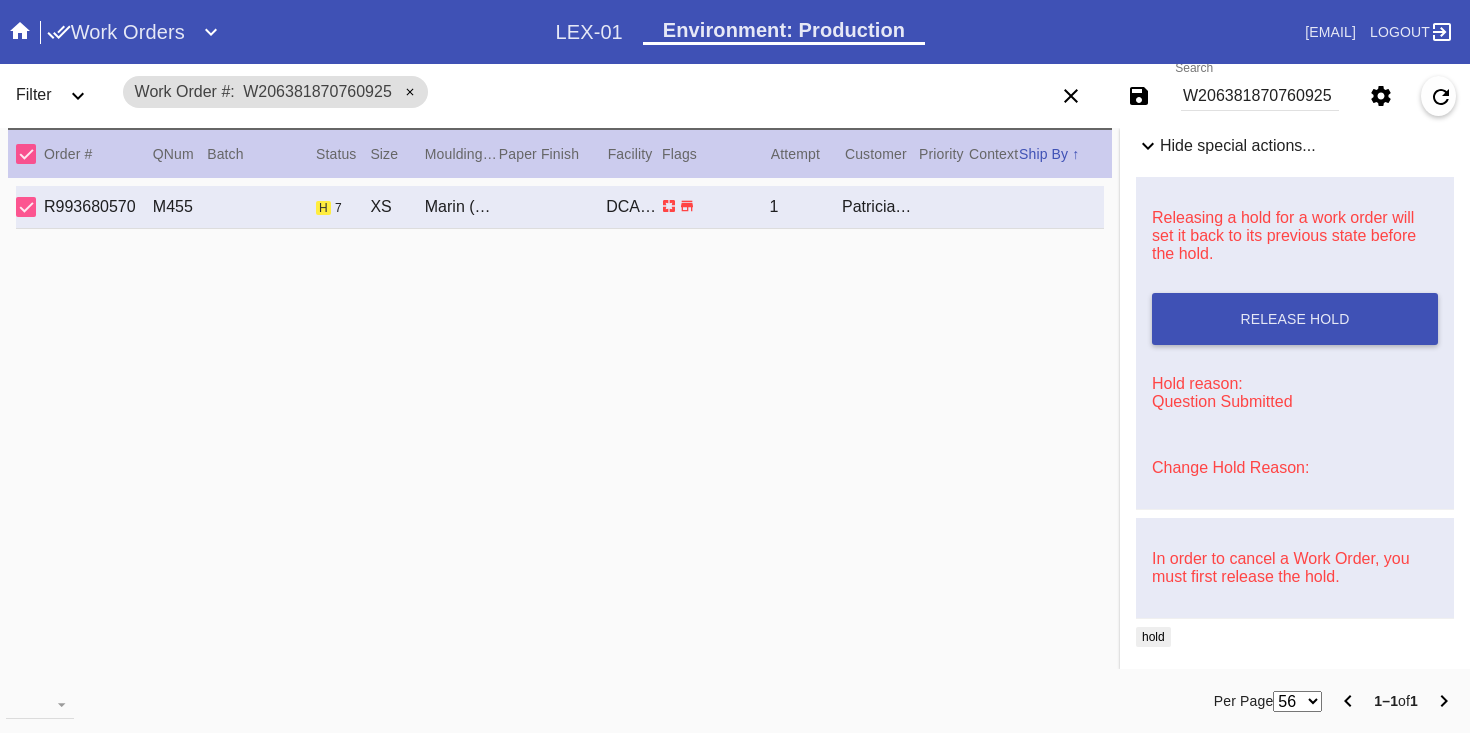 click on "Change Hold Reason:" at bounding box center (1295, 468) 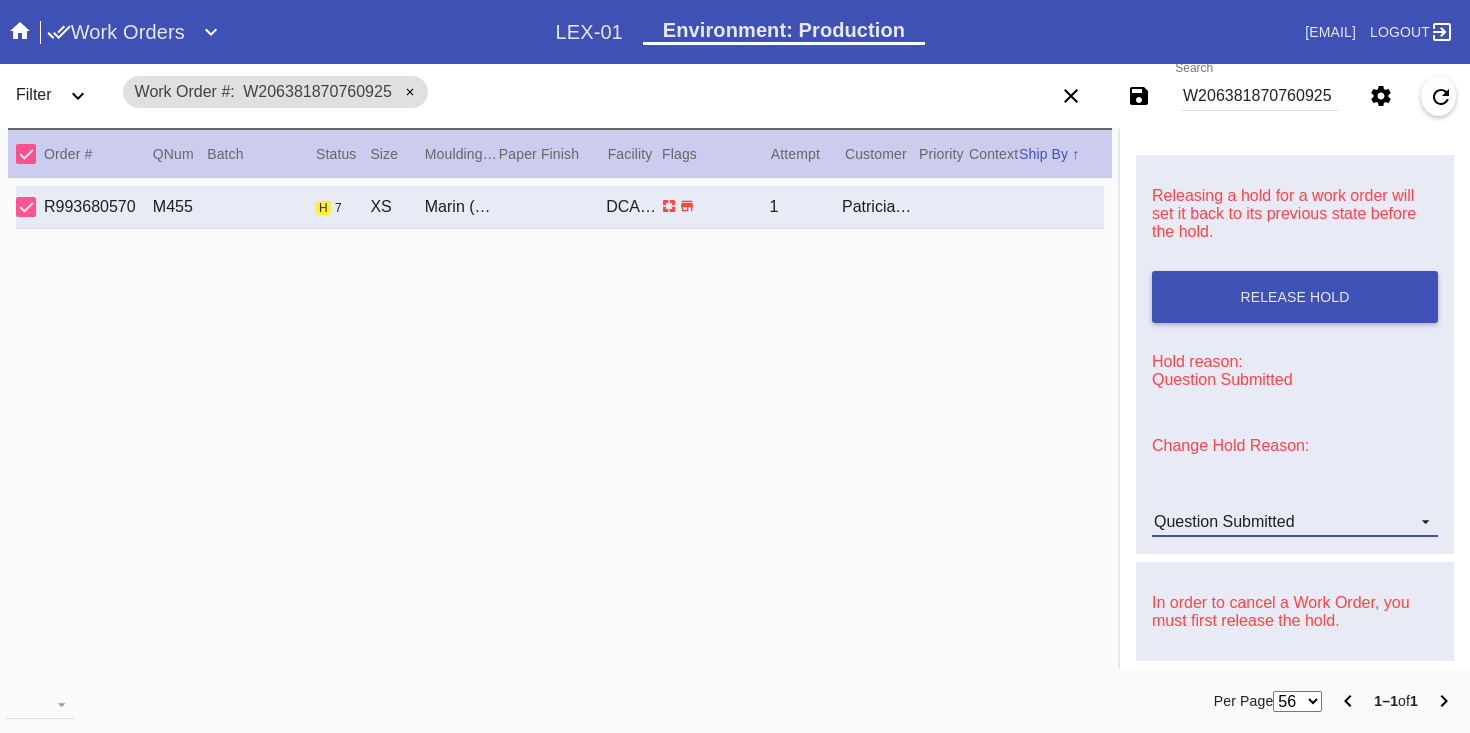click on "Question Submitted" at bounding box center [1224, 521] 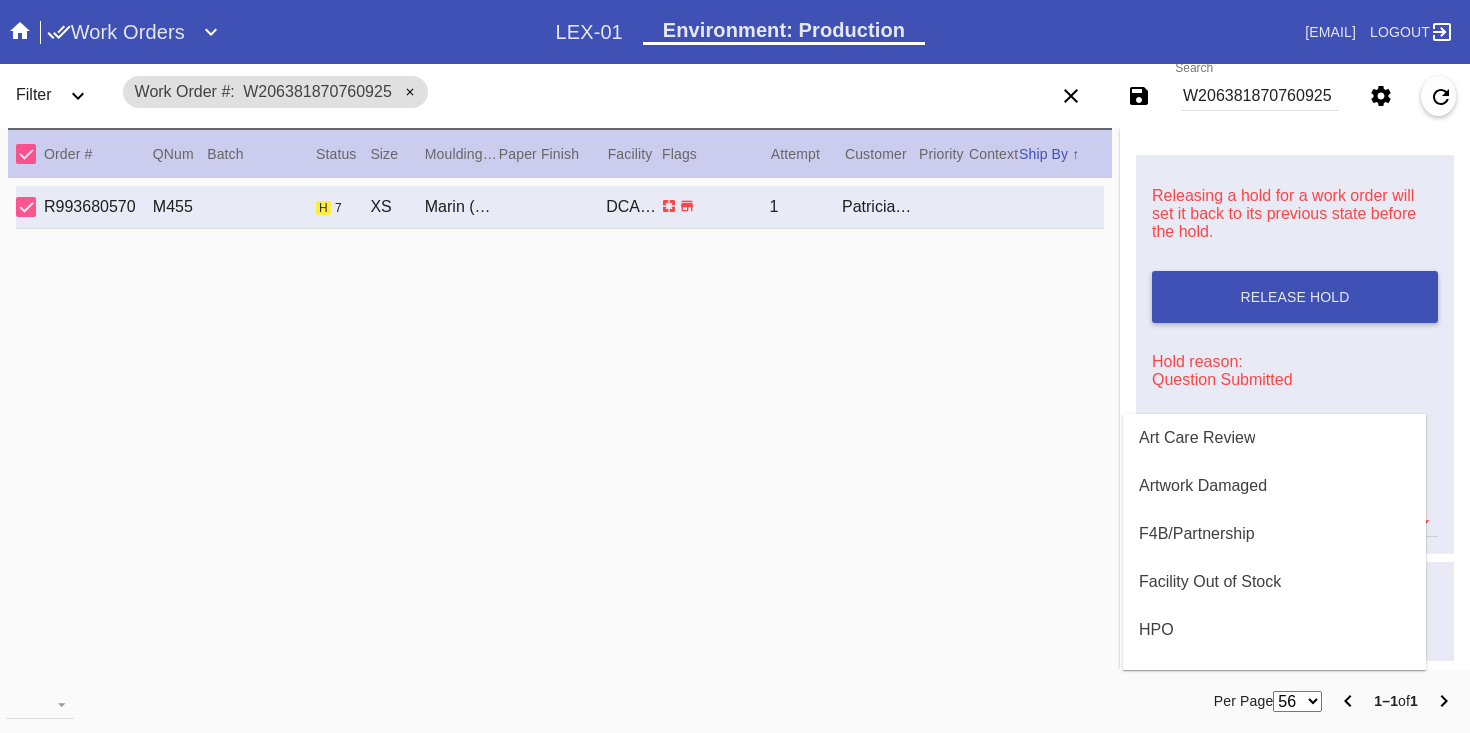 scroll, scrollTop: 616, scrollLeft: 0, axis: vertical 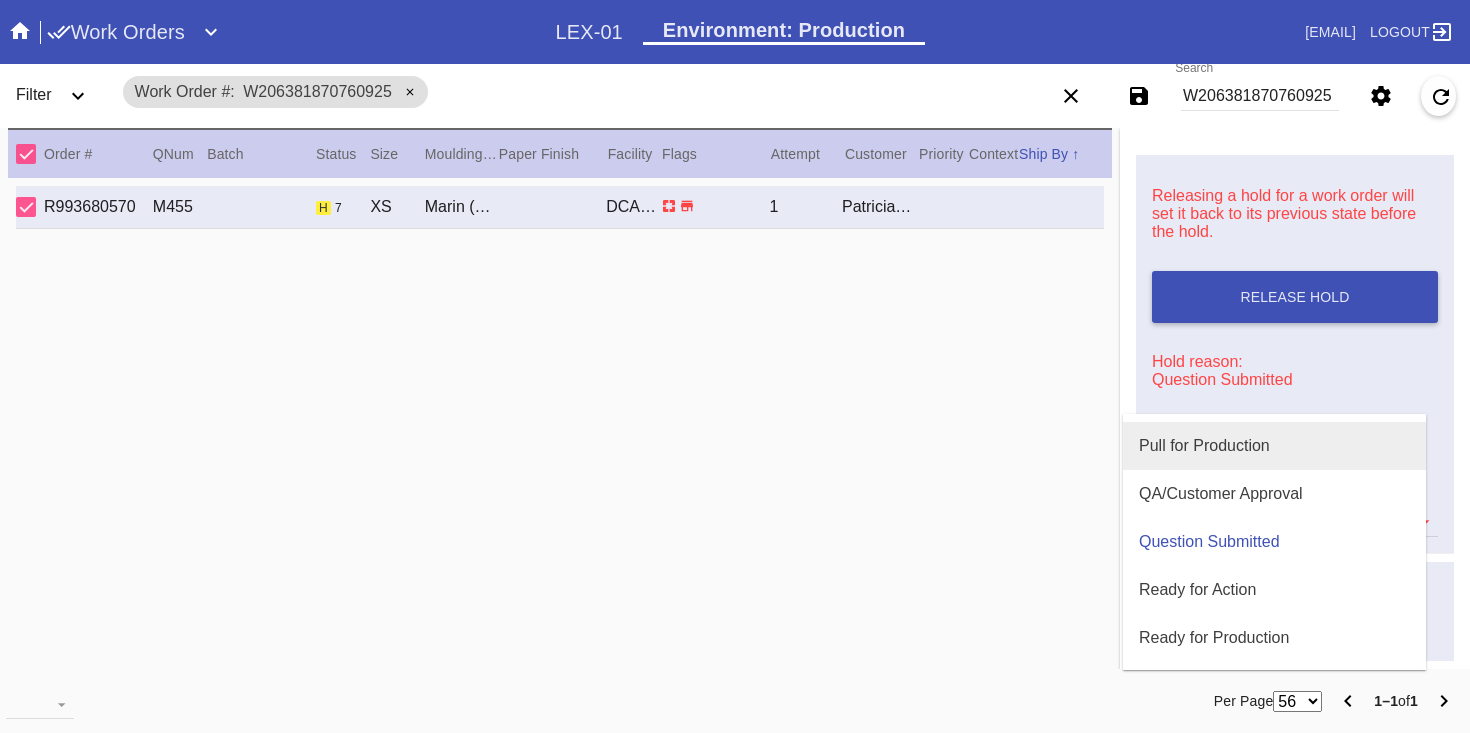 click on "Pull for Production" at bounding box center (1204, 446) 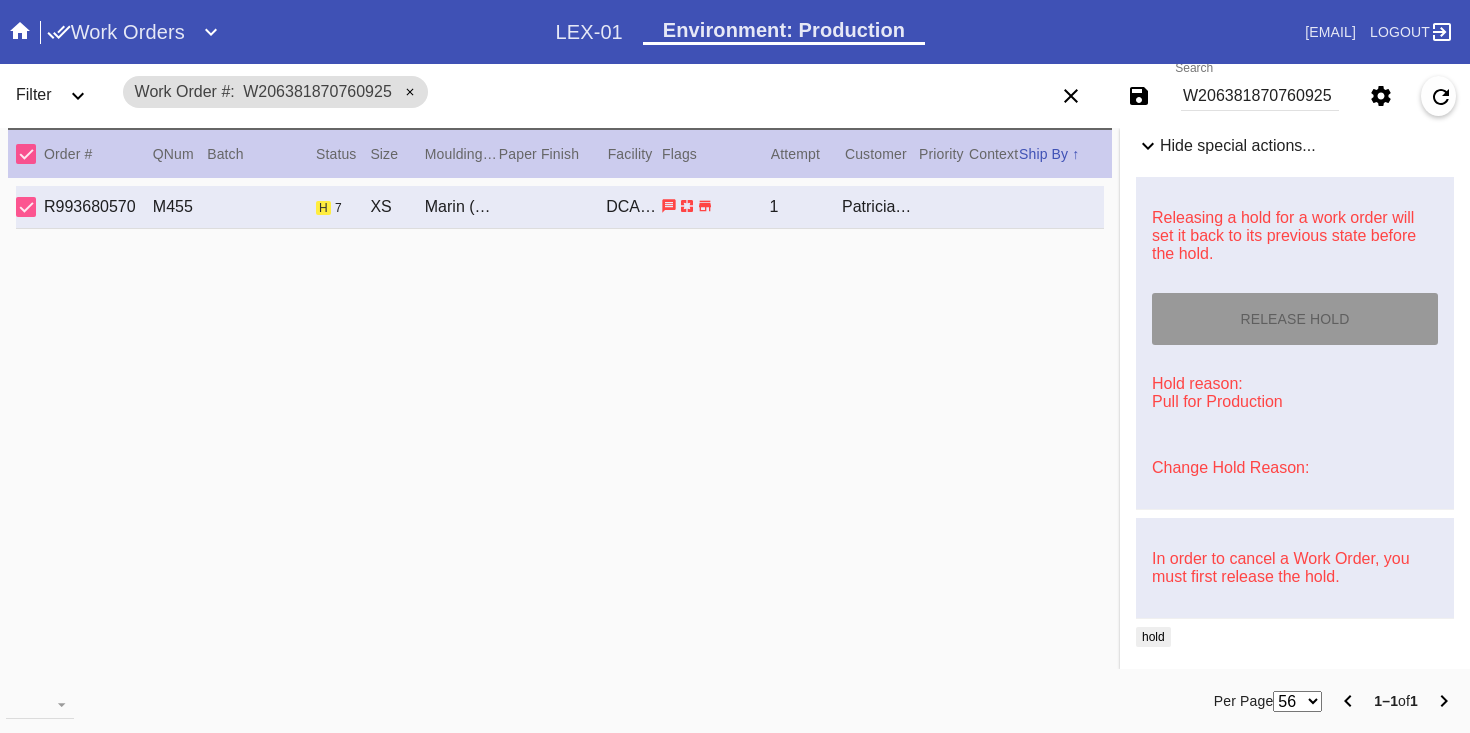 scroll, scrollTop: 771, scrollLeft: 0, axis: vertical 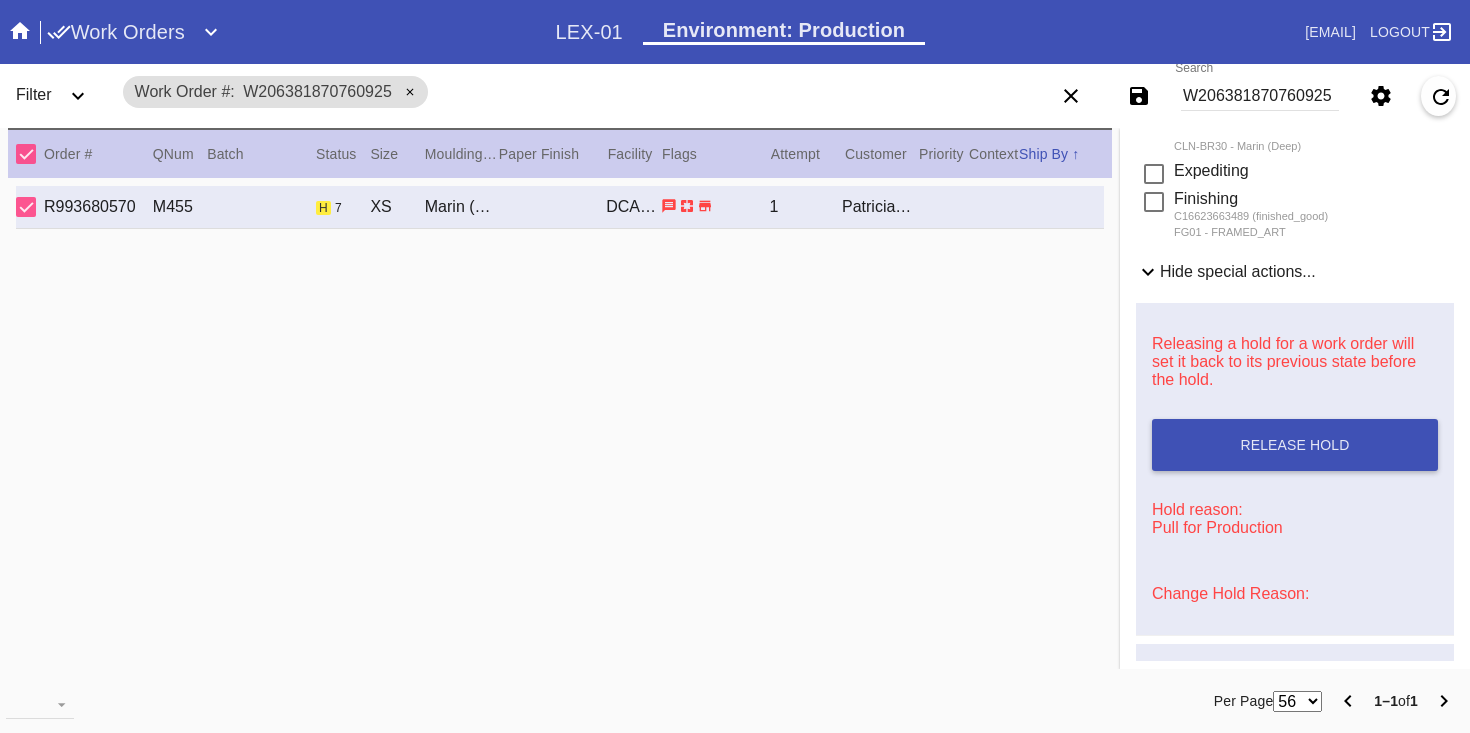 click on "W206381870760925" at bounding box center (1260, 96) 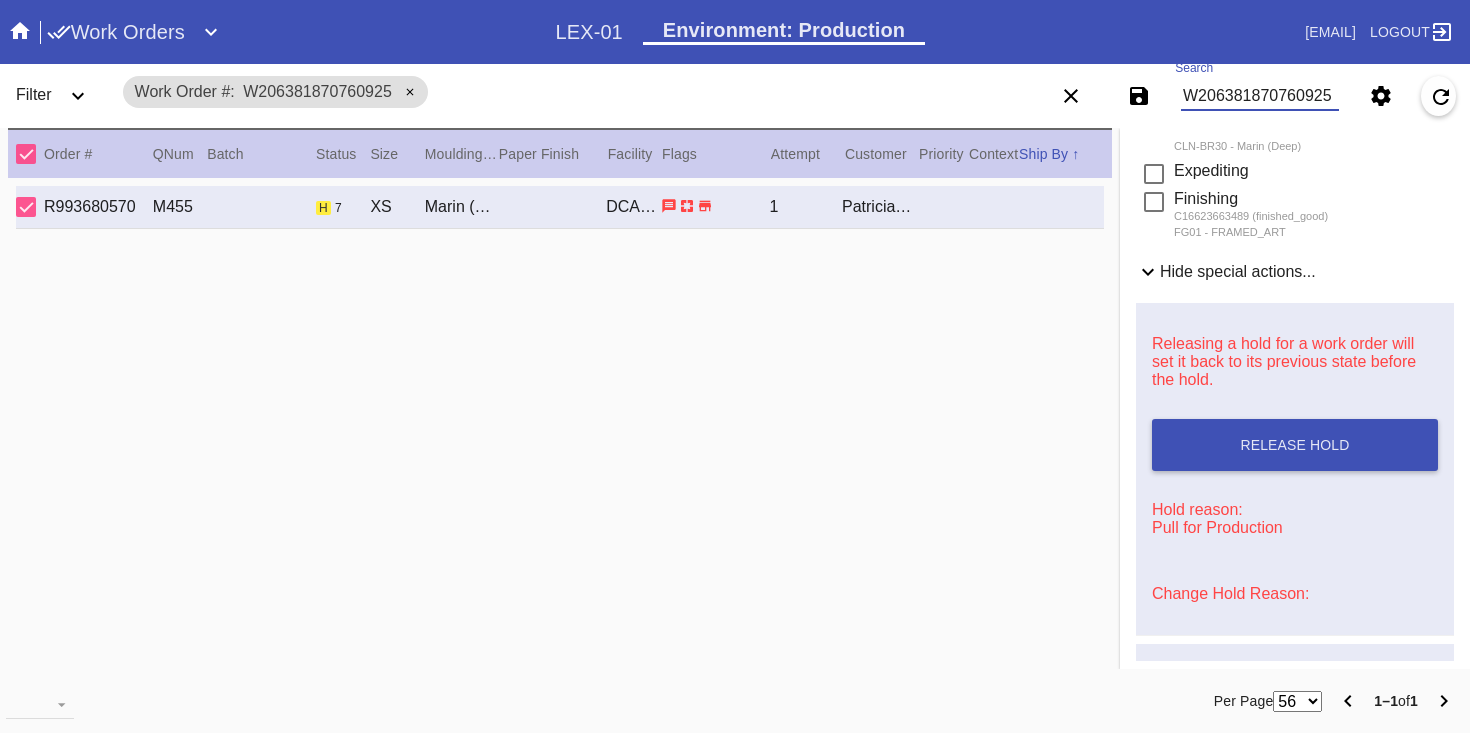 click on "W206381870760925" at bounding box center [1260, 96] 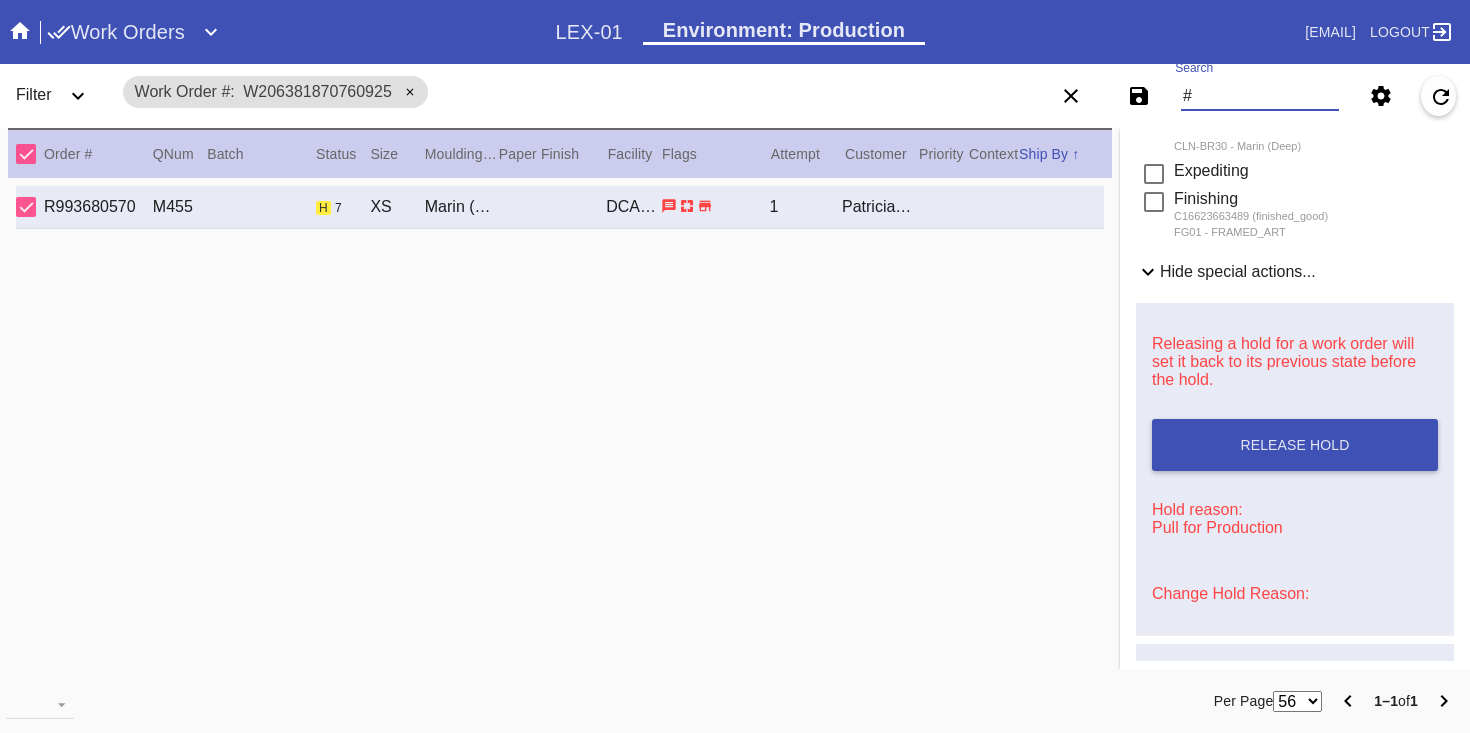 paste on "M761719912" 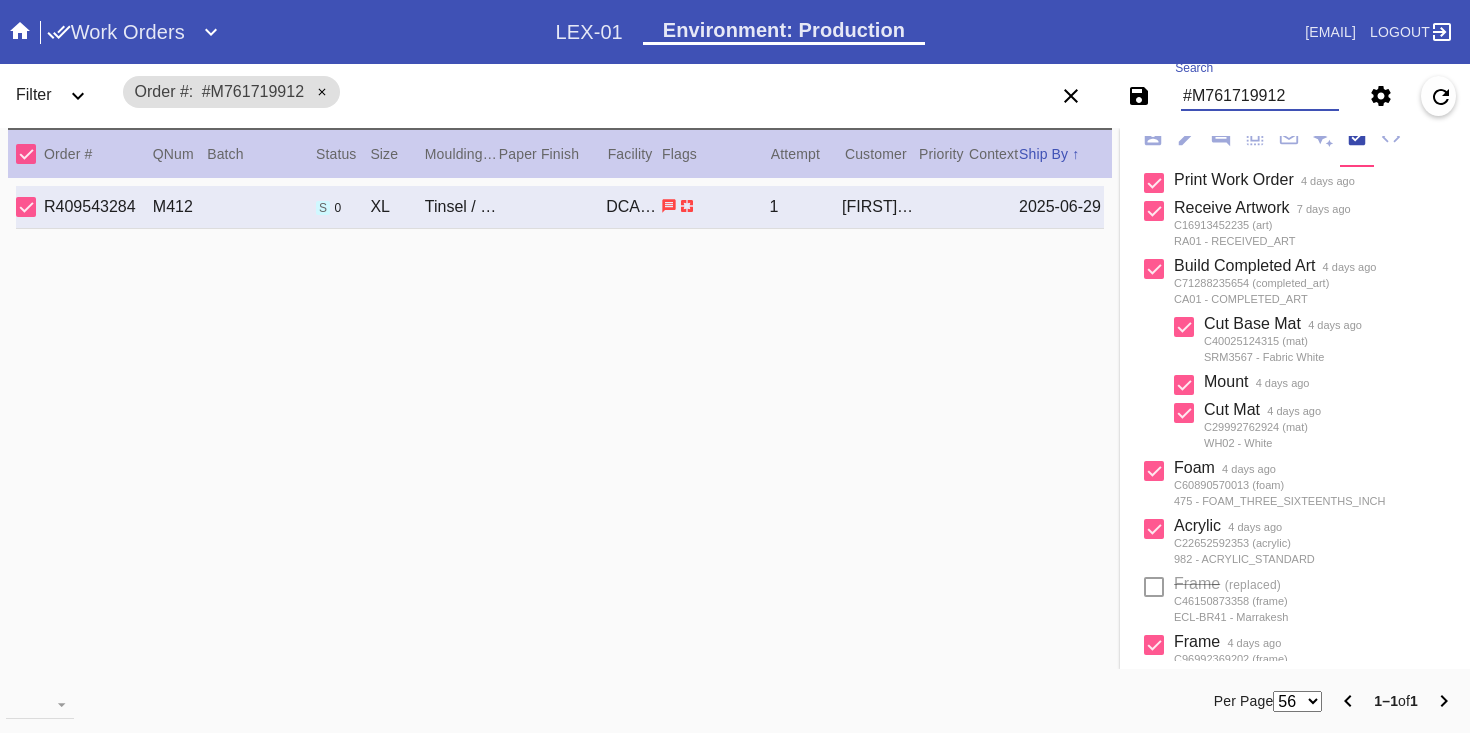 scroll, scrollTop: 0, scrollLeft: 0, axis: both 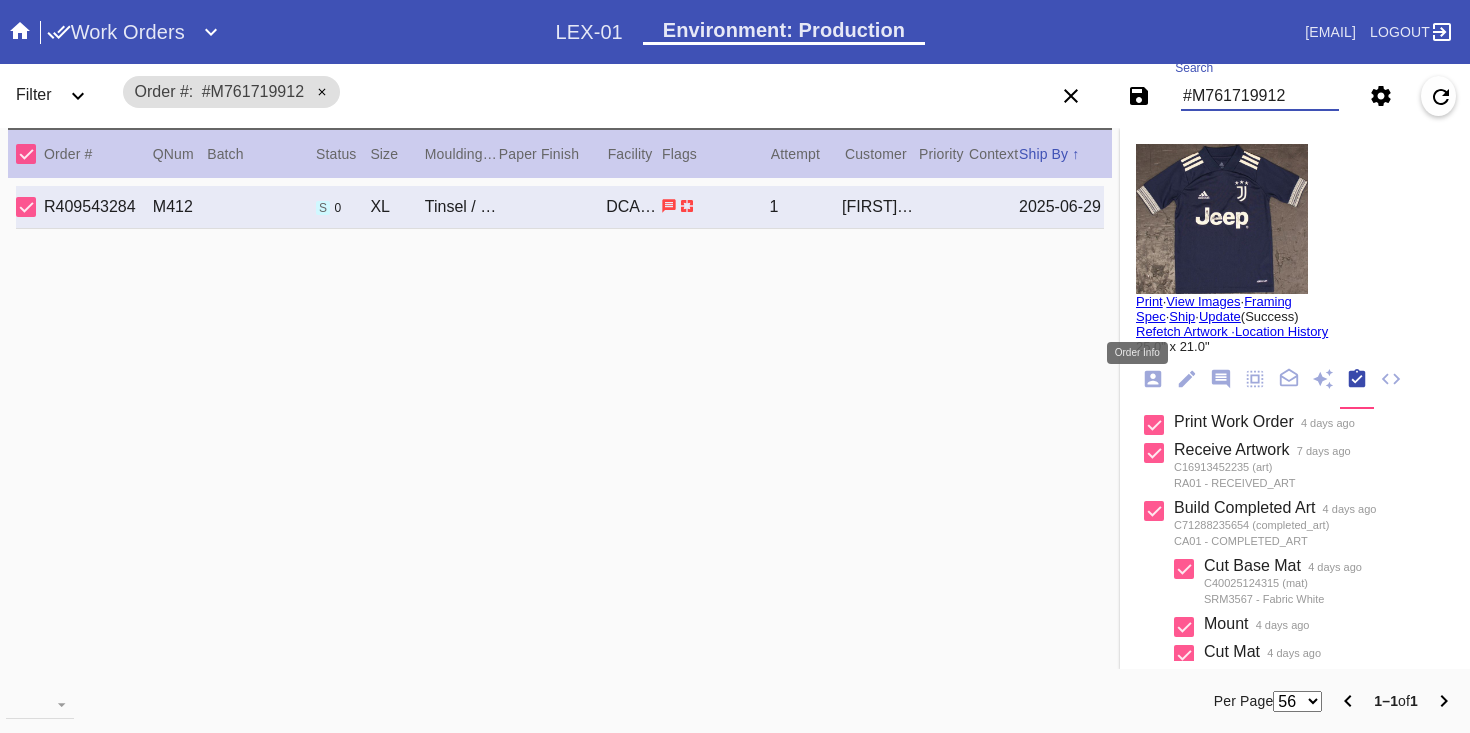 click at bounding box center [1153, 379] 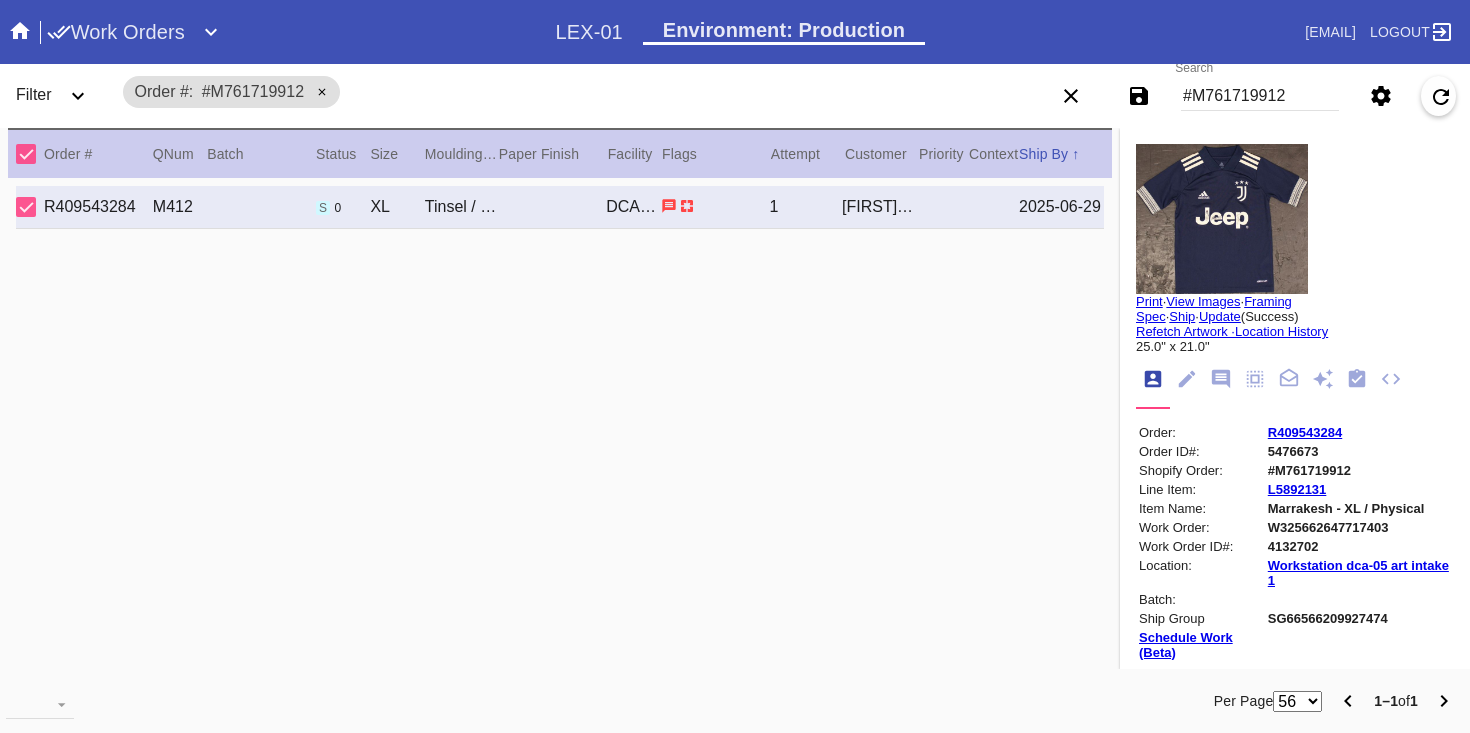 click on "Print" at bounding box center (1149, 301) 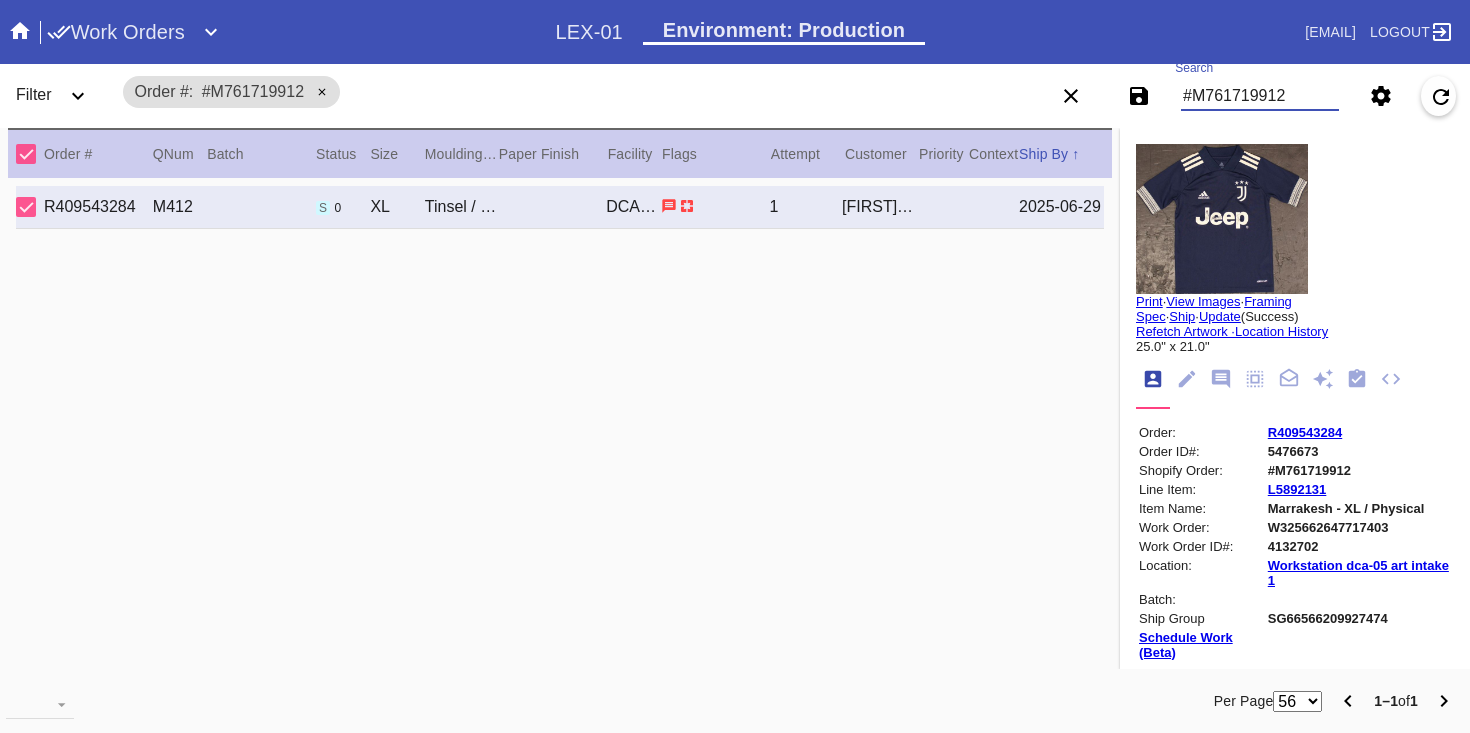 click on "#M761719912" at bounding box center (1260, 96) 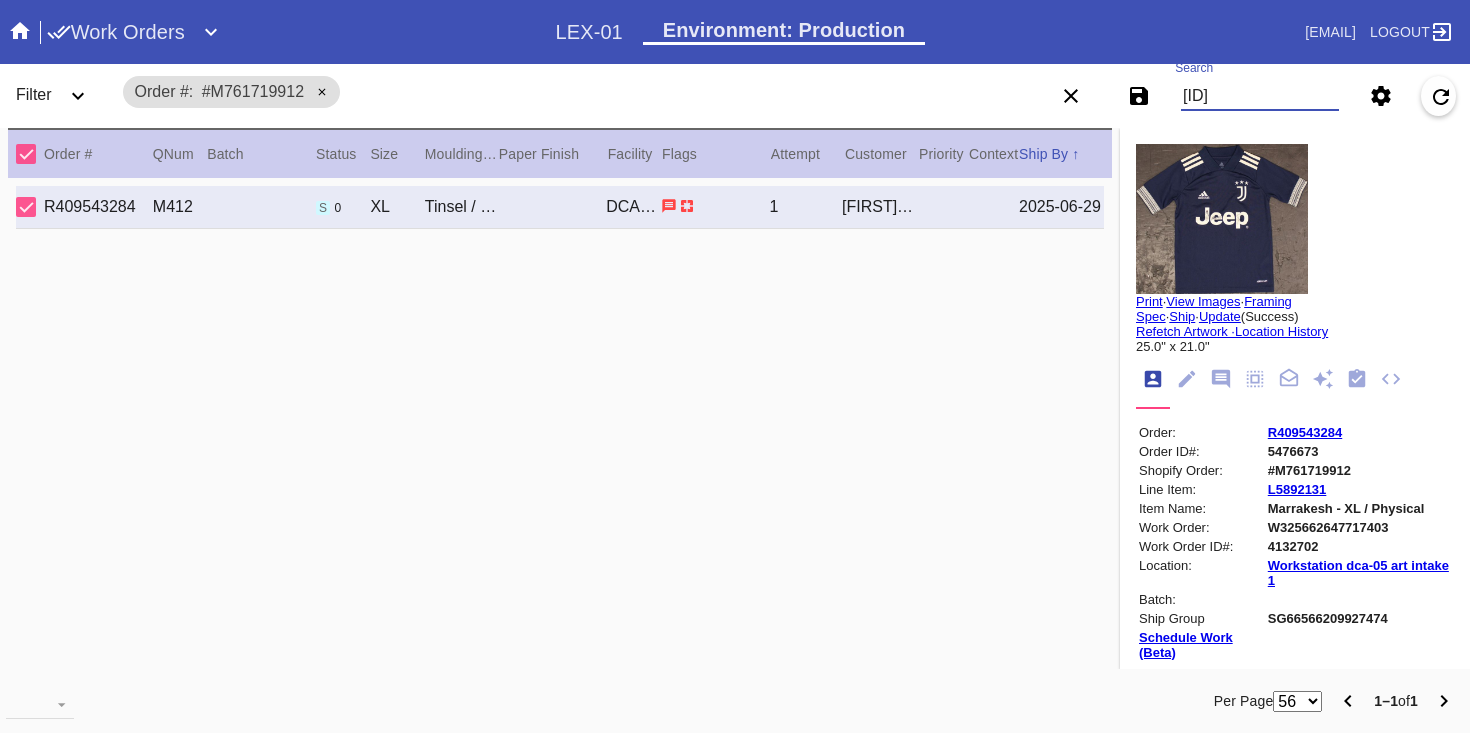 scroll, scrollTop: 0, scrollLeft: 4, axis: horizontal 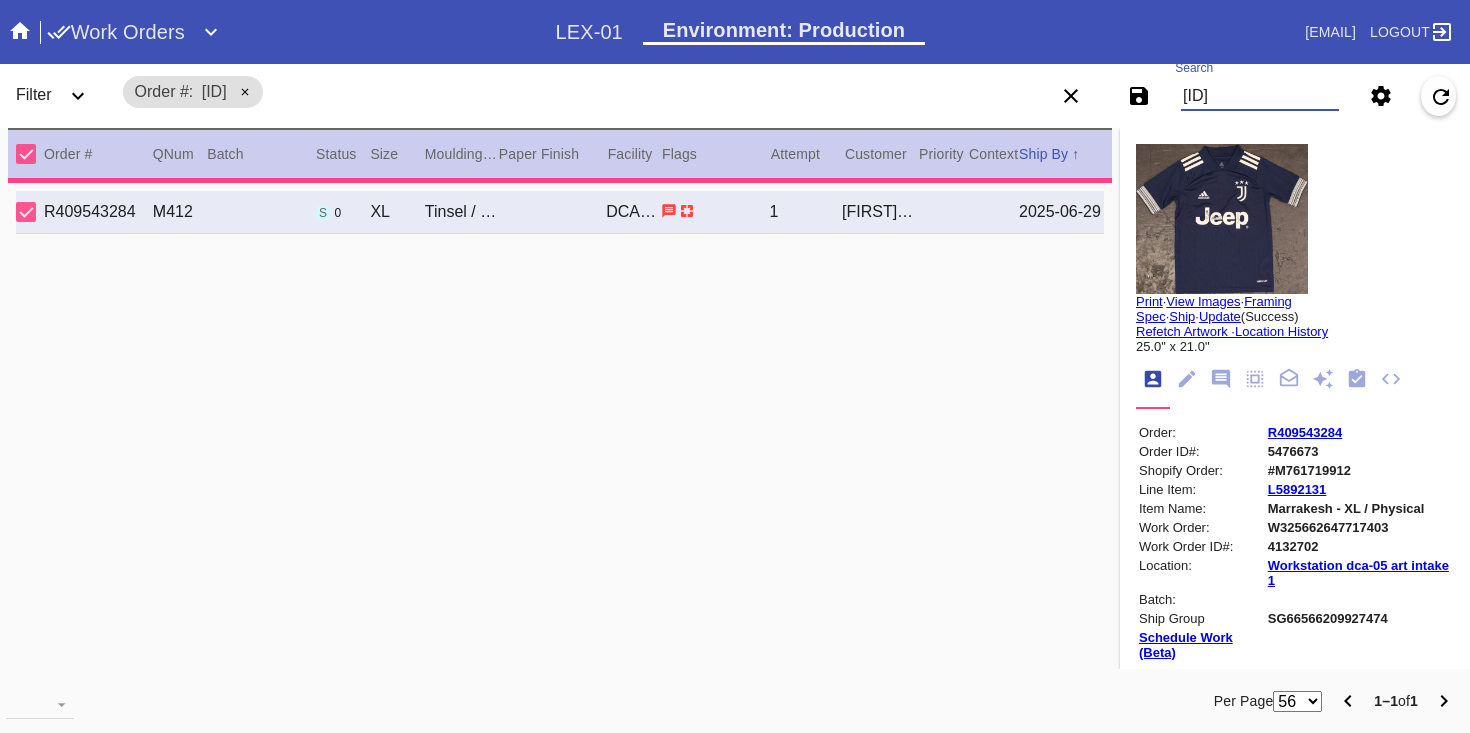 click on "#W178289966393684" at bounding box center [1260, 96] 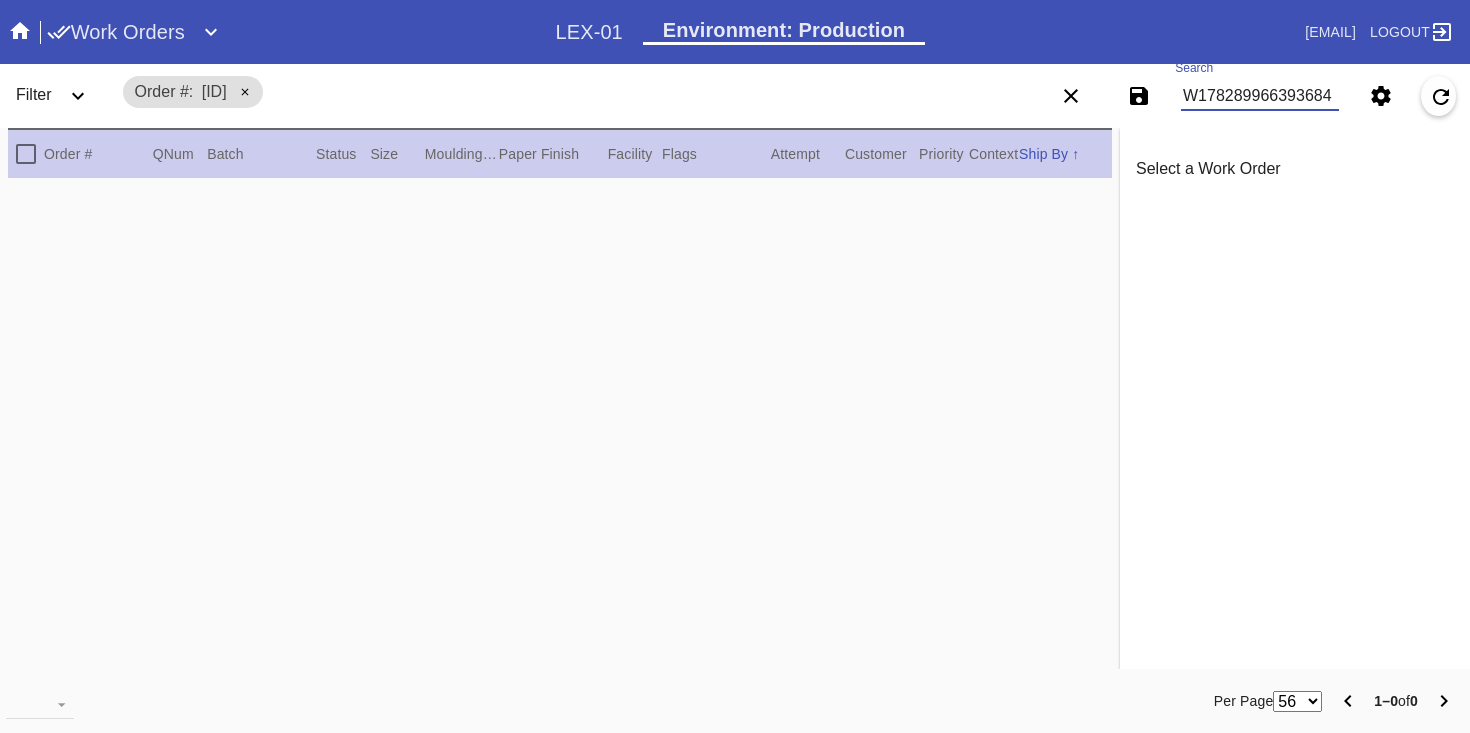 scroll, scrollTop: 0, scrollLeft: 0, axis: both 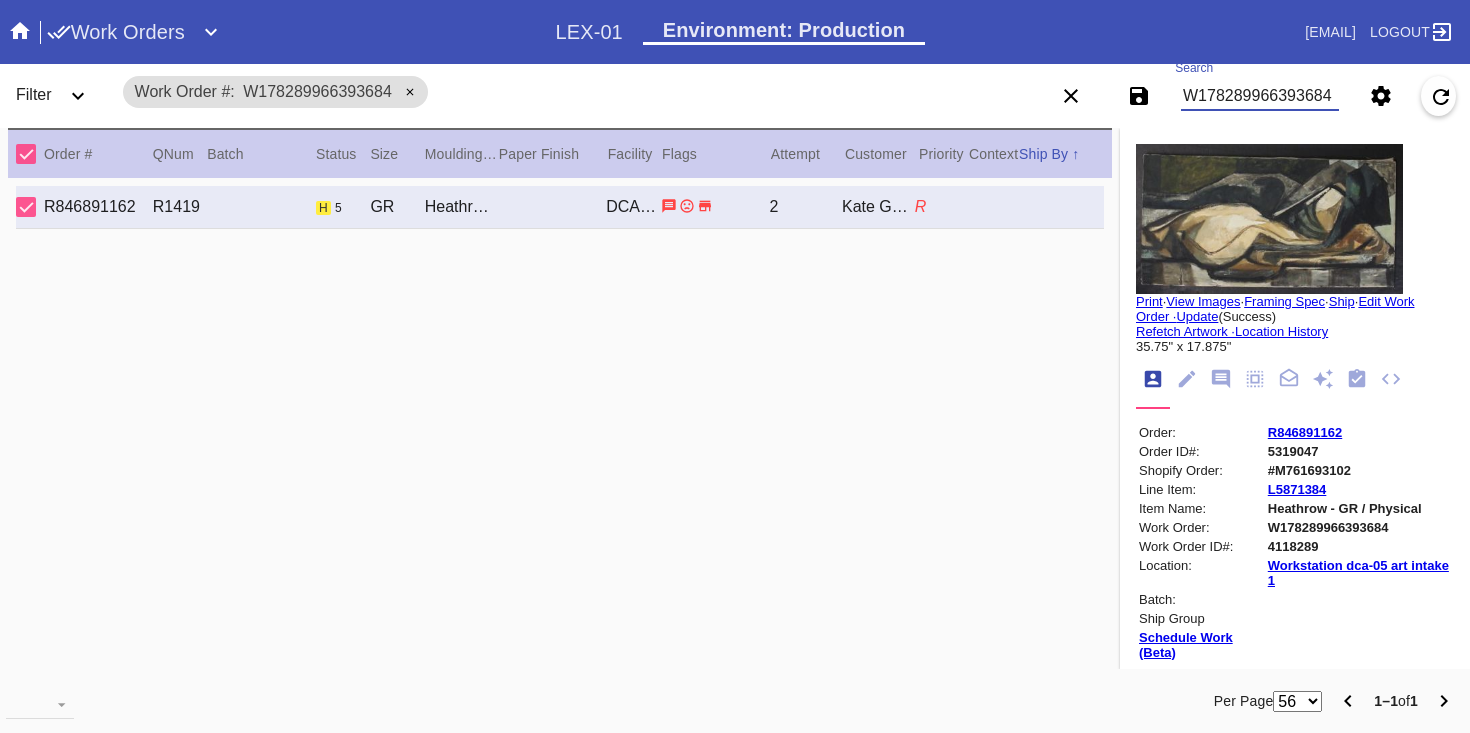 type on "W178289966393684" 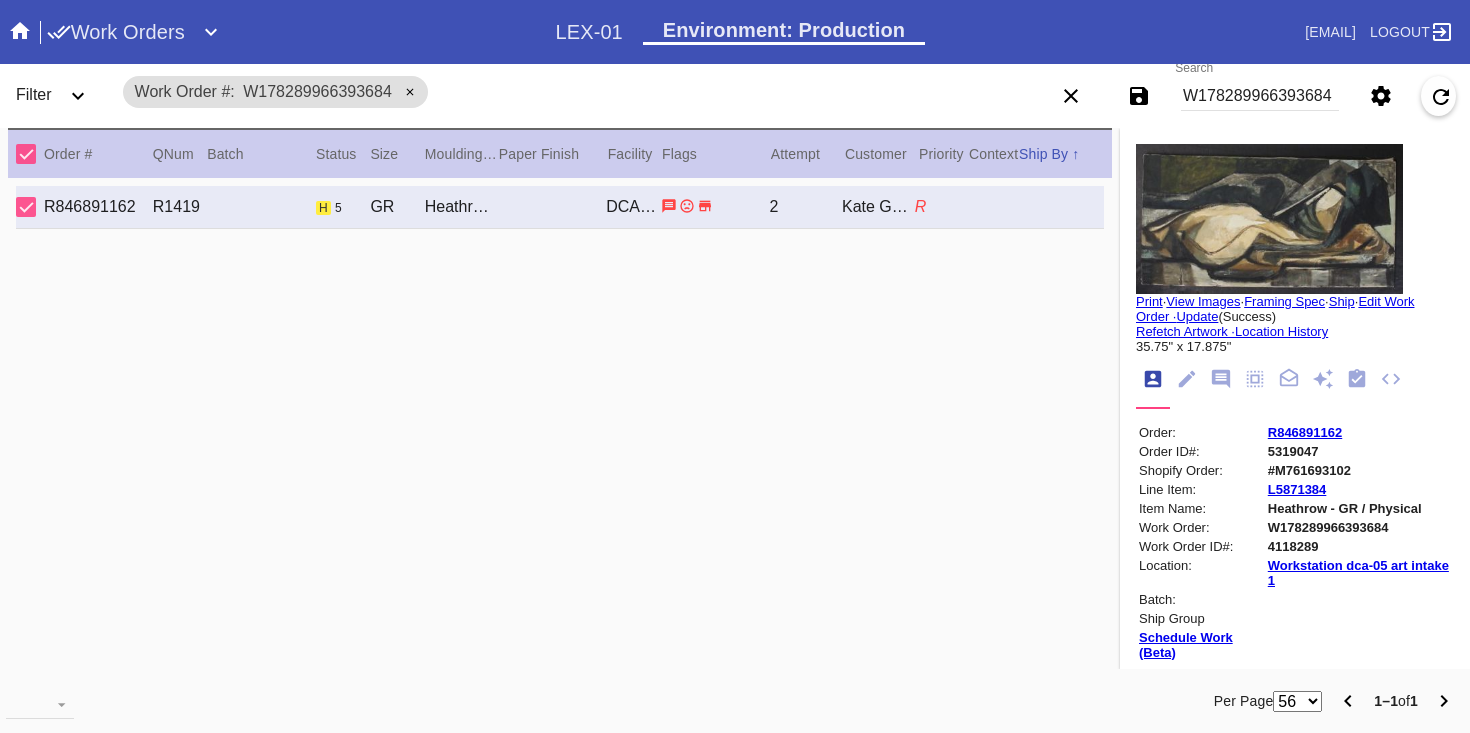 click on "L5871384" at bounding box center (1359, 489) 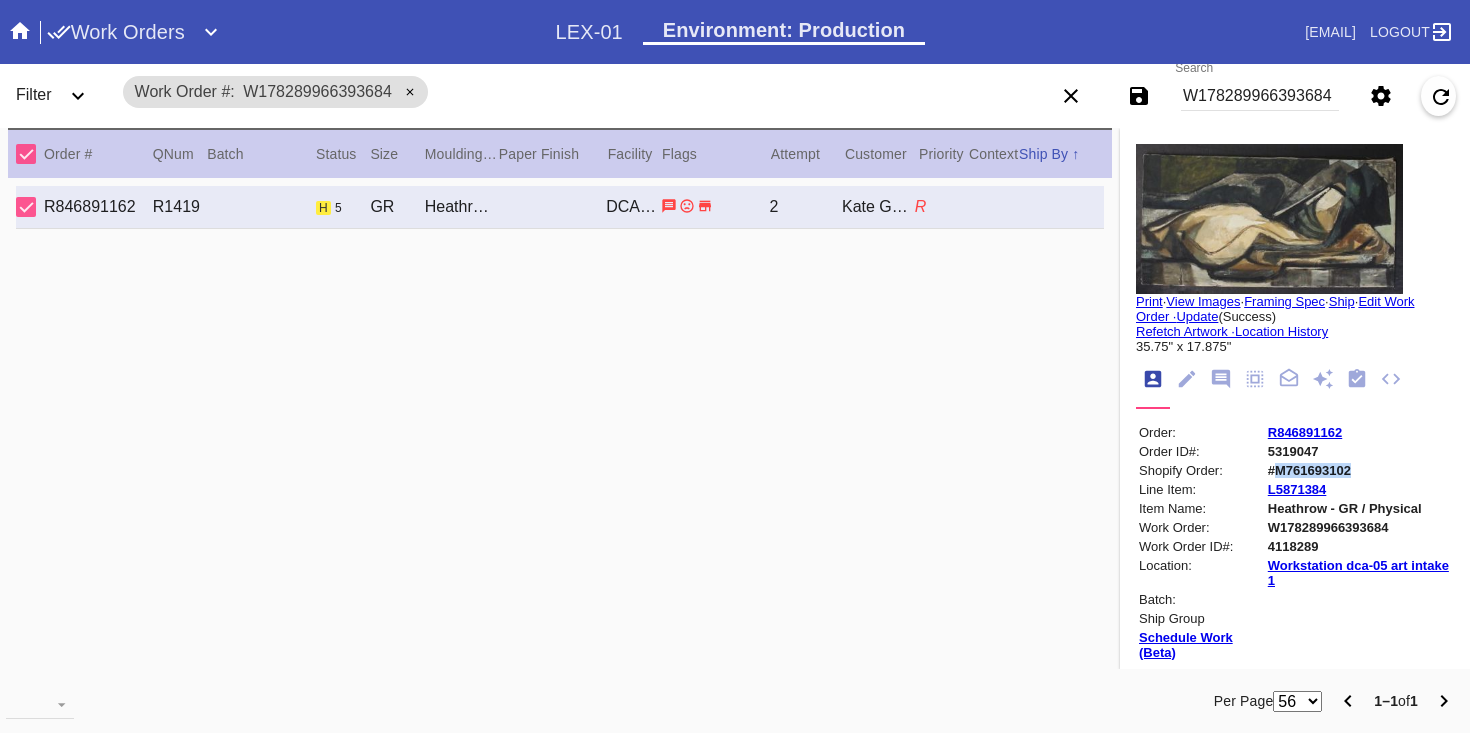 click on "#M761693102" at bounding box center [1359, 470] 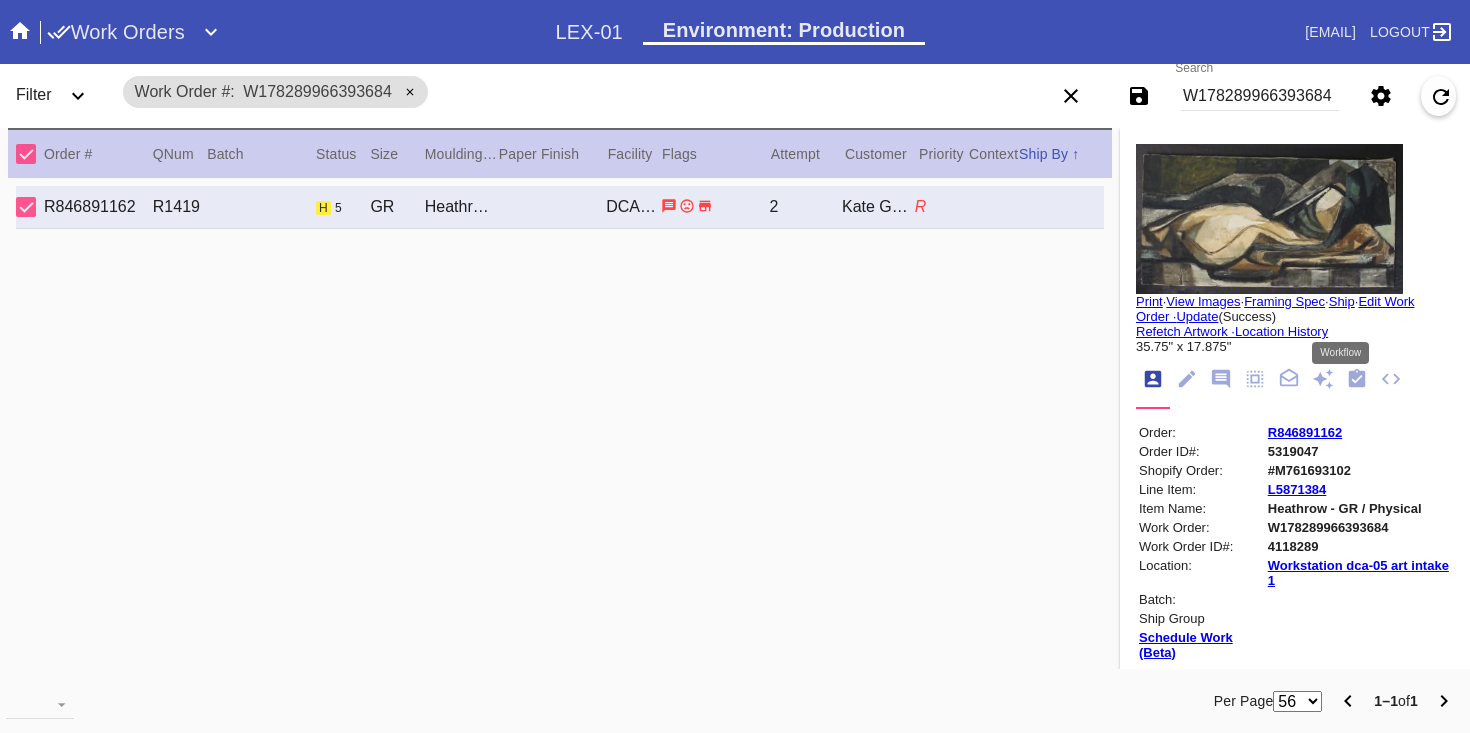 click at bounding box center (1357, 378) 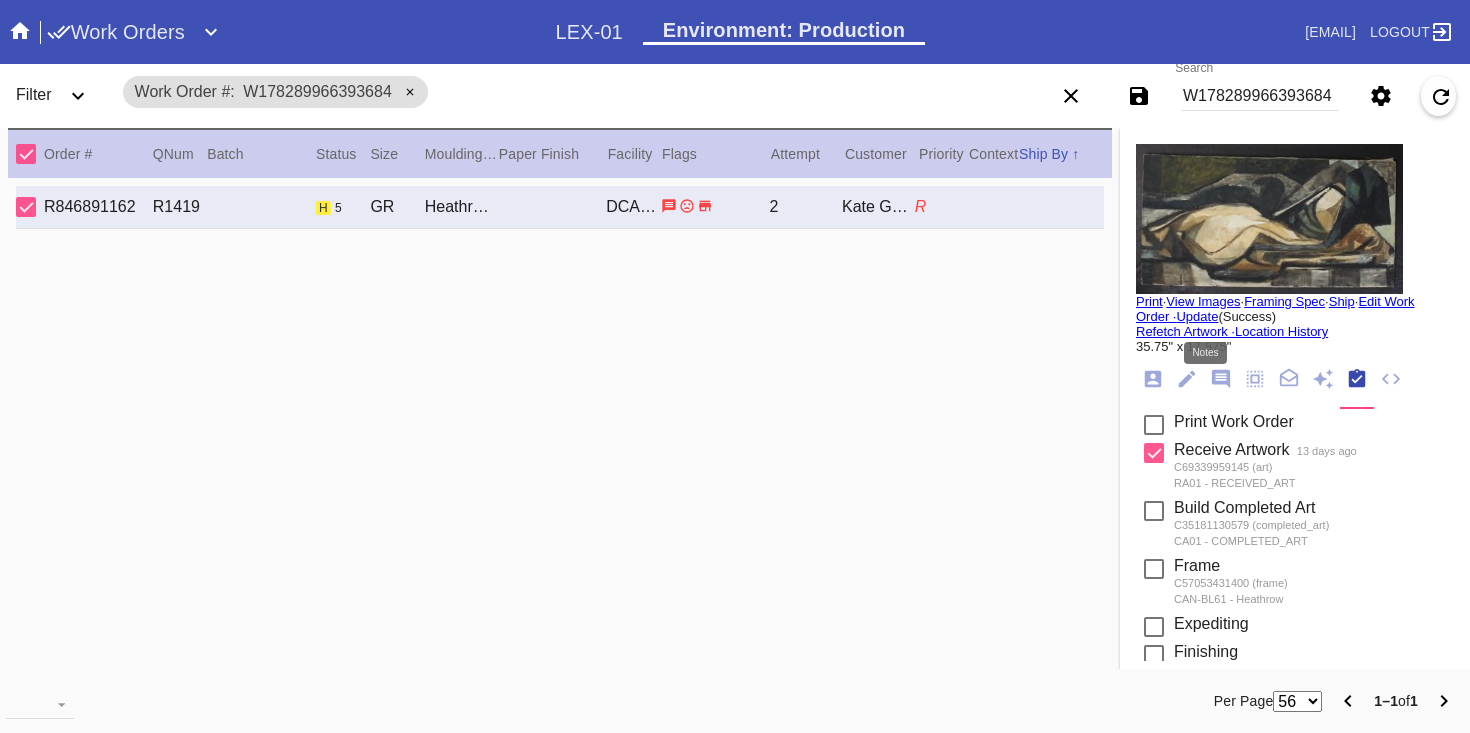 click at bounding box center (1221, 379) 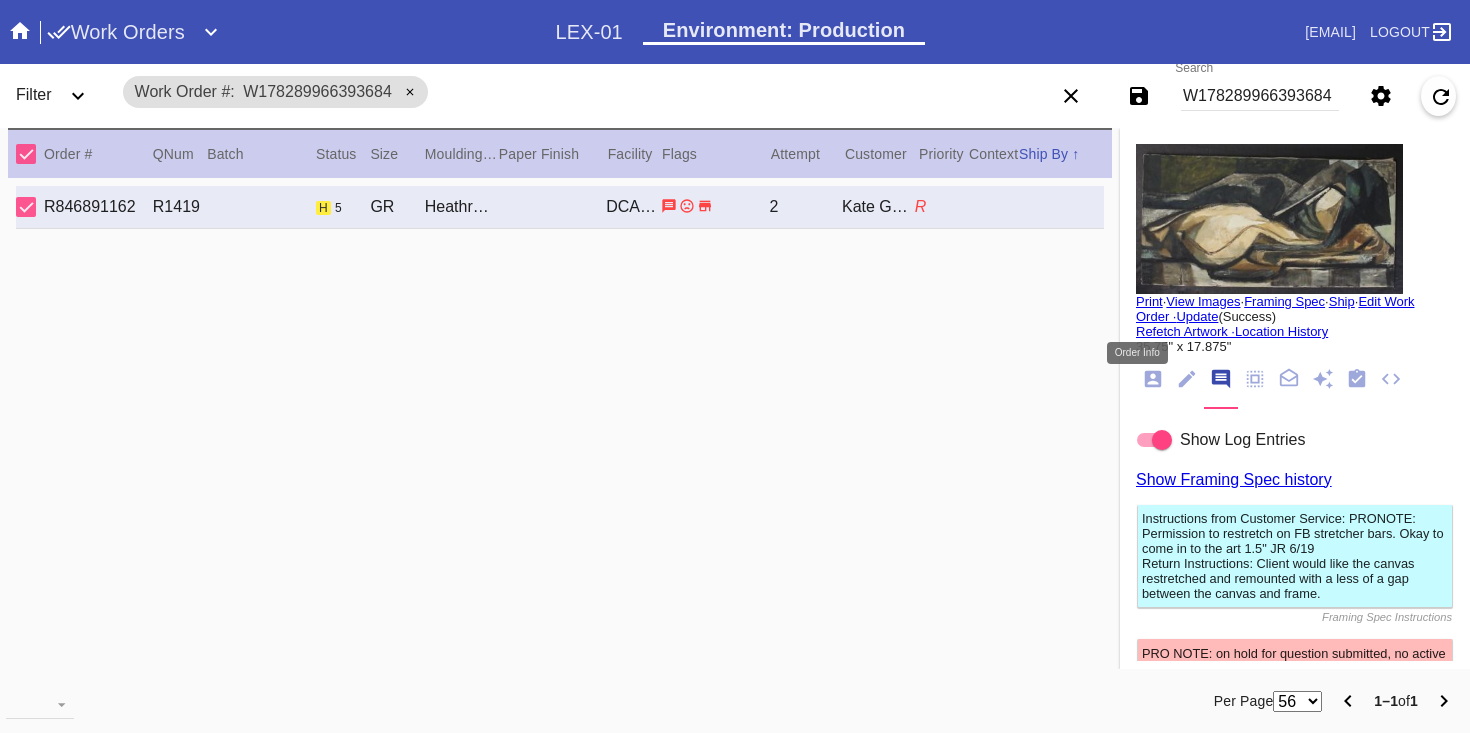click at bounding box center (1153, 379) 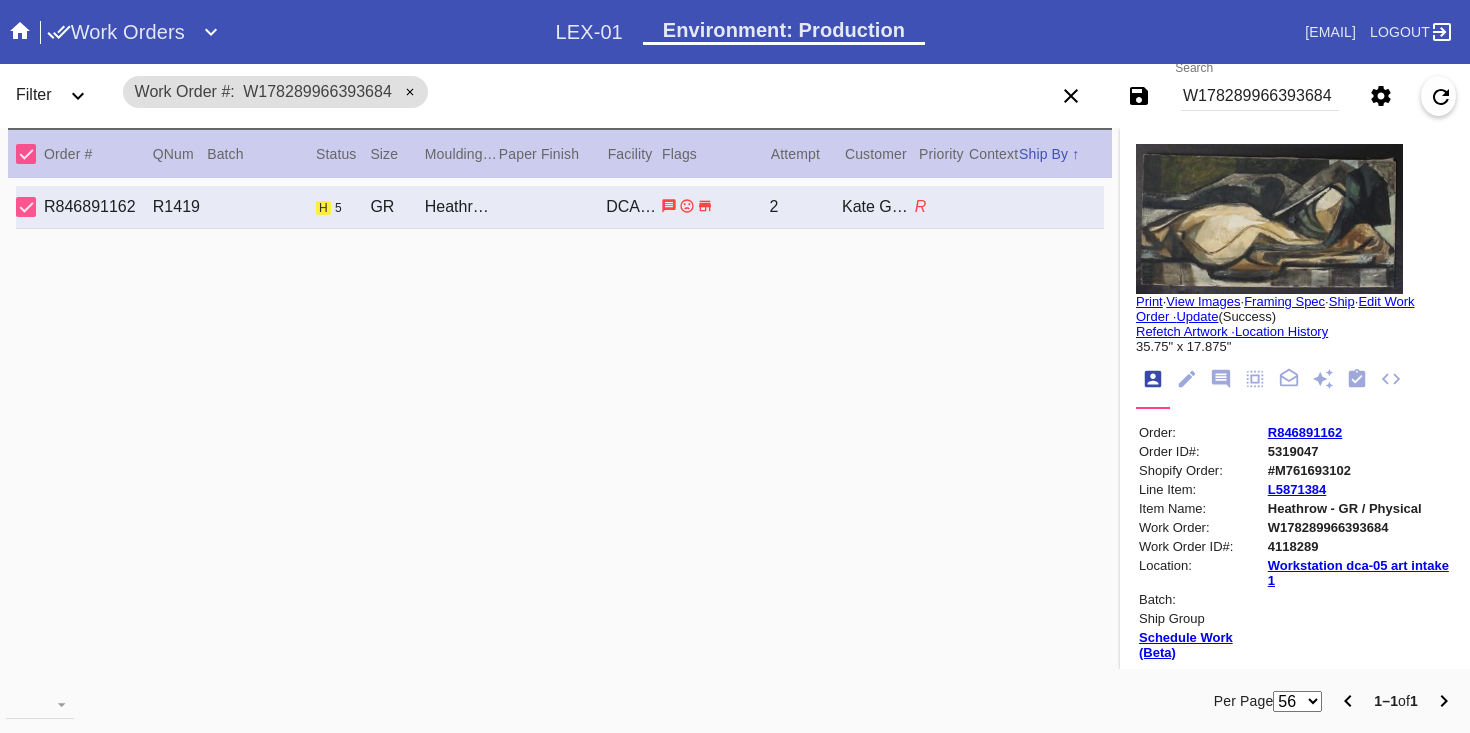 click on "View Images" at bounding box center (1203, 301) 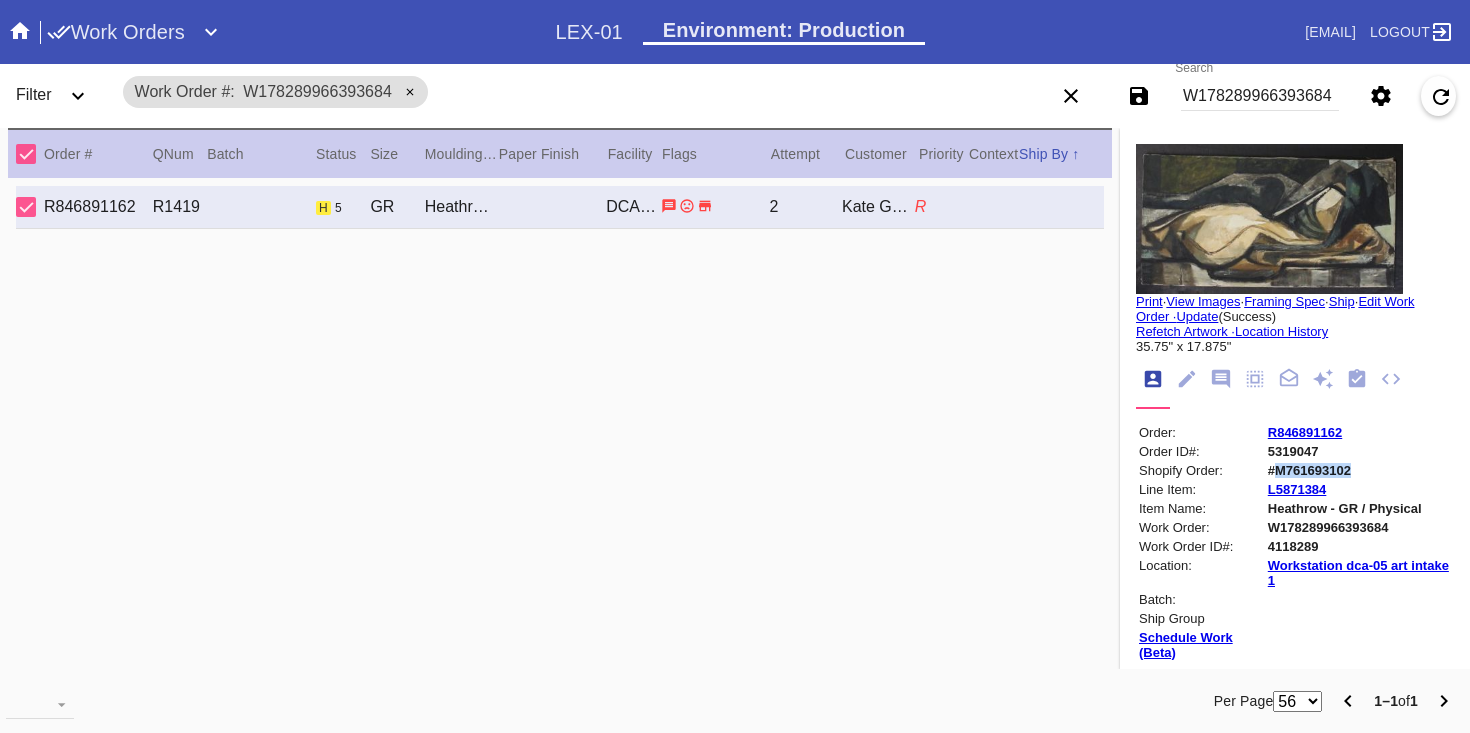 click on "#M761693102" at bounding box center (1359, 470) 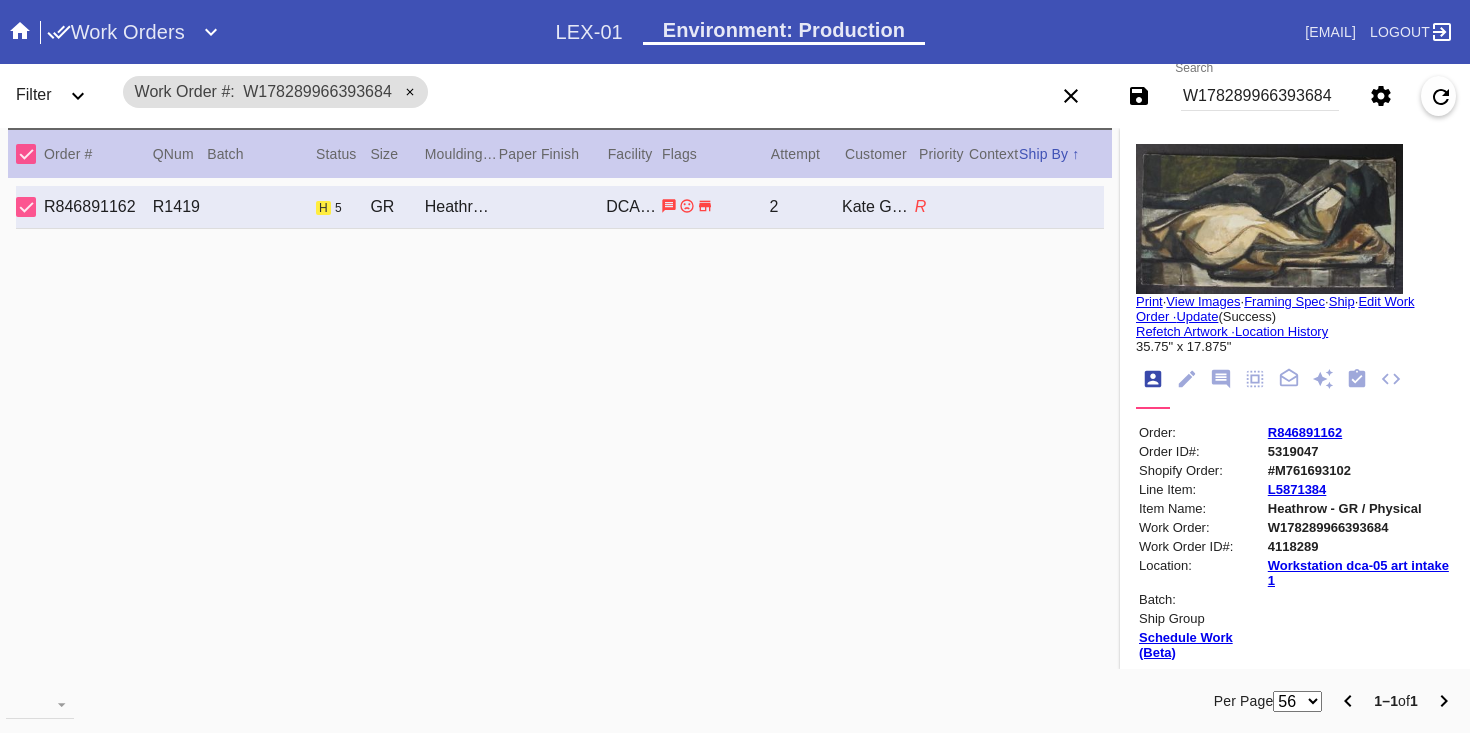 click at bounding box center (1357, 379) 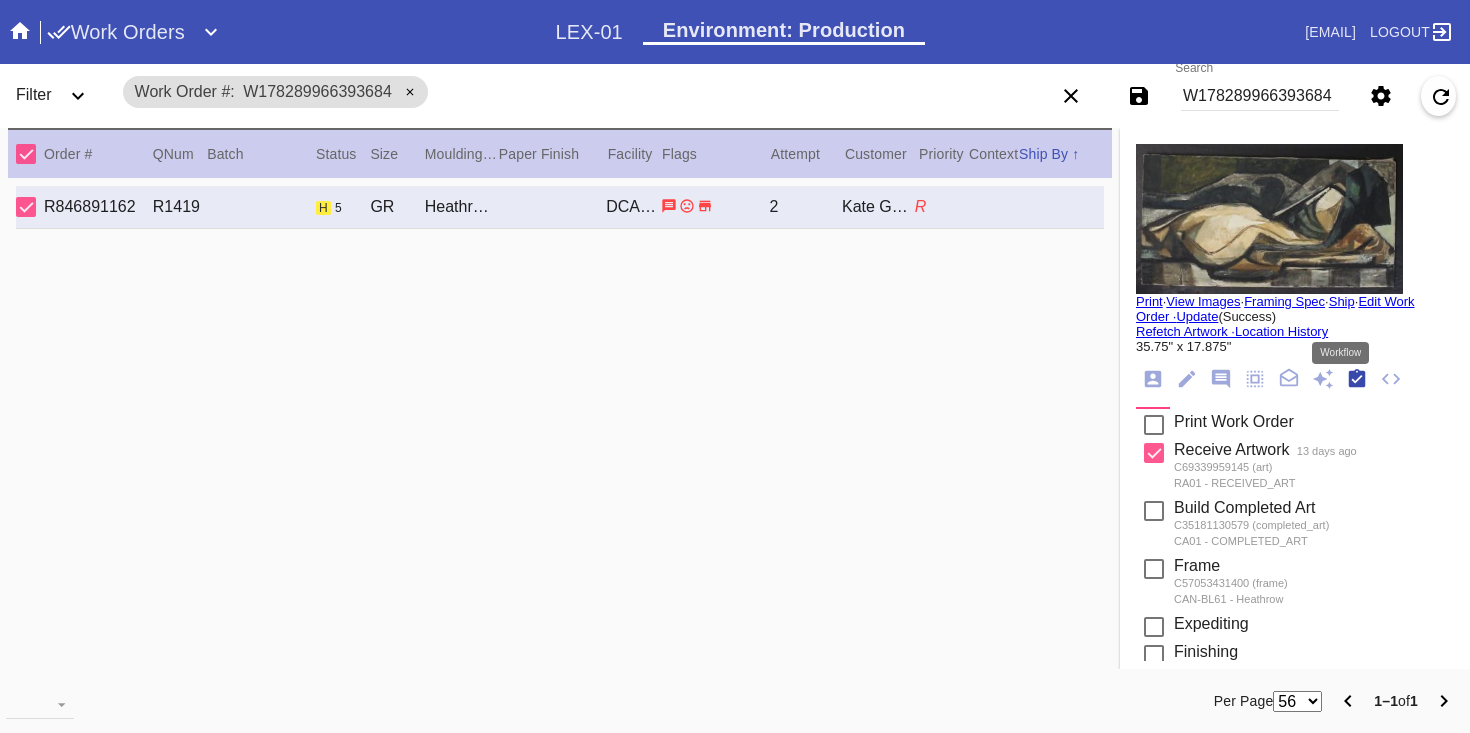 scroll, scrollTop: 320, scrollLeft: 0, axis: vertical 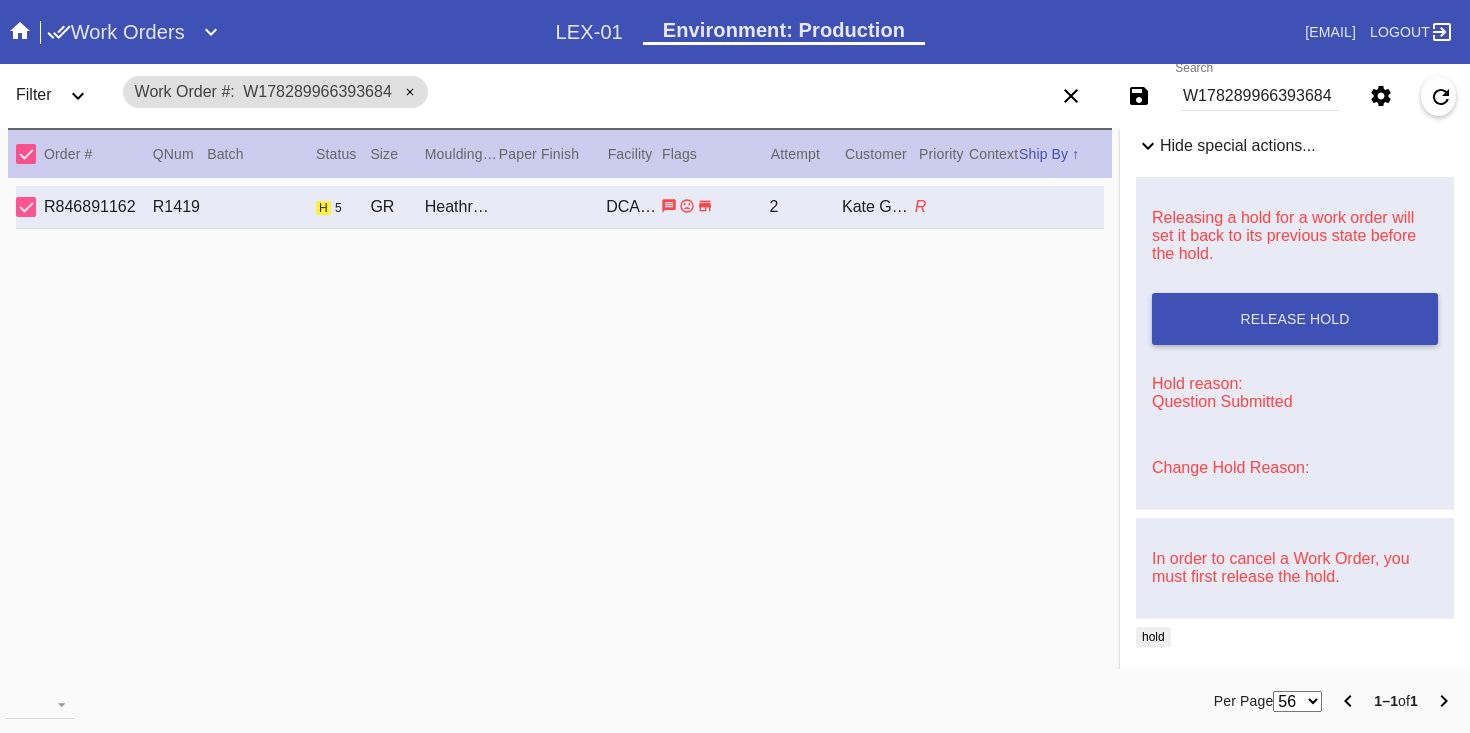 click on "Change Hold Reason:" at bounding box center [1230, 467] 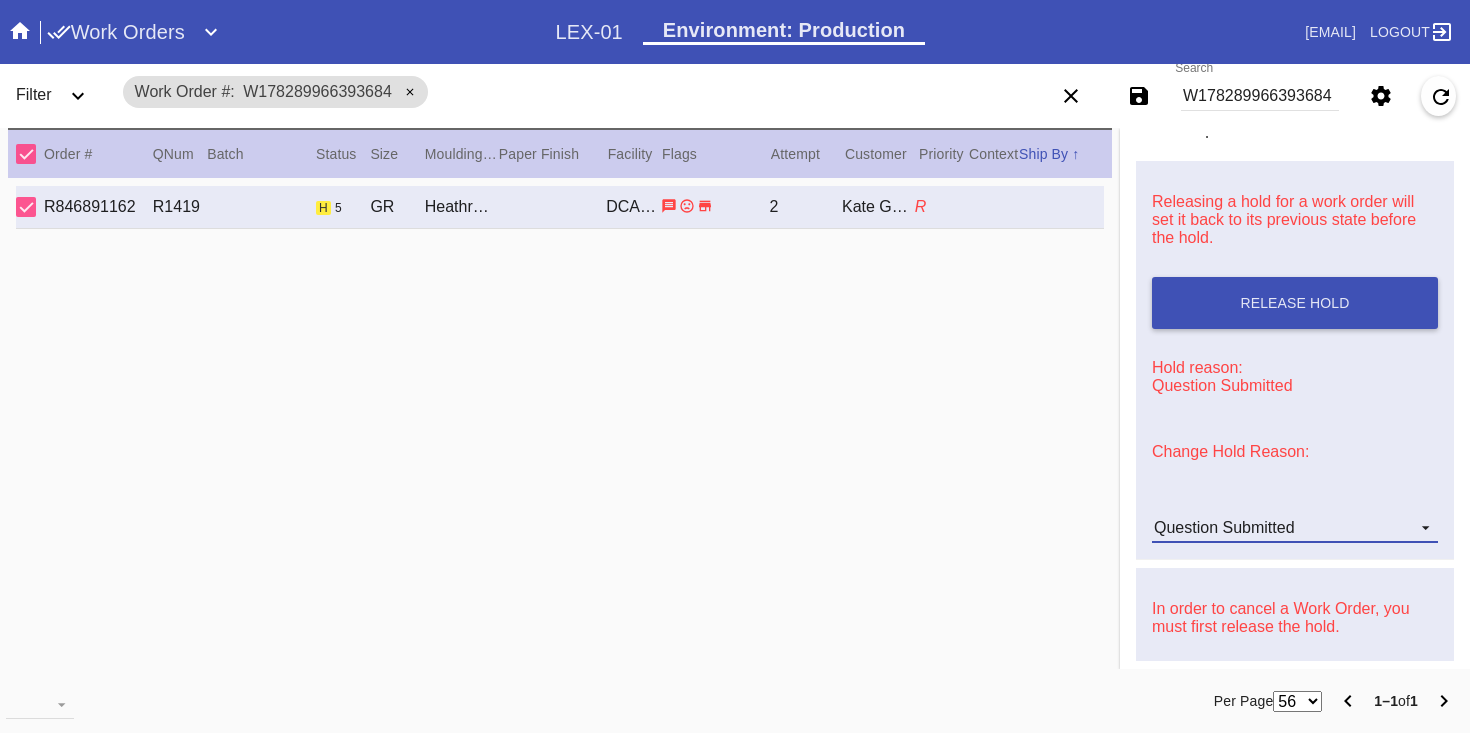 click on "Question Submitted" at bounding box center (1224, 527) 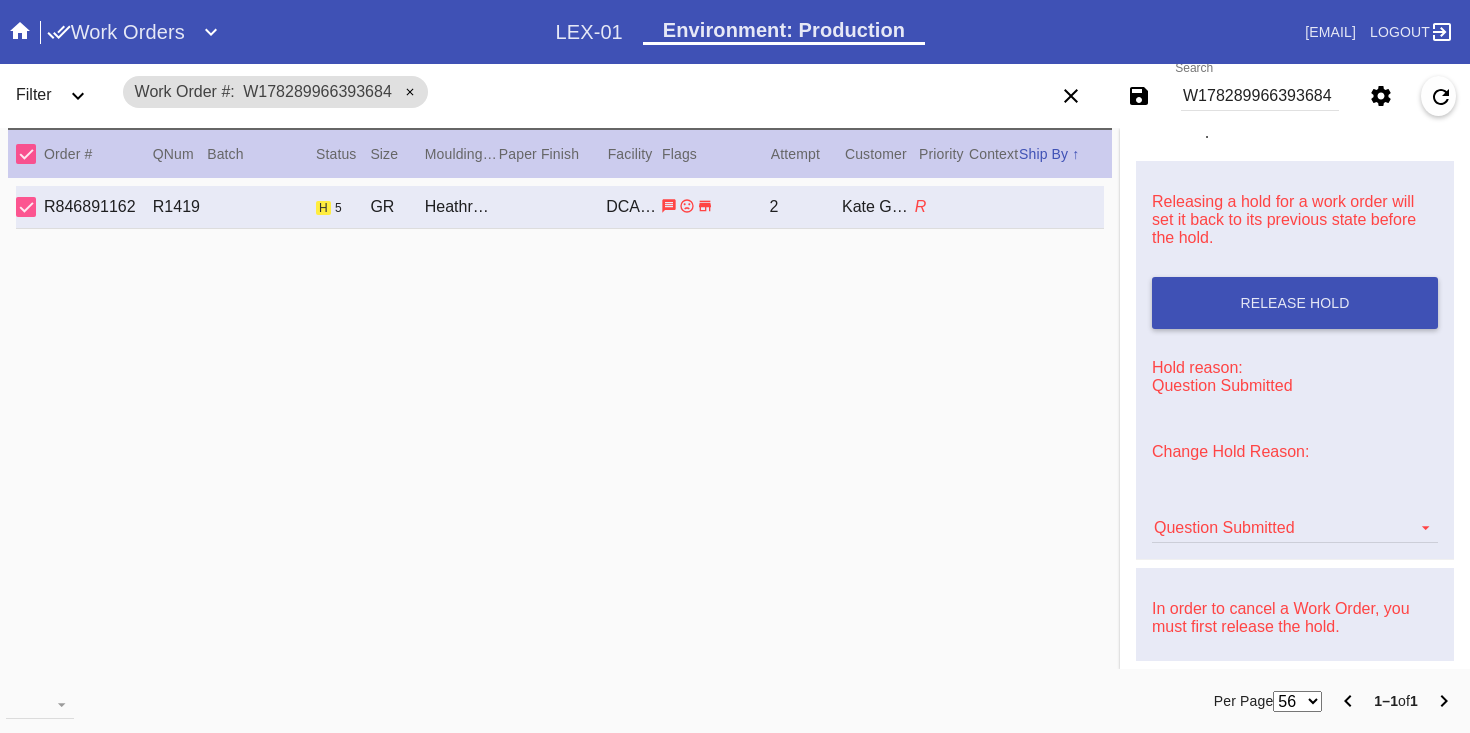 scroll, scrollTop: 616, scrollLeft: 0, axis: vertical 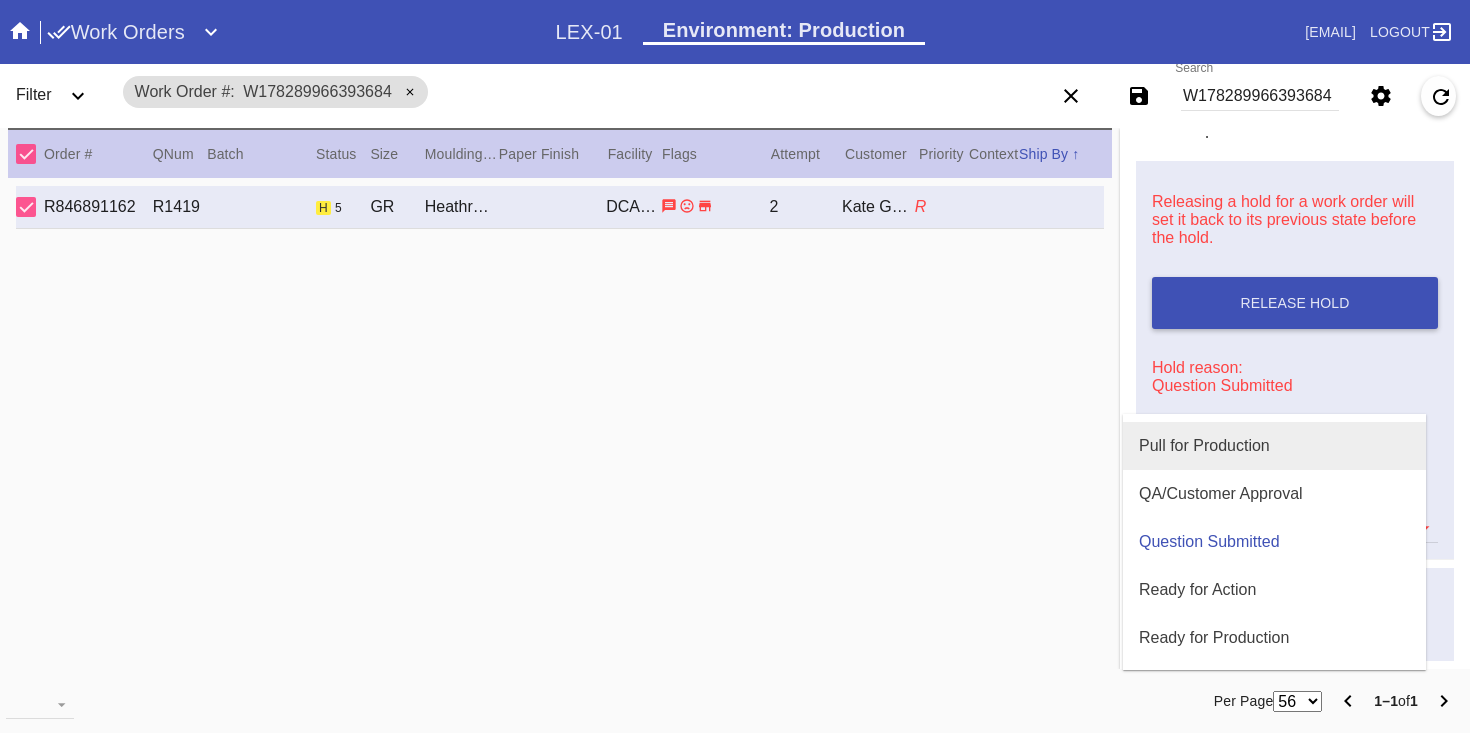 click on "Pull for Production" at bounding box center (1274, 446) 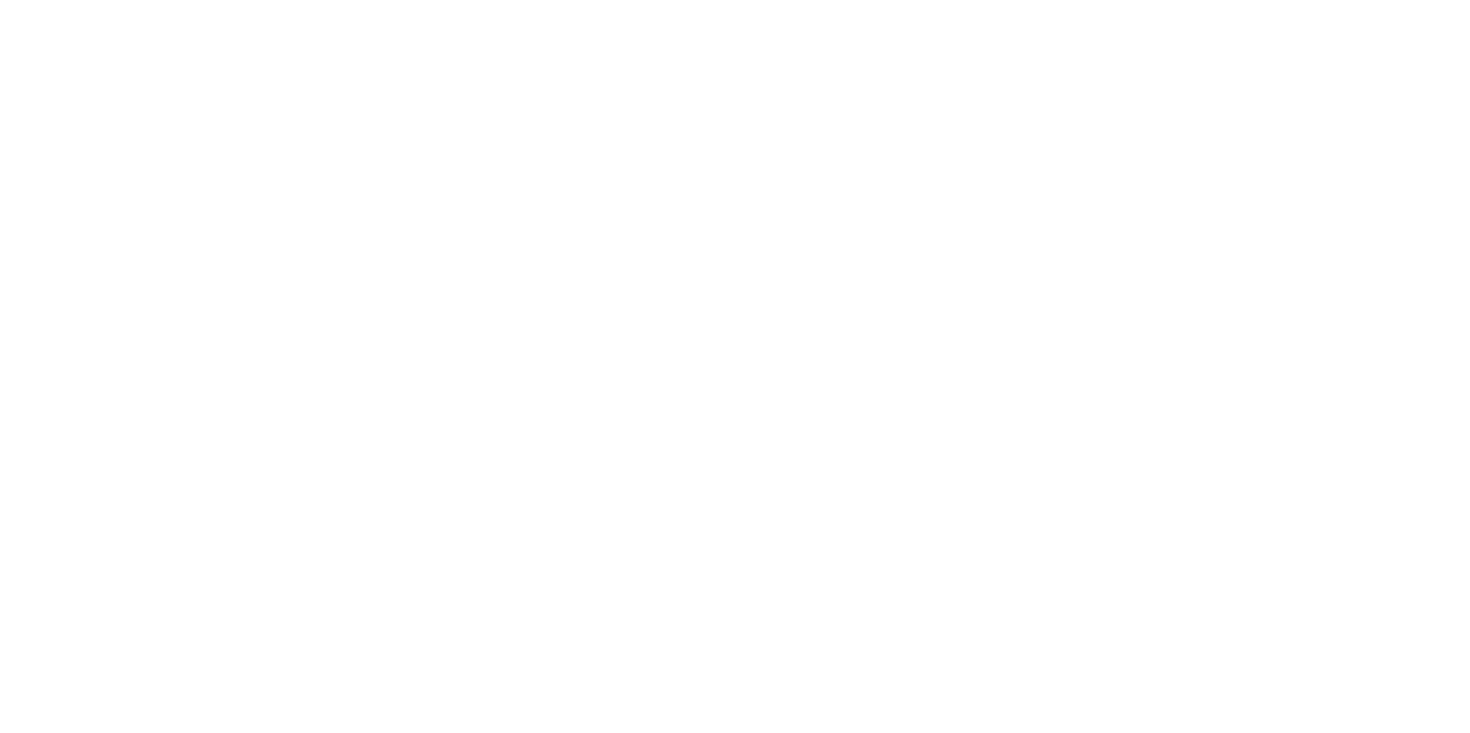 scroll, scrollTop: 0, scrollLeft: 0, axis: both 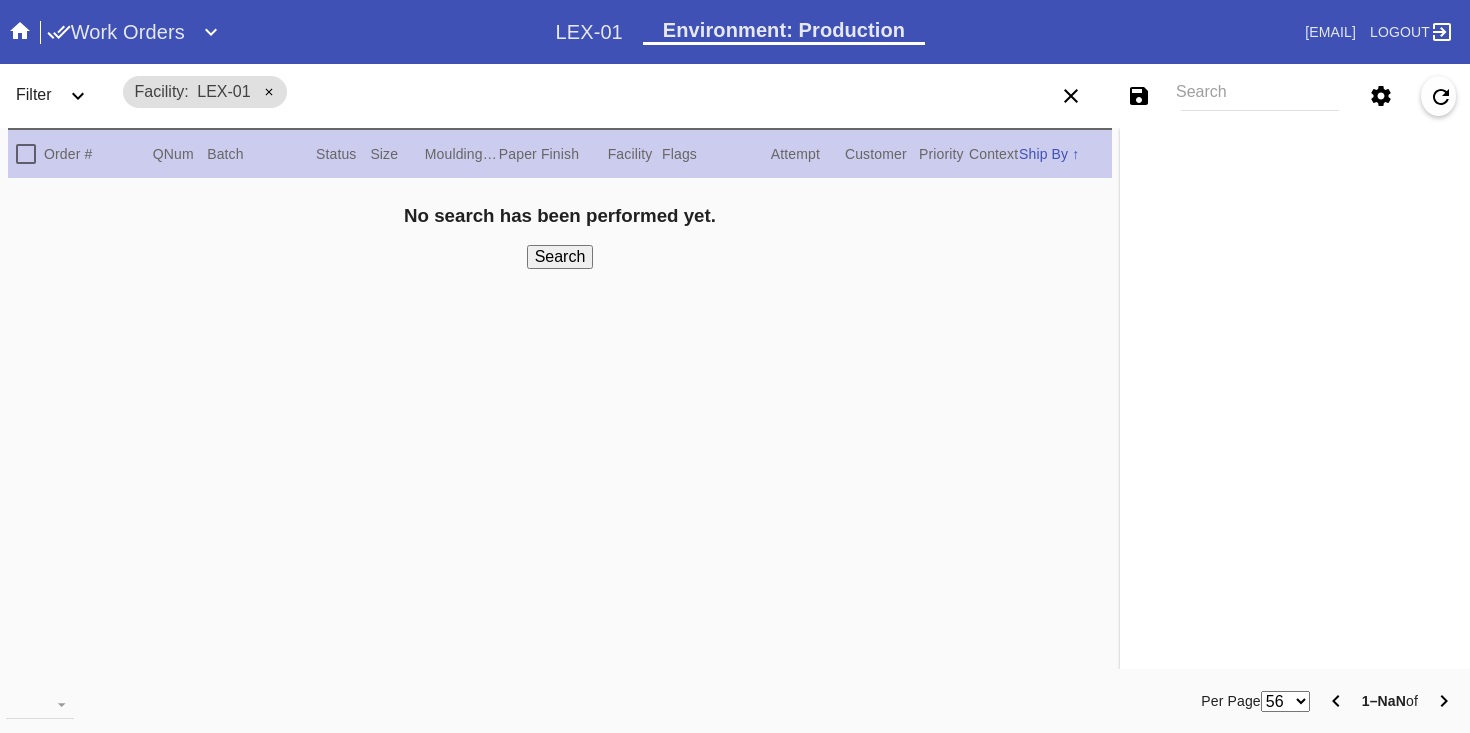 click on "Facility
LEX-01" at bounding box center [205, 92] 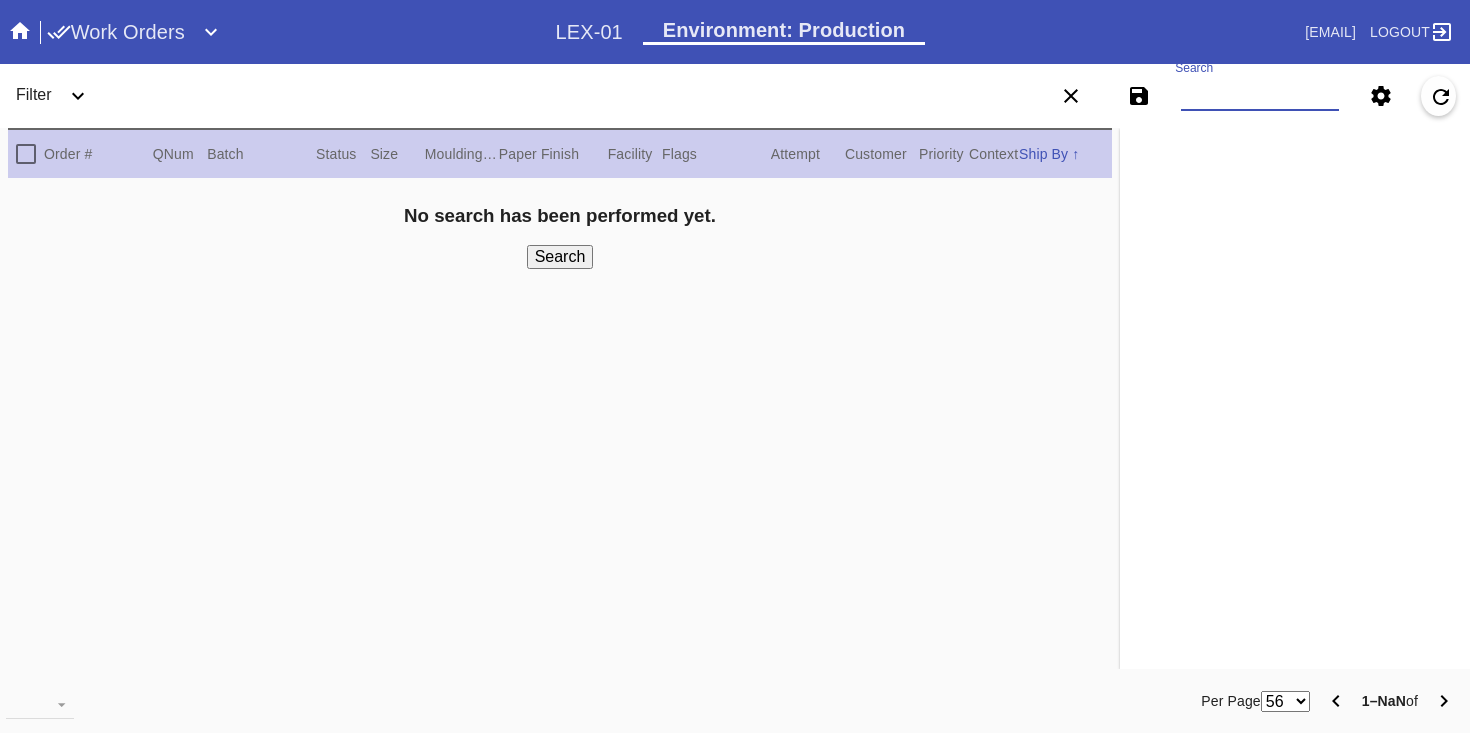 click on "Search" at bounding box center (1260, 96) 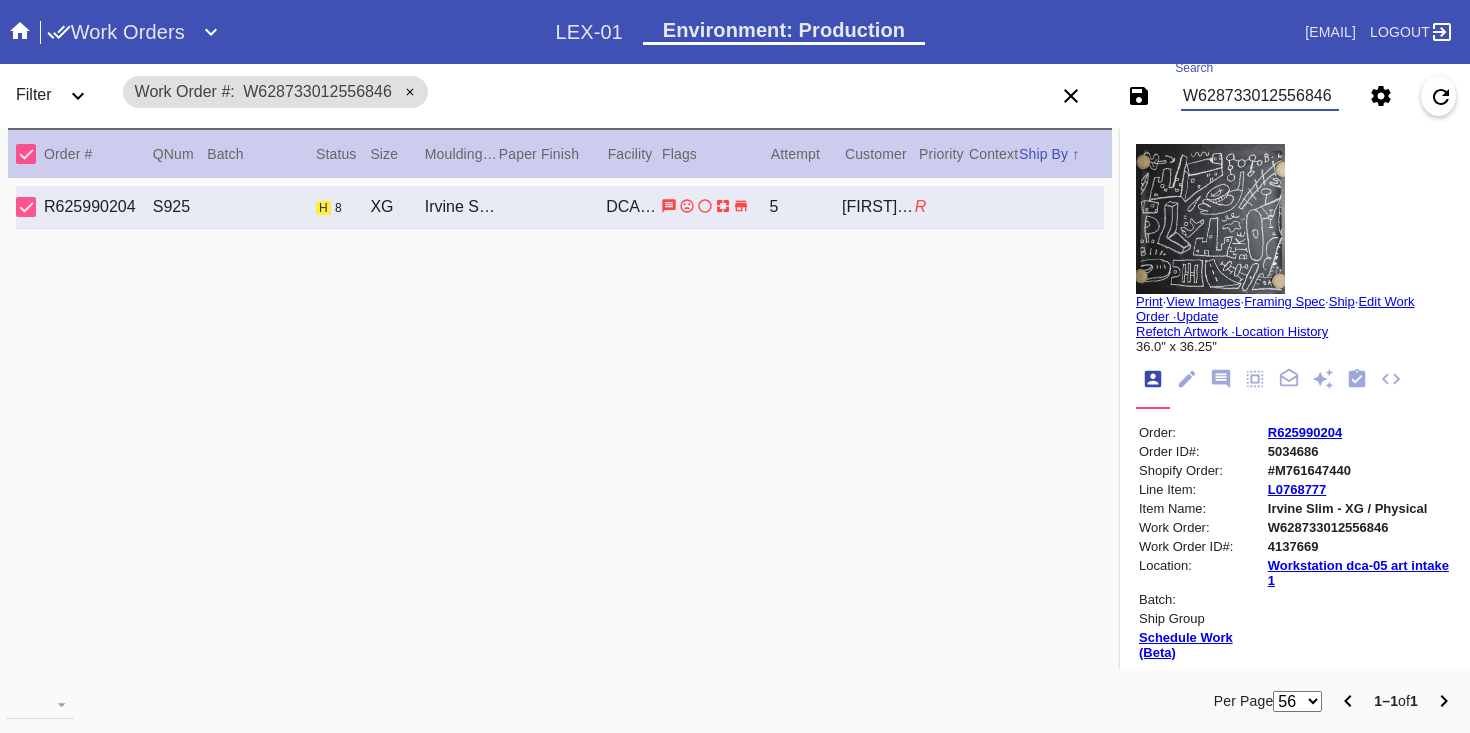click on "Location History [DIMENSIONS] Order: [ORDER_ID] Order ID#: [ORDER_ID] Shopify Order: #[ORDER_ID] Line Item: [LINE_ITEM] Item Name: [ITEM_NAME] / Physical Work Order: [WORK_ORDER] Work Order ID#: [WORK_ORDER_ID] Location: Workstation dca-05 art intake [NUMBER] Batch: Ship Group Schedule Work (Beta) Facility: DCA-05 change RFID: Assign RFID Batch Batch New Batch Add to Batch Special Instructions on Order: HPO - Multiple Return Line Item Instructions: Processing Instructions: Work Order Instructions: Framing Specification Instructions: Instructions from Customer Service: PRONOTE: Mount has changed to surface float. No spacers please. JR [DATE] Ordered: [DATE] 2nd leg: Art recv'd: [DATE] Ship by Date: Workable on Date: Get-it-by Date: [DATE] Ship to Store: Yes Precedence:" at bounding box center [1295, 398] 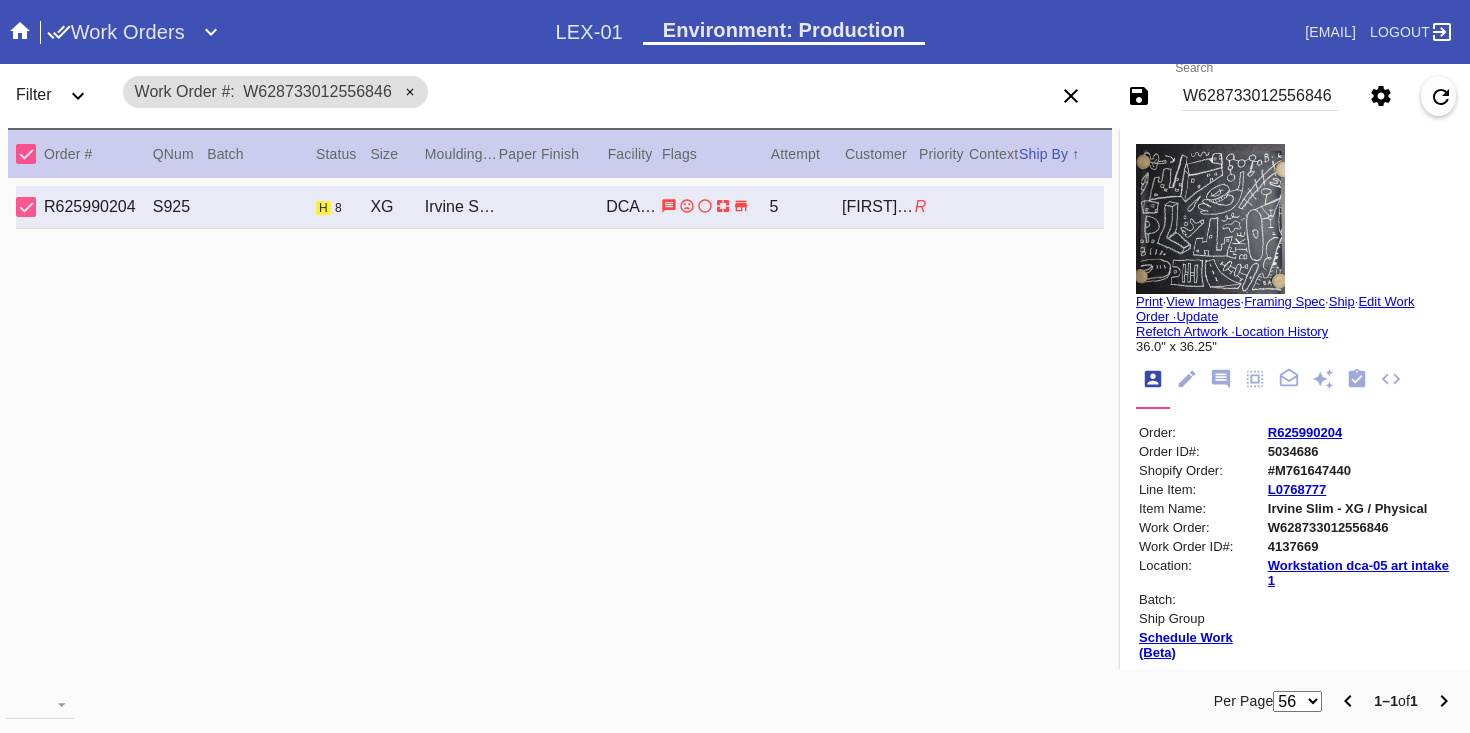 click on "Print" at bounding box center (1149, 301) 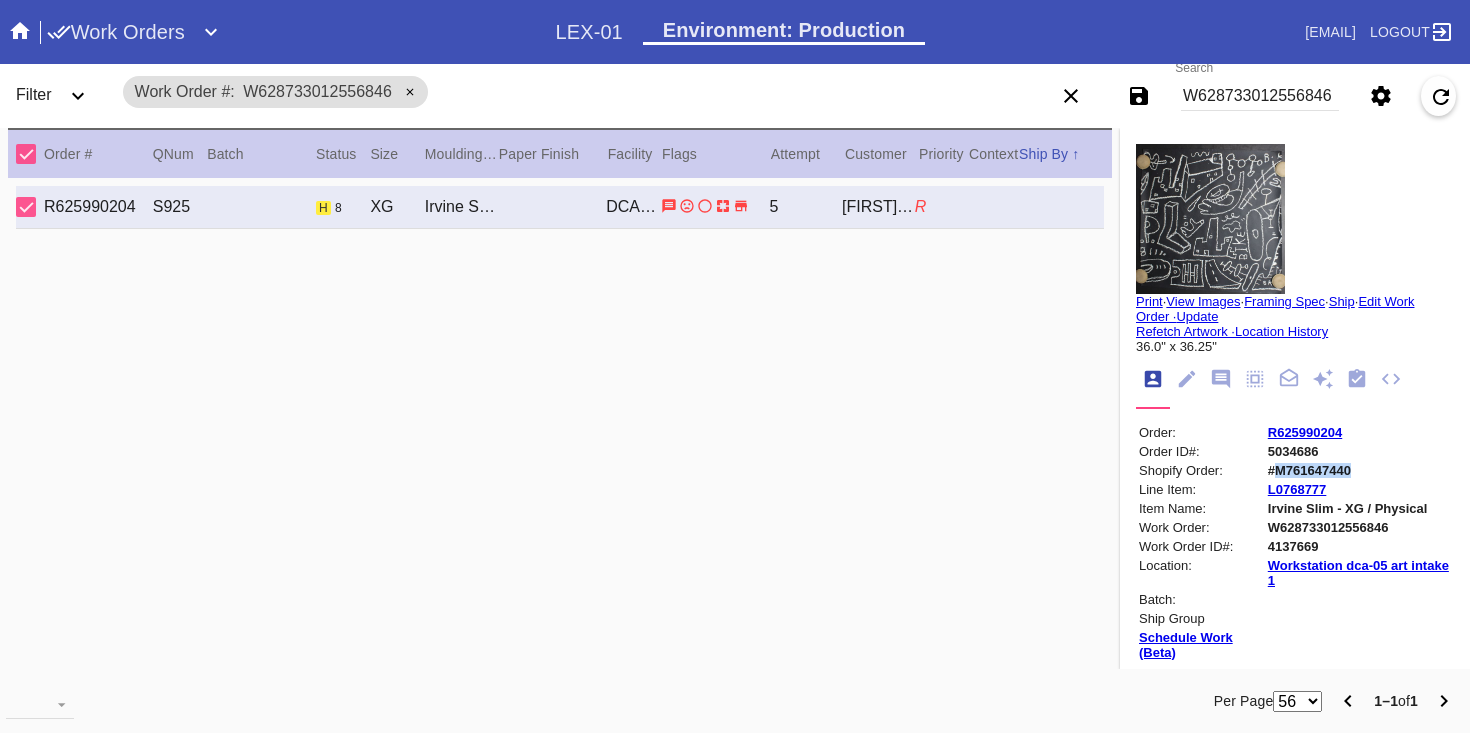 click on "#M761647440" at bounding box center [1359, 470] 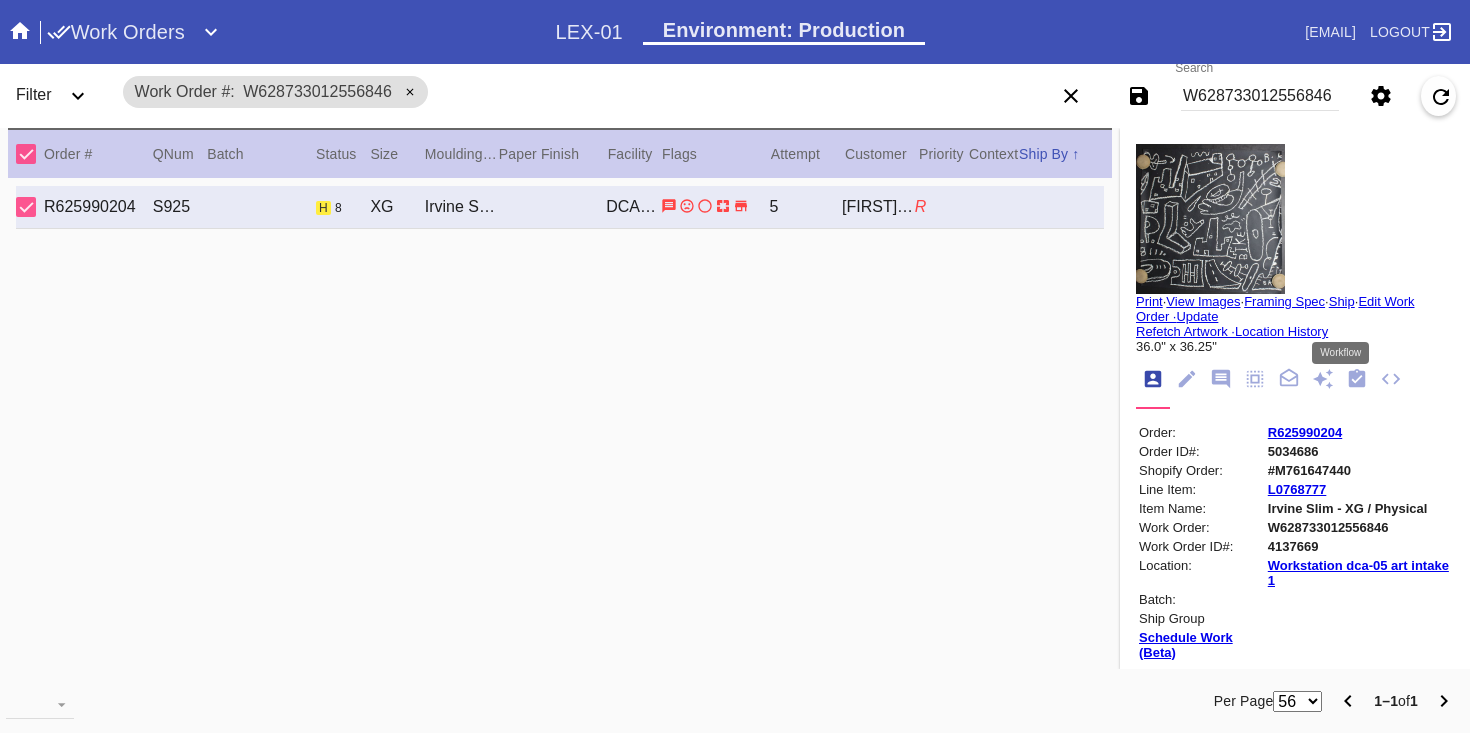 click at bounding box center (1357, 379) 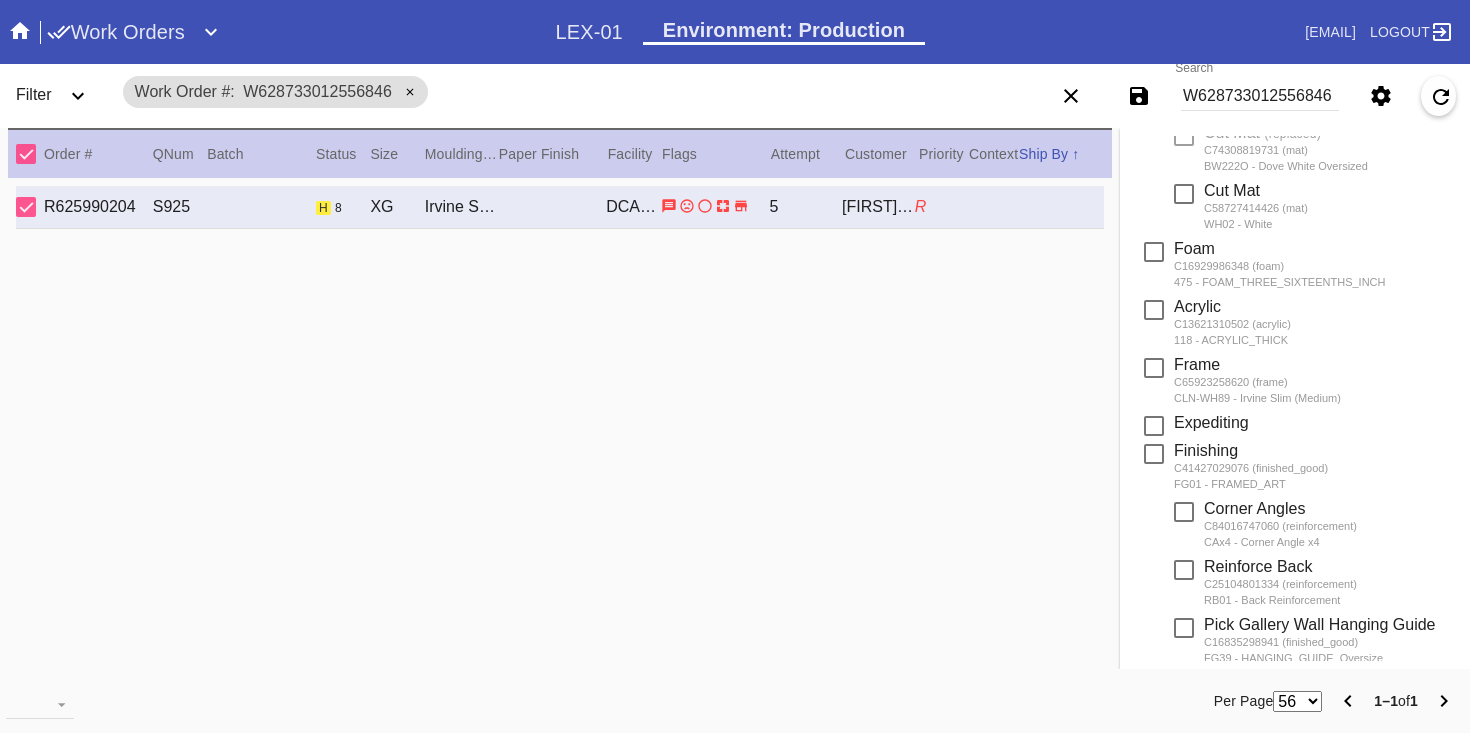 scroll, scrollTop: 638, scrollLeft: 0, axis: vertical 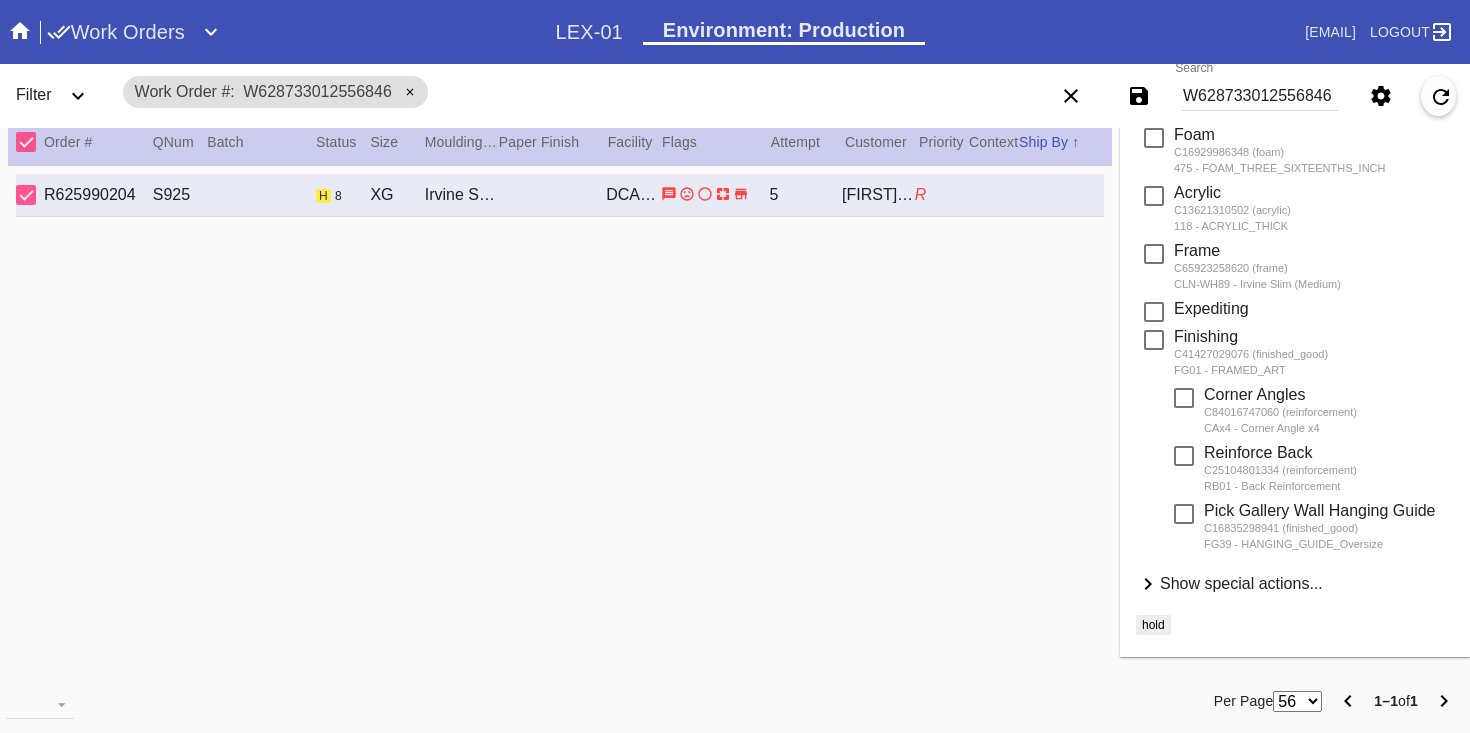 click on "Print Work Order saving Receive Artwork C[NUMBER] (art) RA01 - RECEIVED_ART saving C[NUMBER] (completed_art) CA01 - COMPLETED_ART saving C[NUMBER] (mat) WHOV-1 - White Oversized saving Cut Mat saving C[NUMBER] (mat) BW222O - Dove White Oversized saving Cut Mat" at bounding box center [1295, 208] 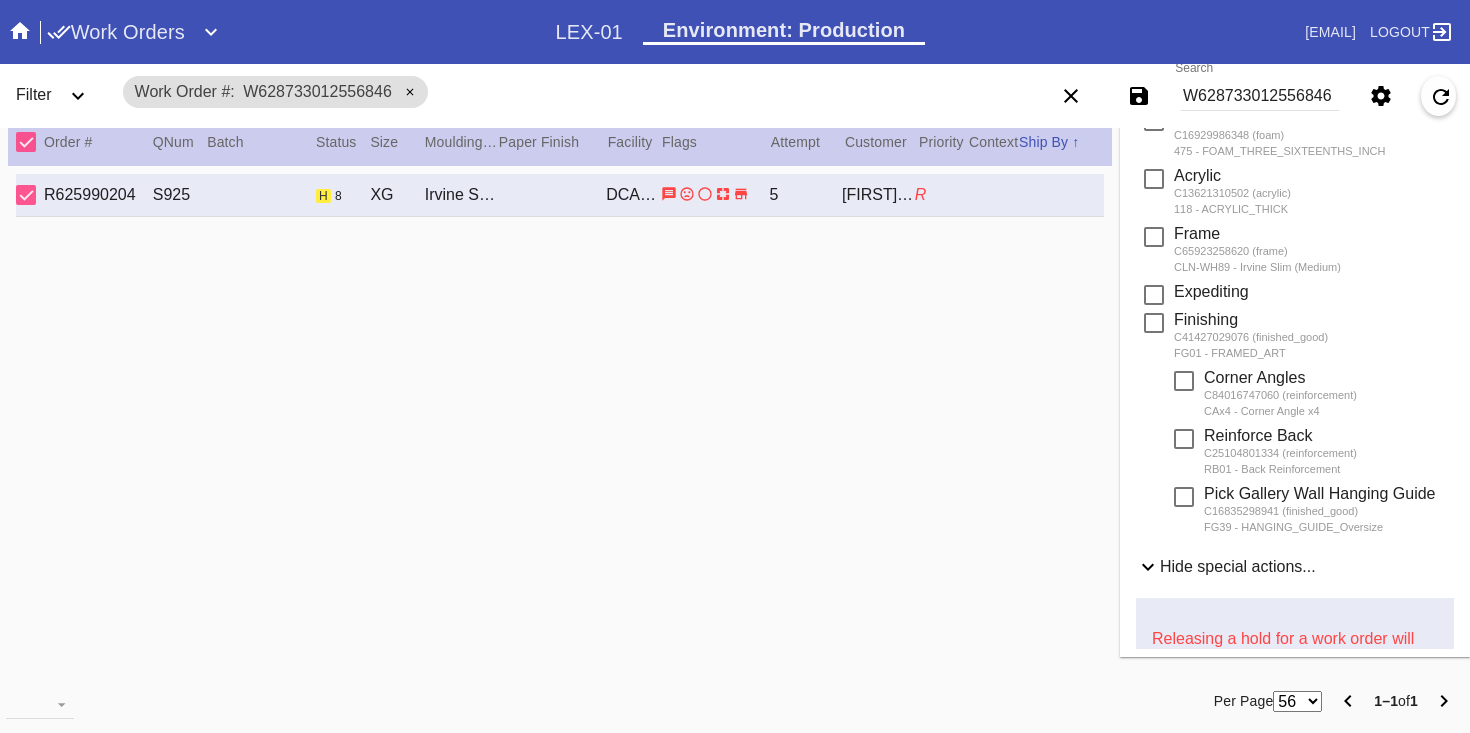 scroll, scrollTop: 1096, scrollLeft: 0, axis: vertical 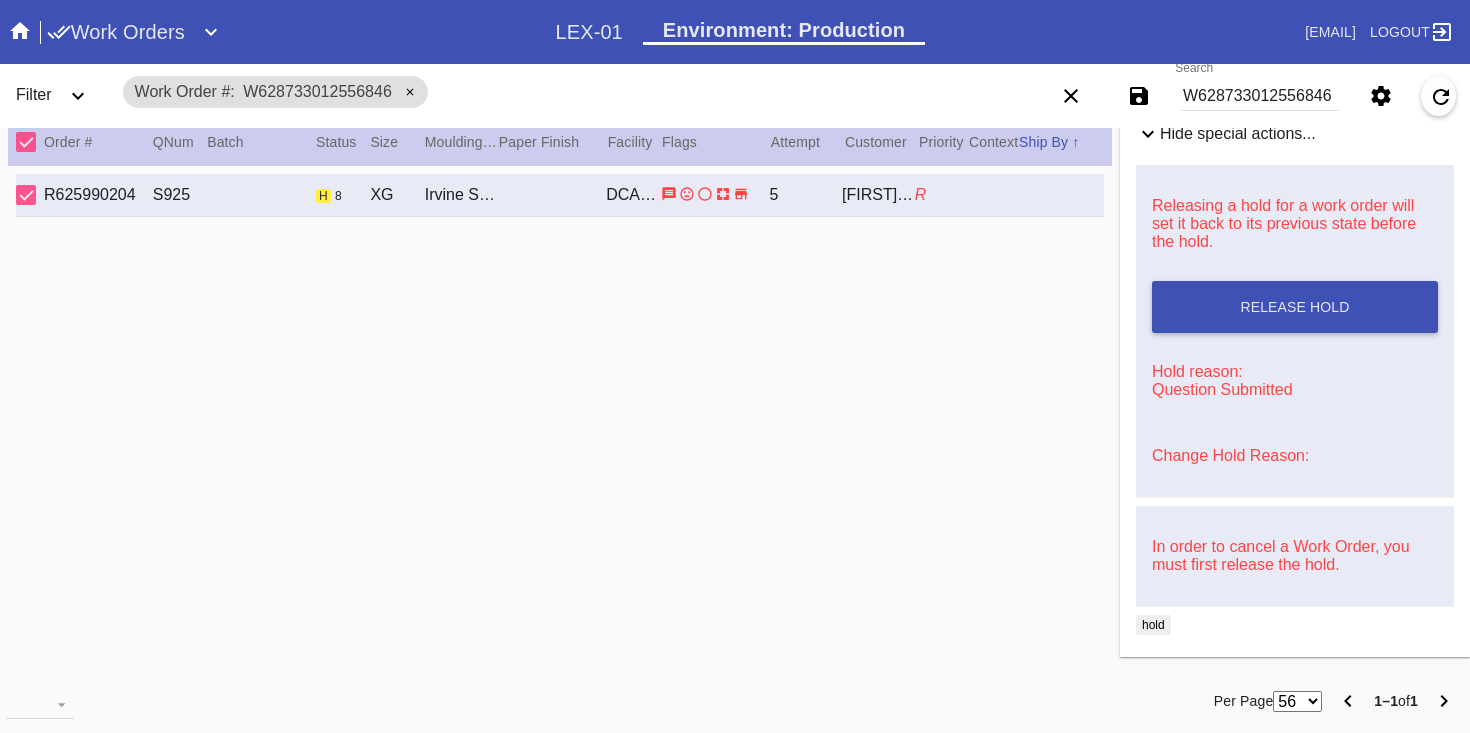 click on "Change Hold Reason:" at bounding box center [1230, 455] 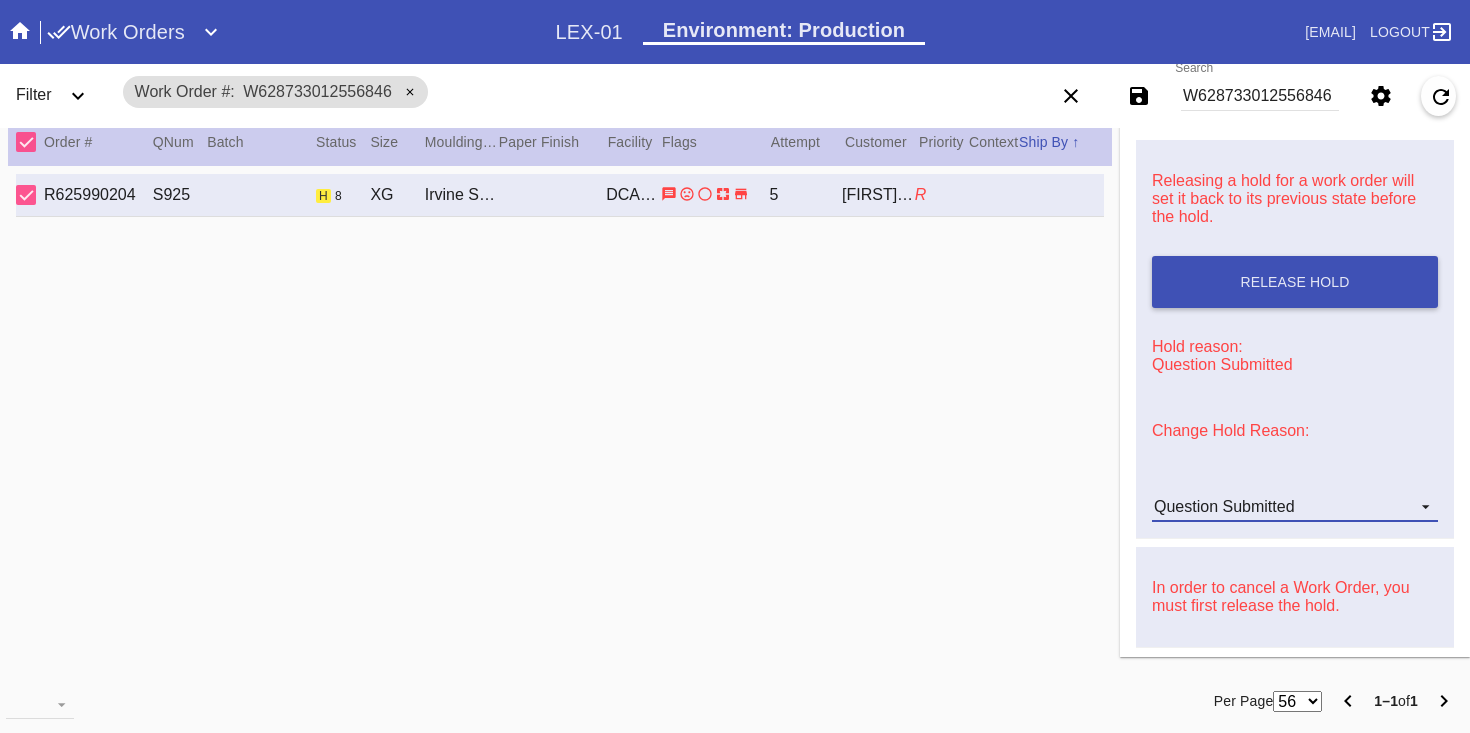 click on "Question Submitted" at bounding box center (1224, 506) 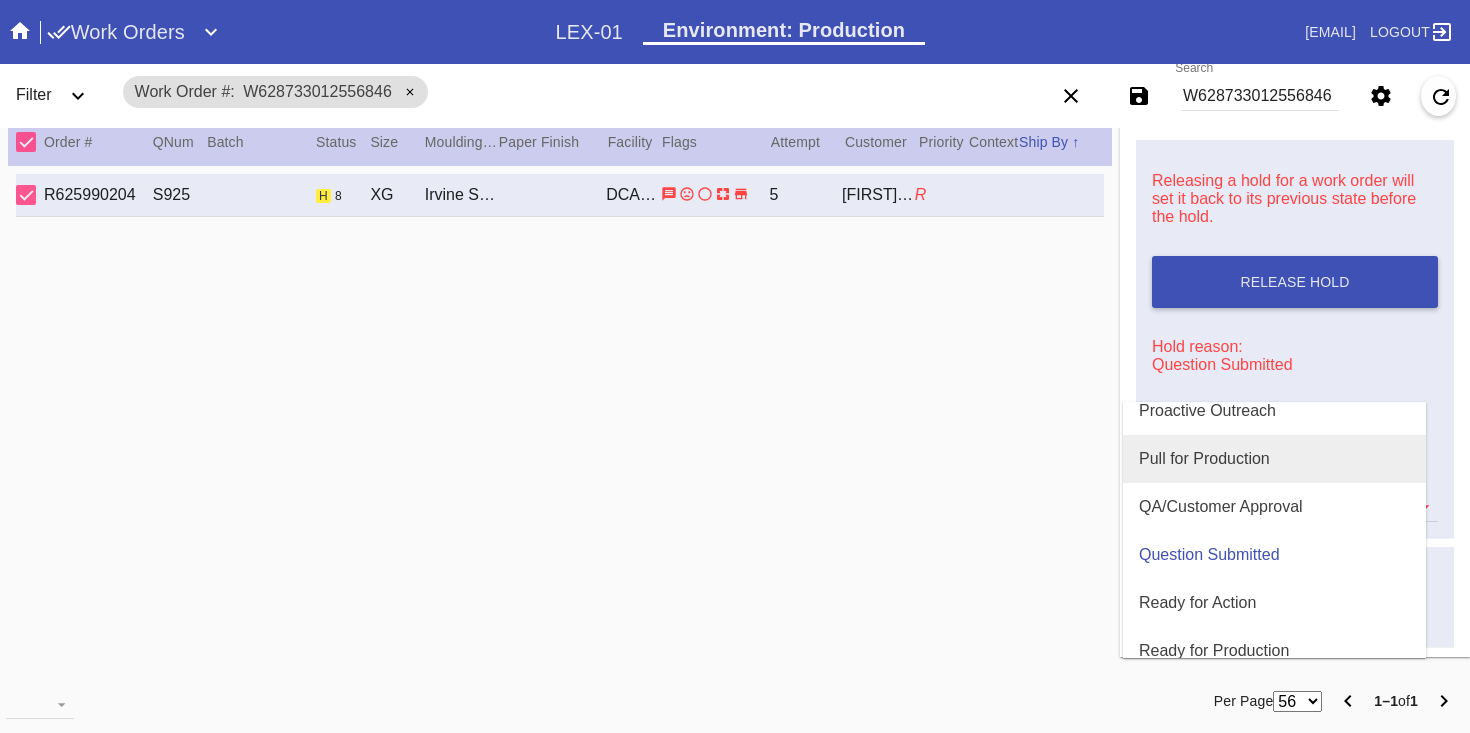 scroll, scrollTop: 577, scrollLeft: 0, axis: vertical 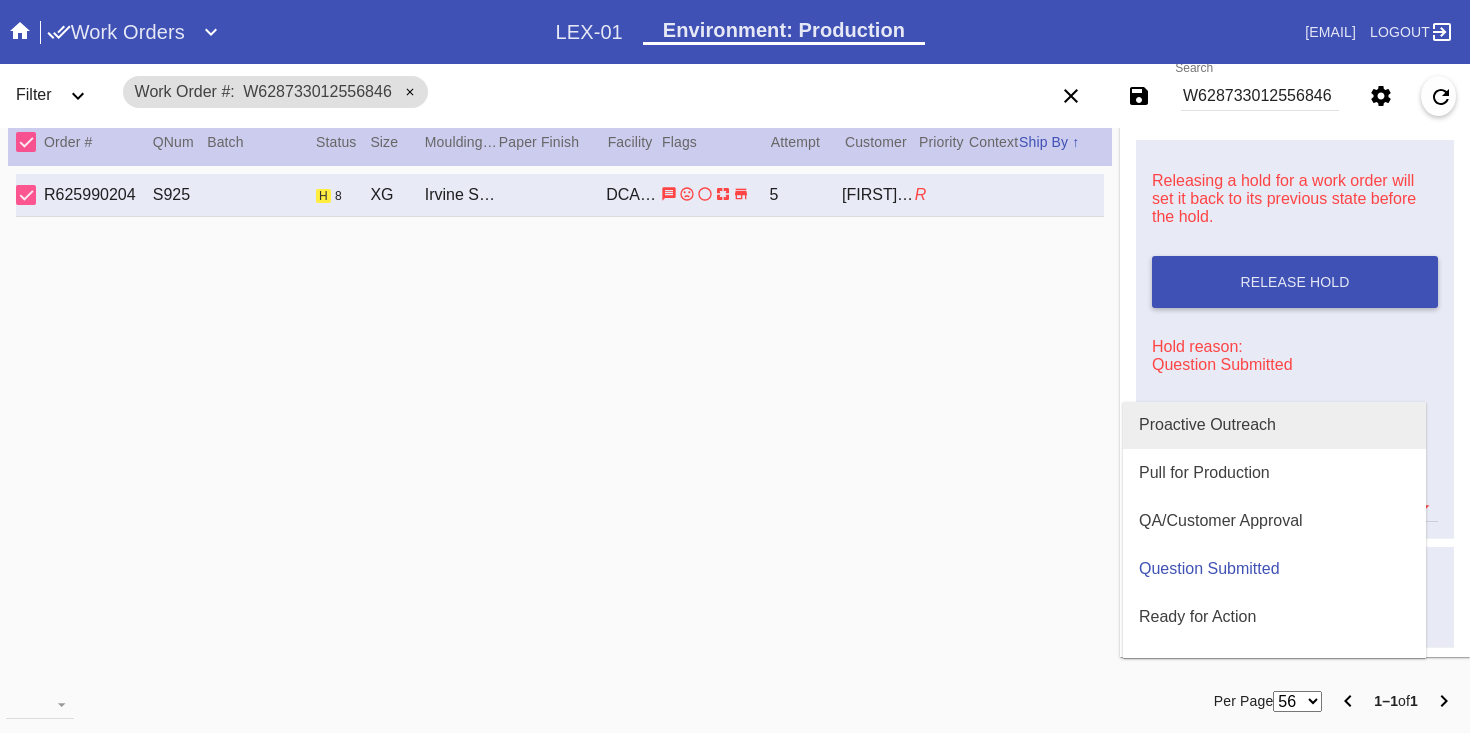click on "Proactive Outreach" at bounding box center [1274, 425] 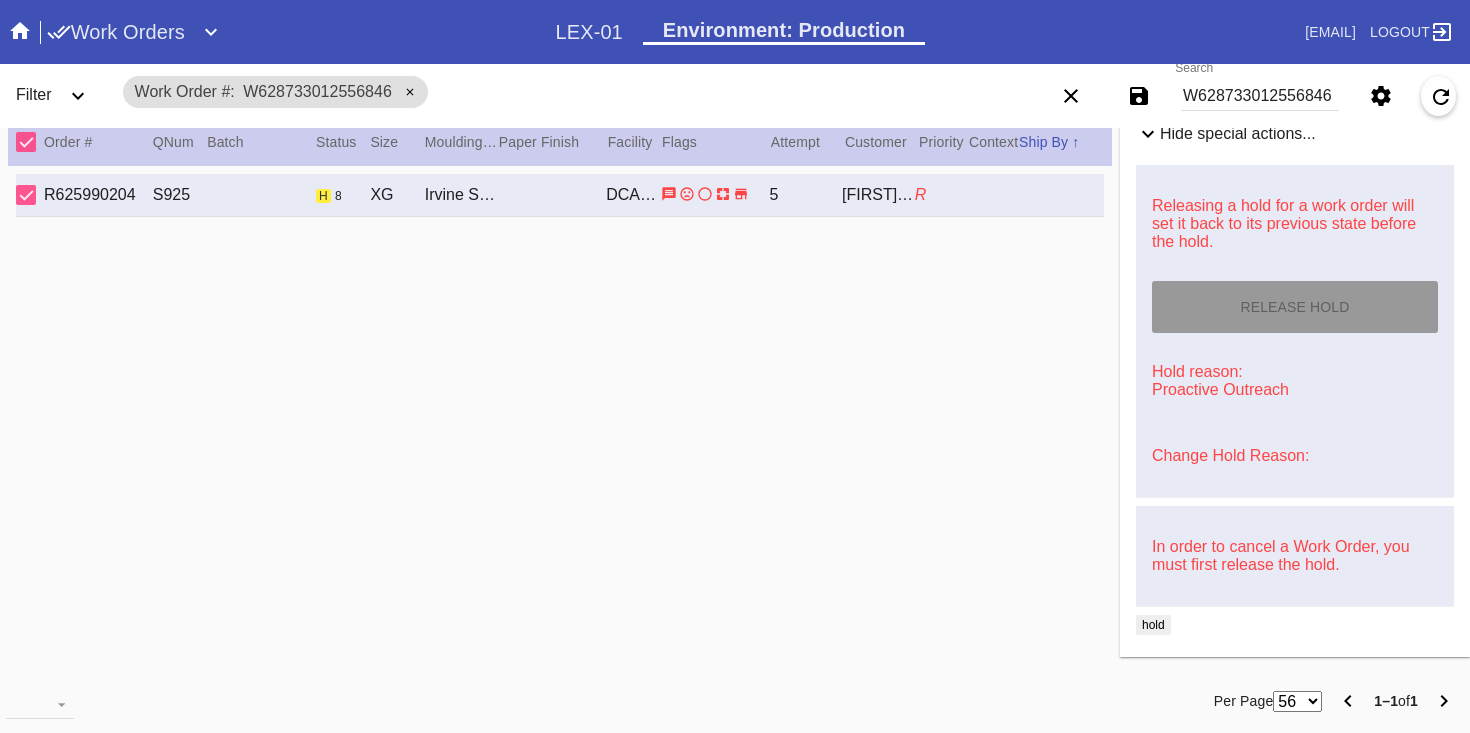 scroll, scrollTop: 928, scrollLeft: 0, axis: vertical 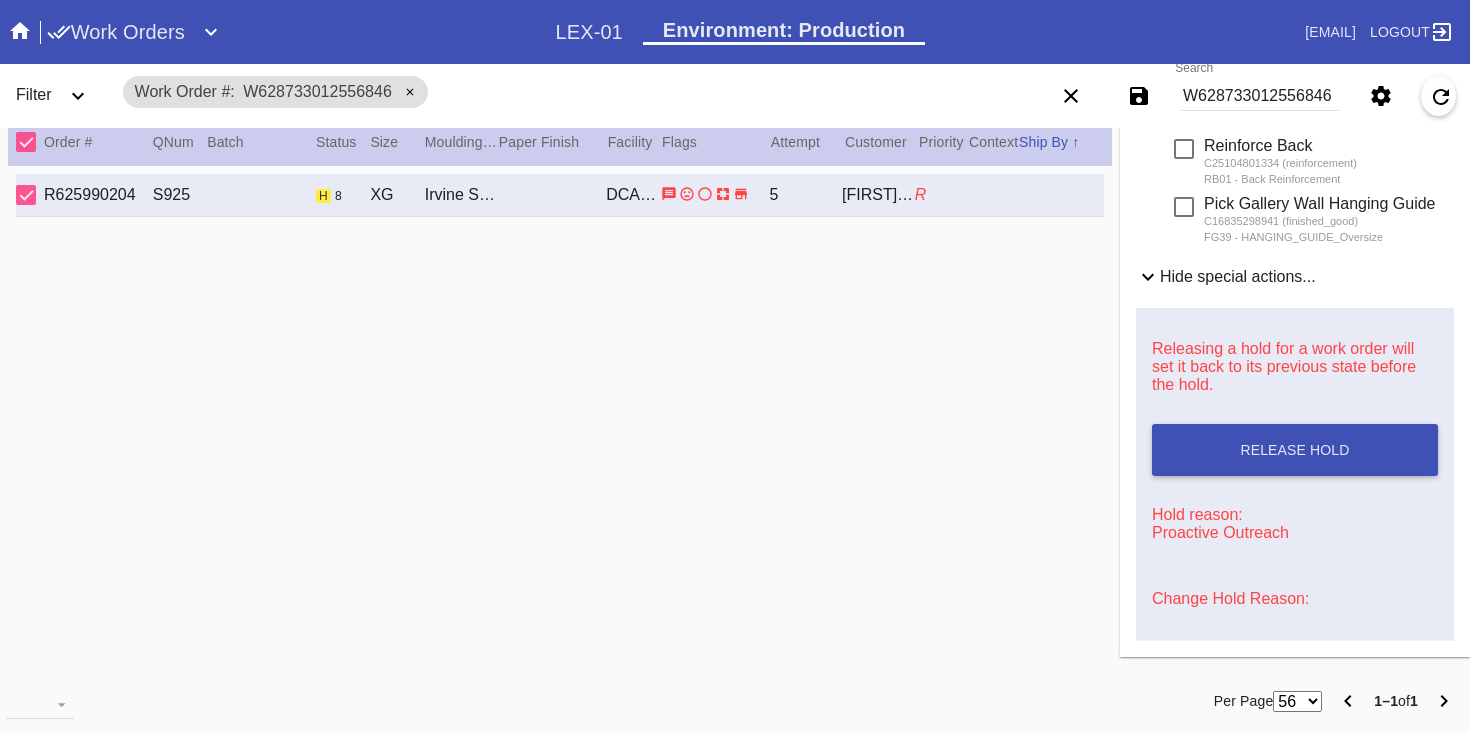 click on "W628733012556846" at bounding box center [1260, 96] 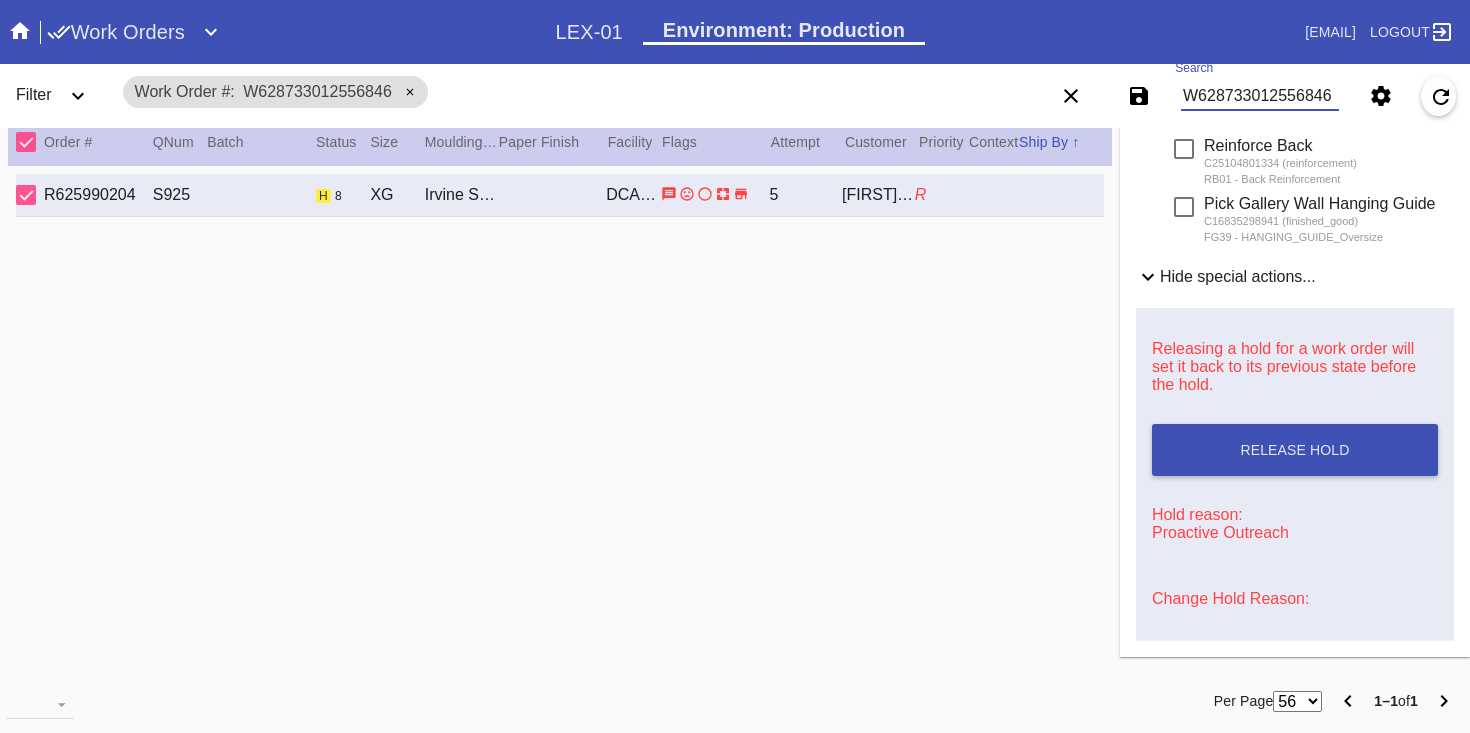 click on "W628733012556846" at bounding box center (1260, 96) 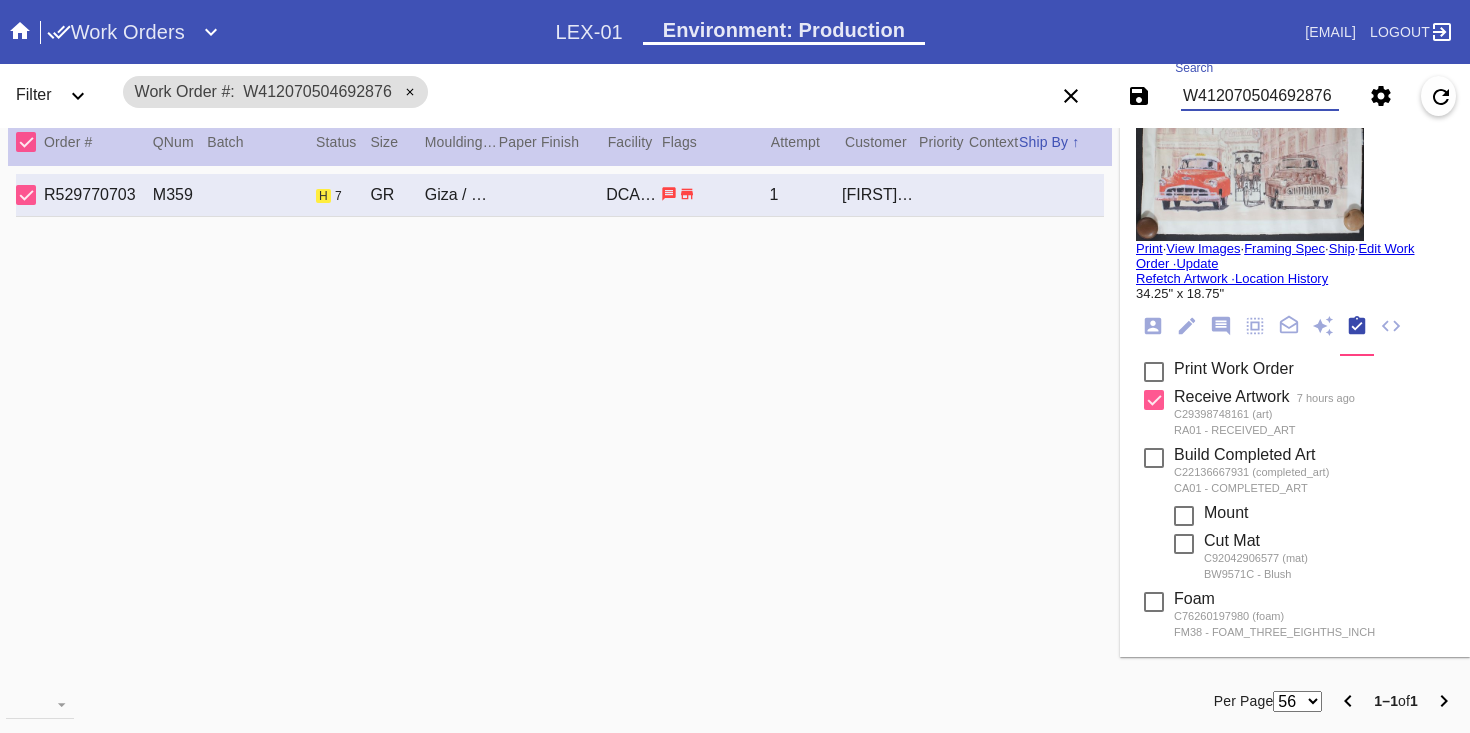 scroll, scrollTop: 0, scrollLeft: 0, axis: both 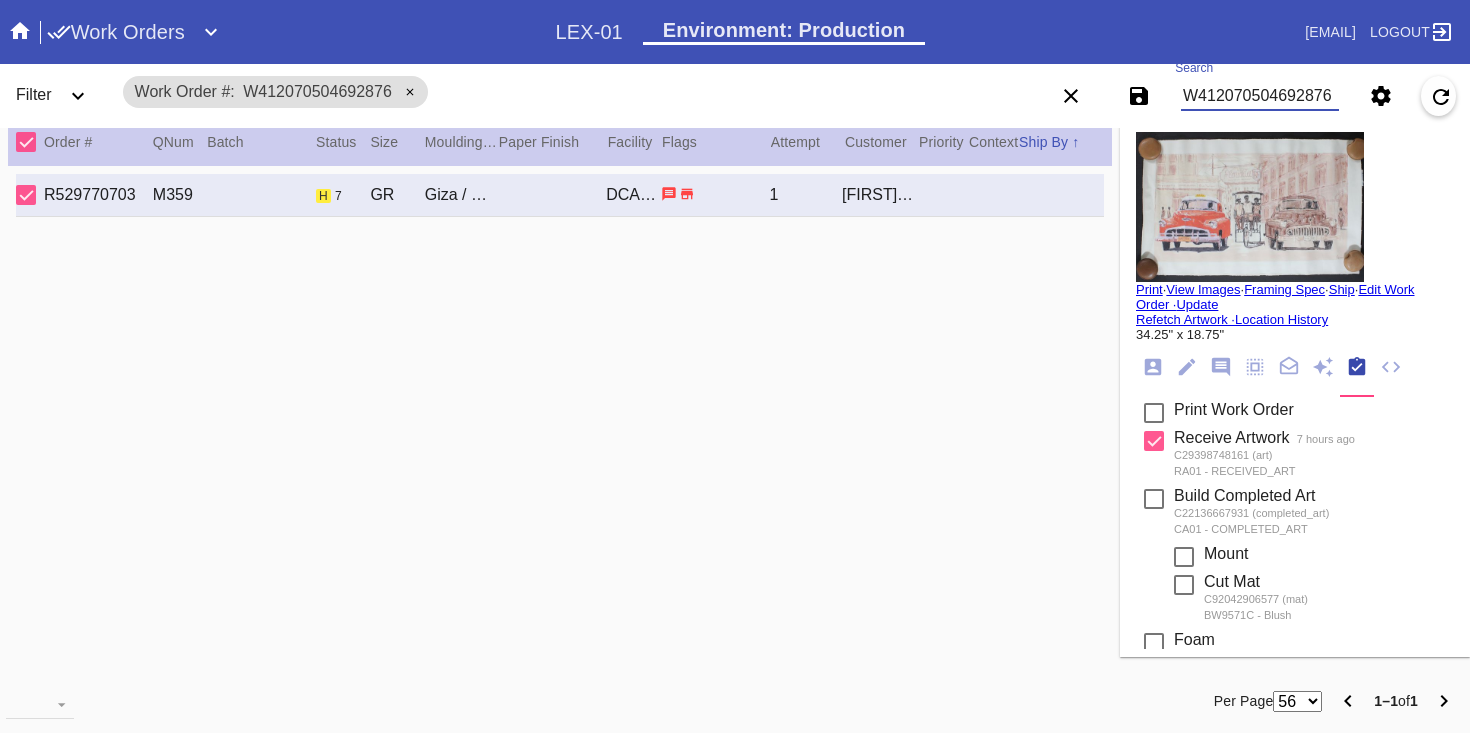 click on "Print" at bounding box center [1149, 289] 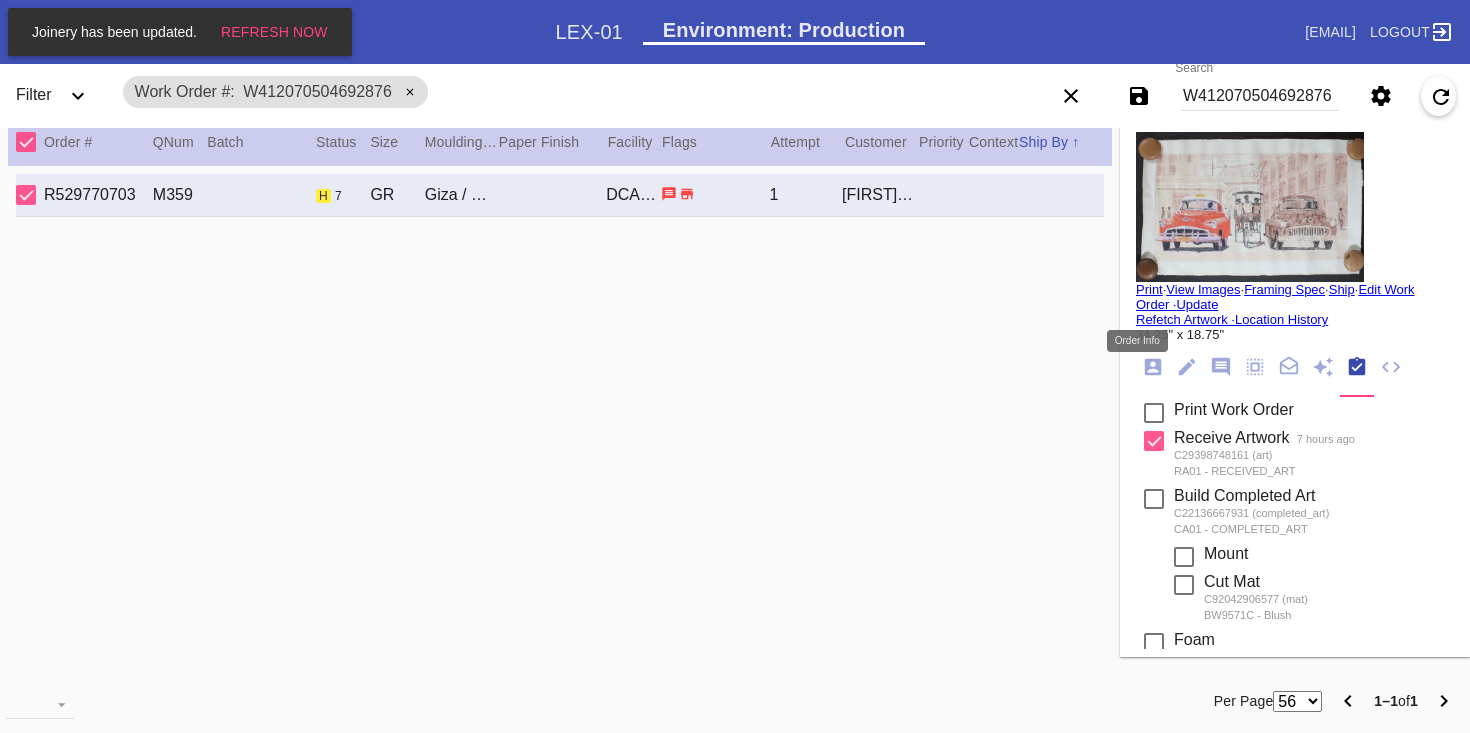 click at bounding box center [1153, 367] 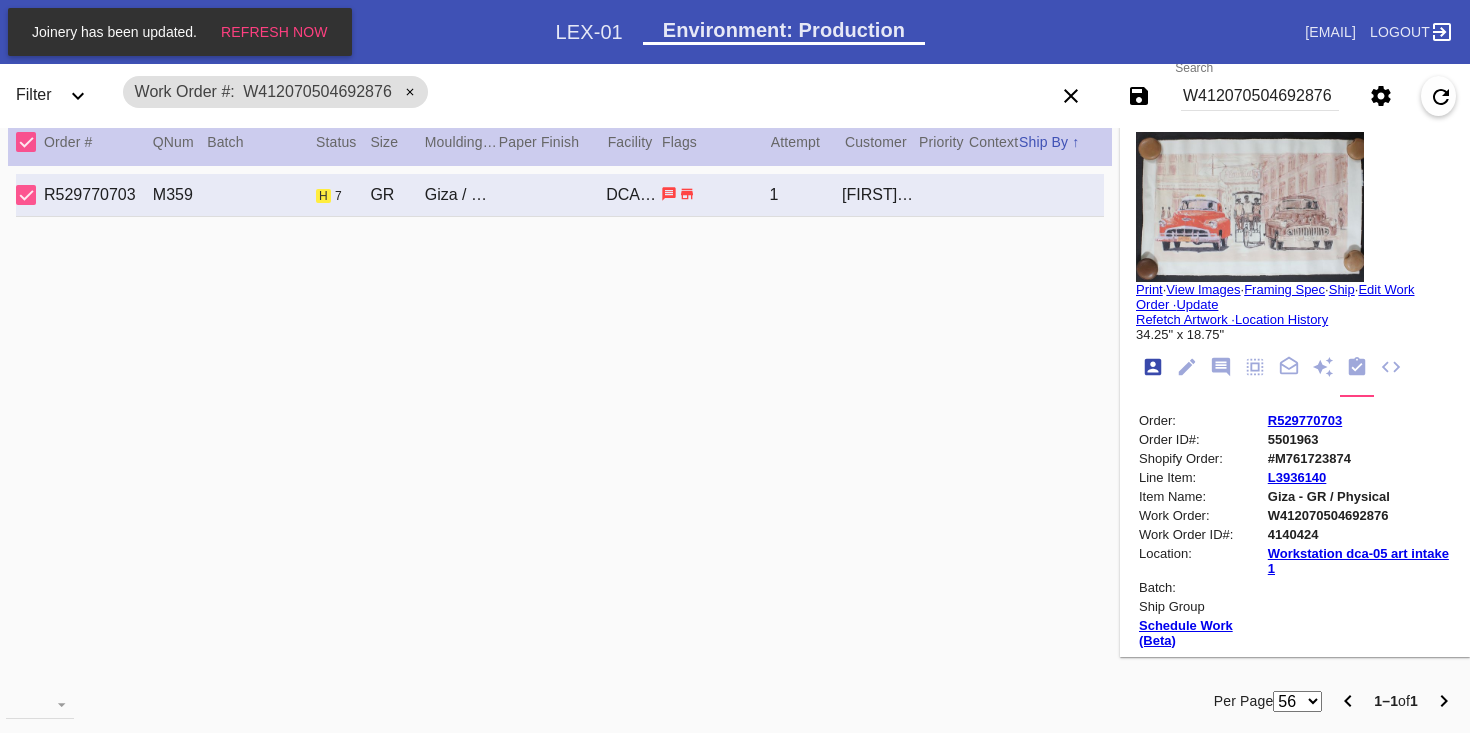 scroll, scrollTop: 24, scrollLeft: 0, axis: vertical 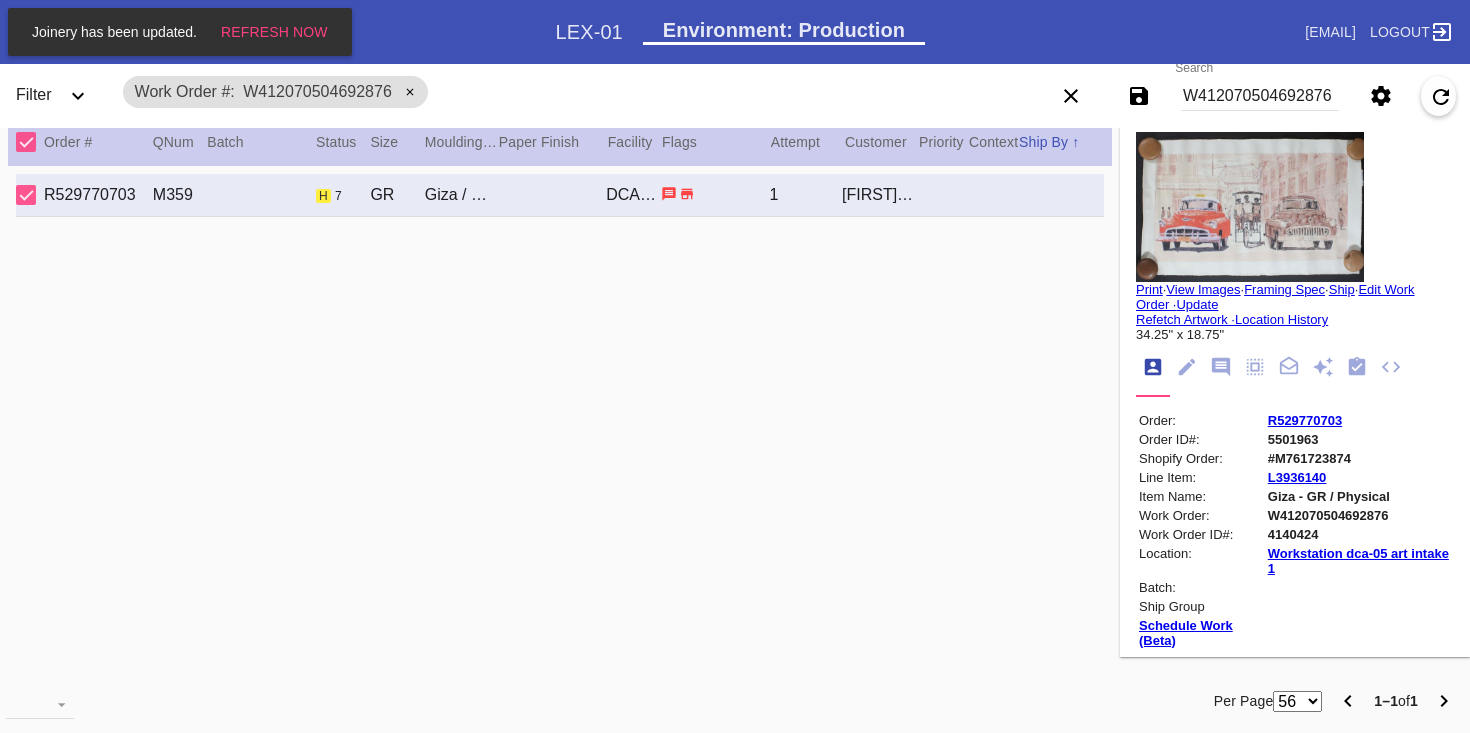 click on "#M761723874" at bounding box center [1359, 458] 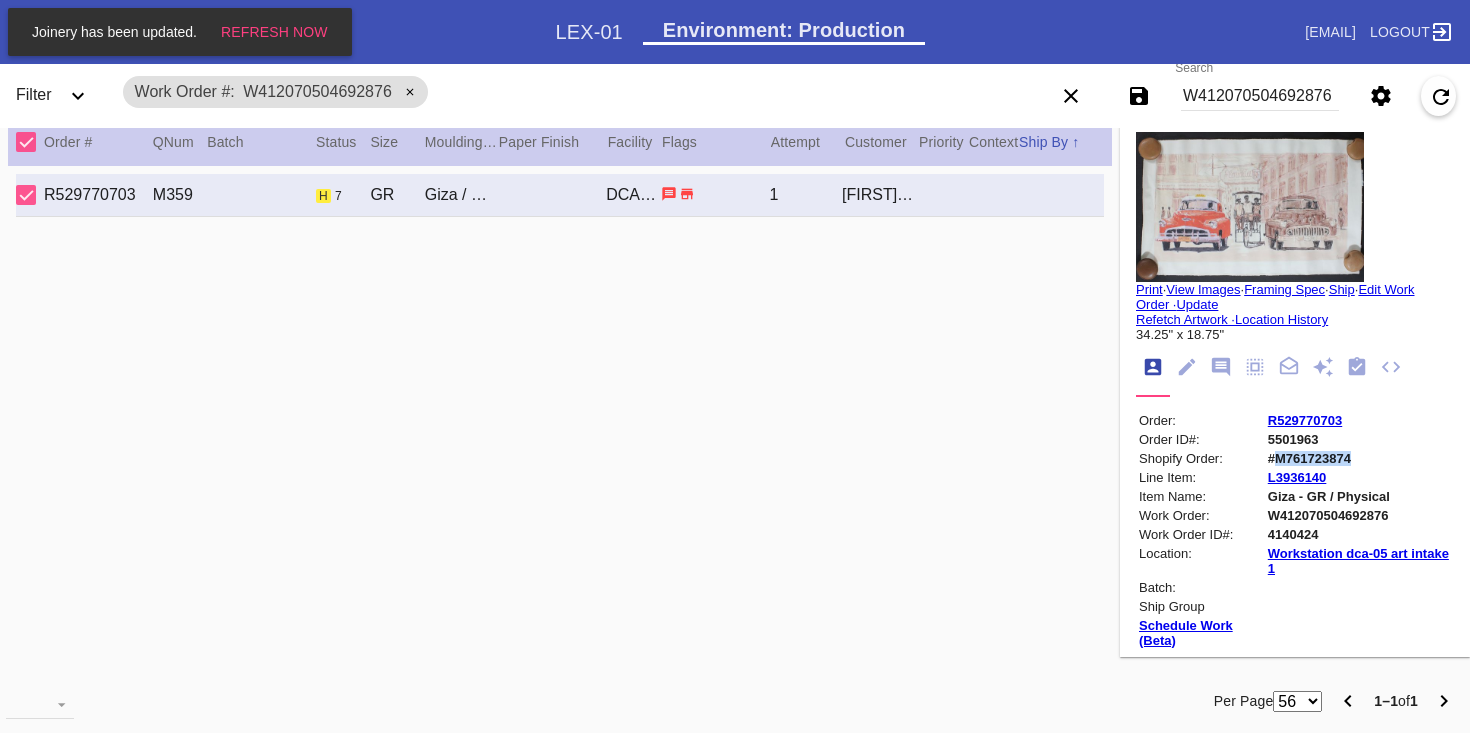 click on "#M761723874" at bounding box center [1359, 458] 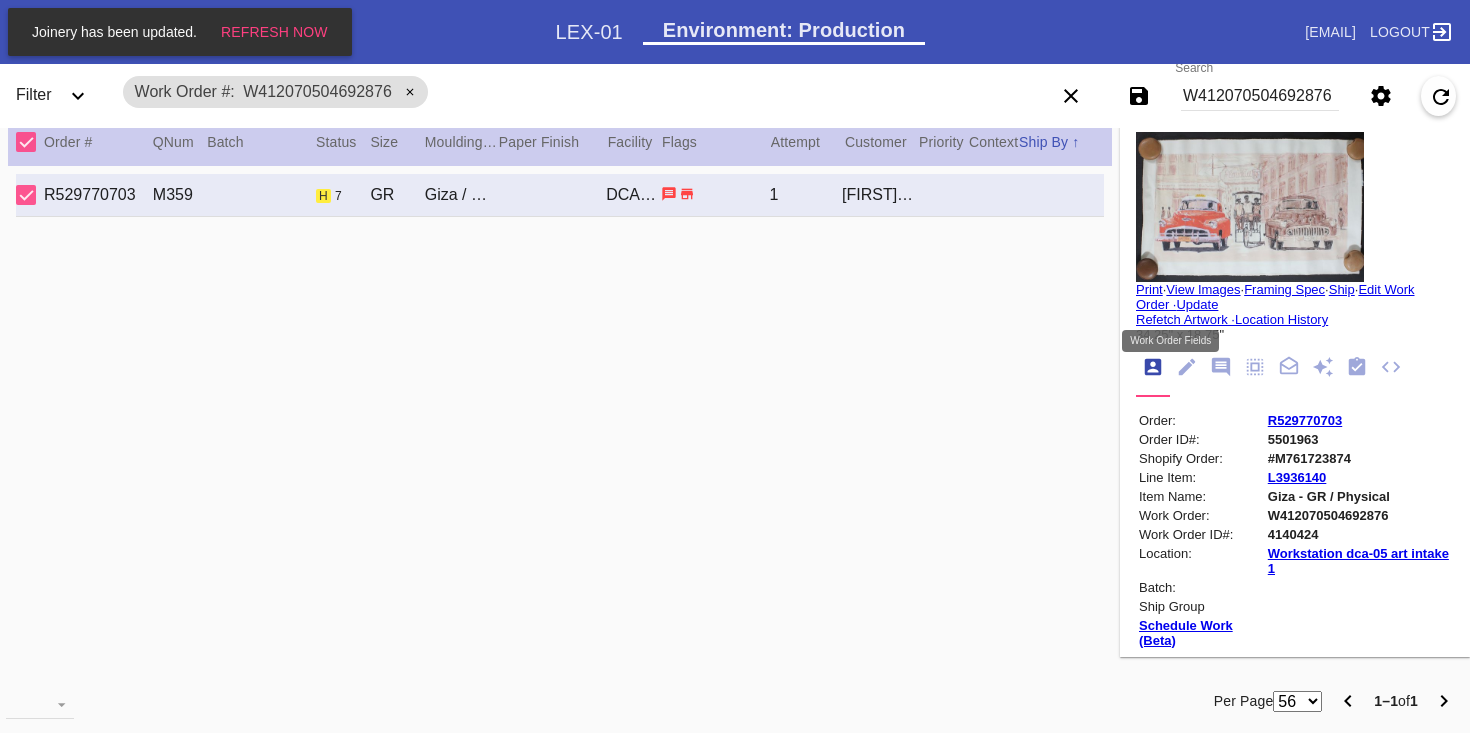 click at bounding box center (1187, 367) 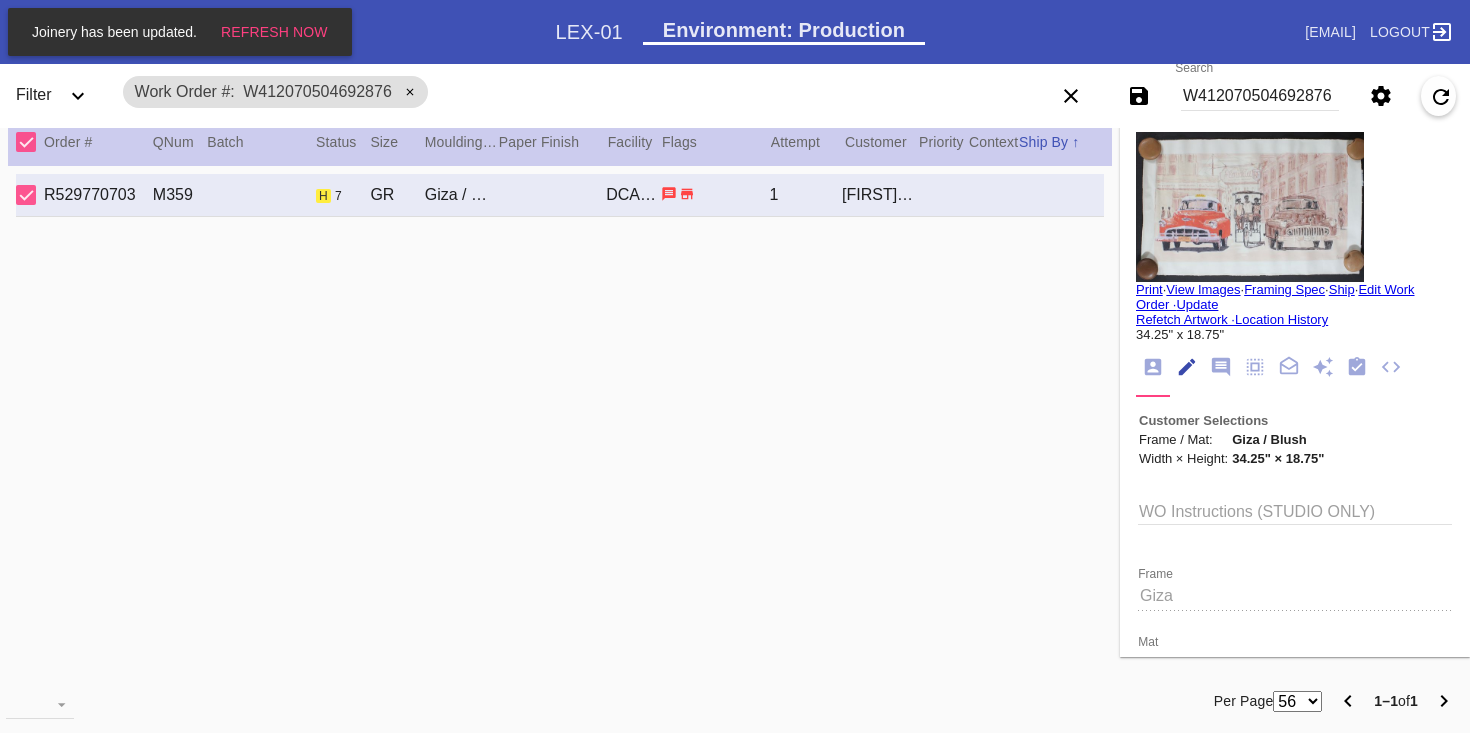 scroll, scrollTop: 73, scrollLeft: 0, axis: vertical 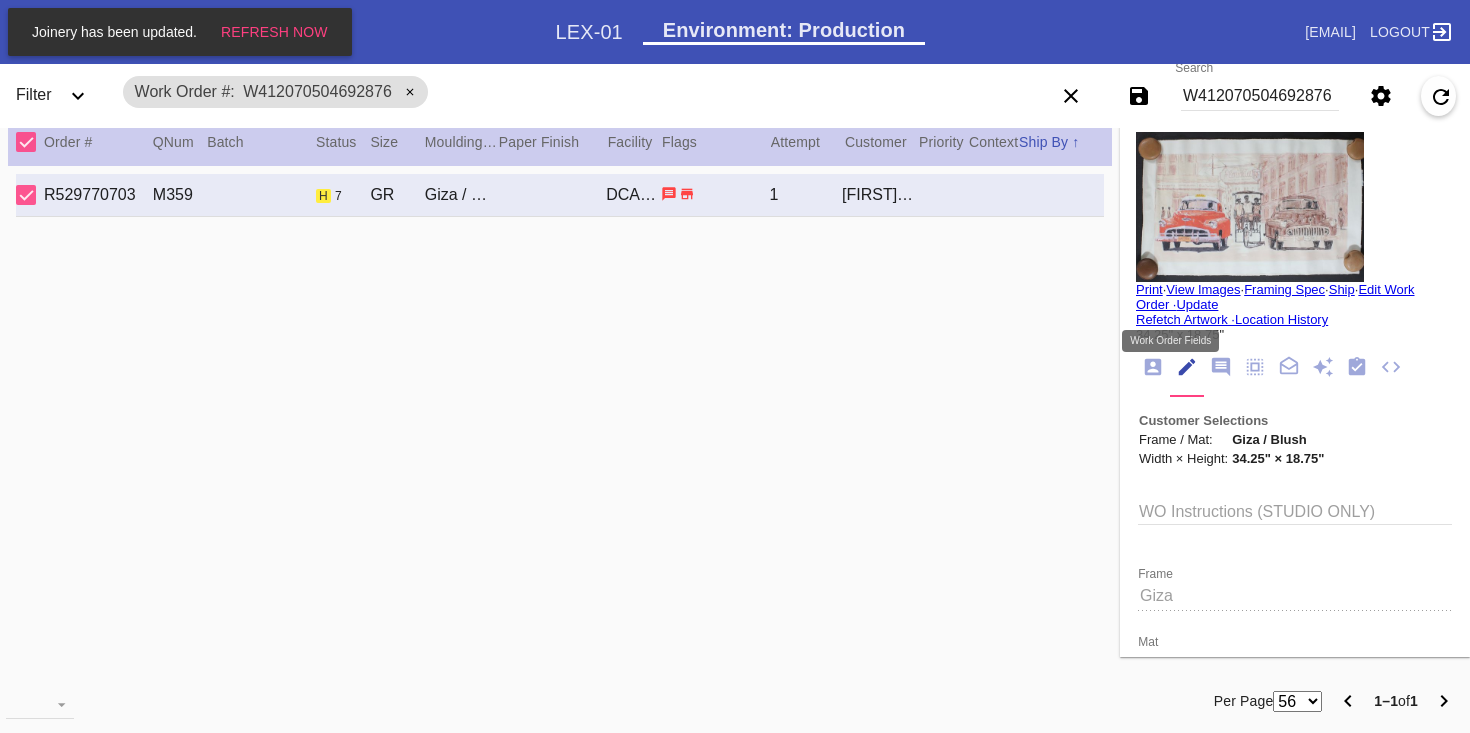 click at bounding box center (1187, 367) 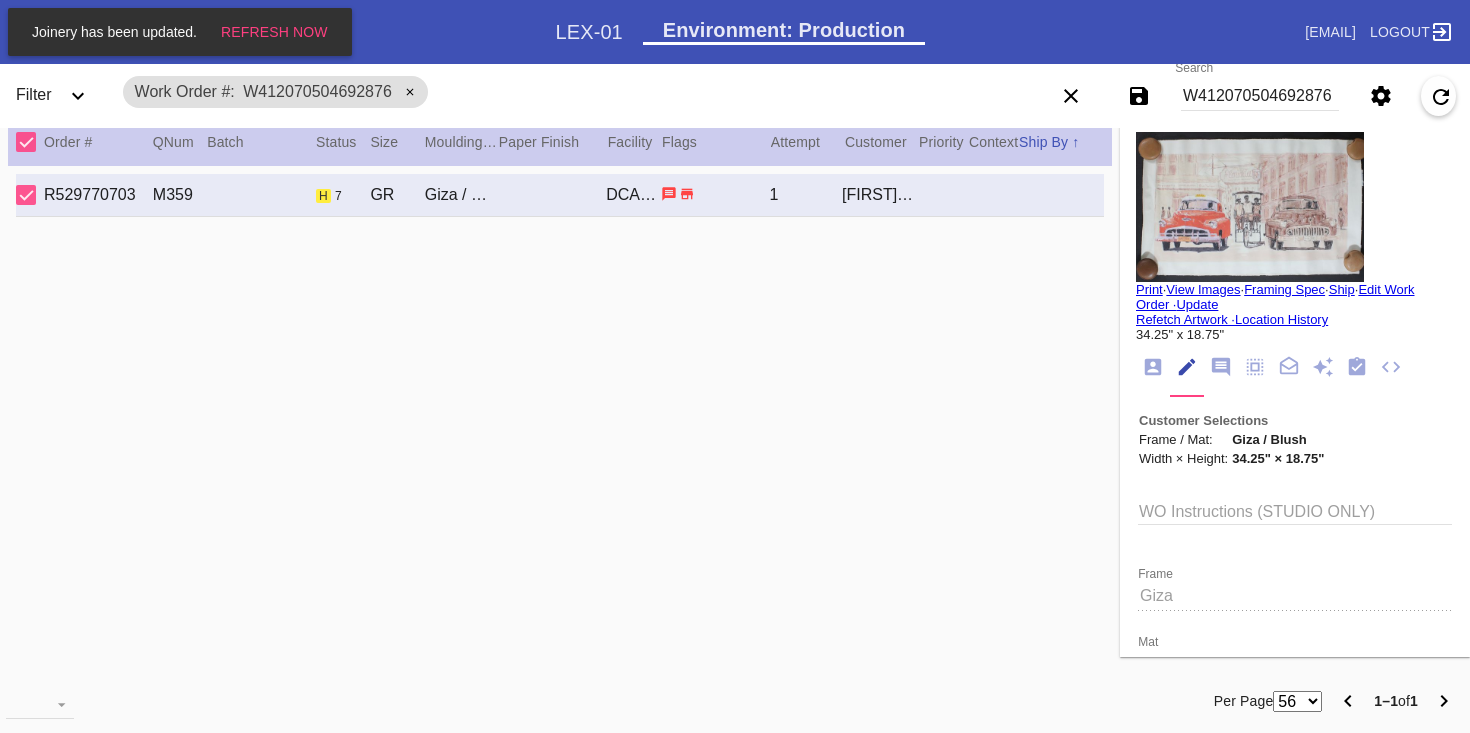 click at bounding box center [1153, 367] 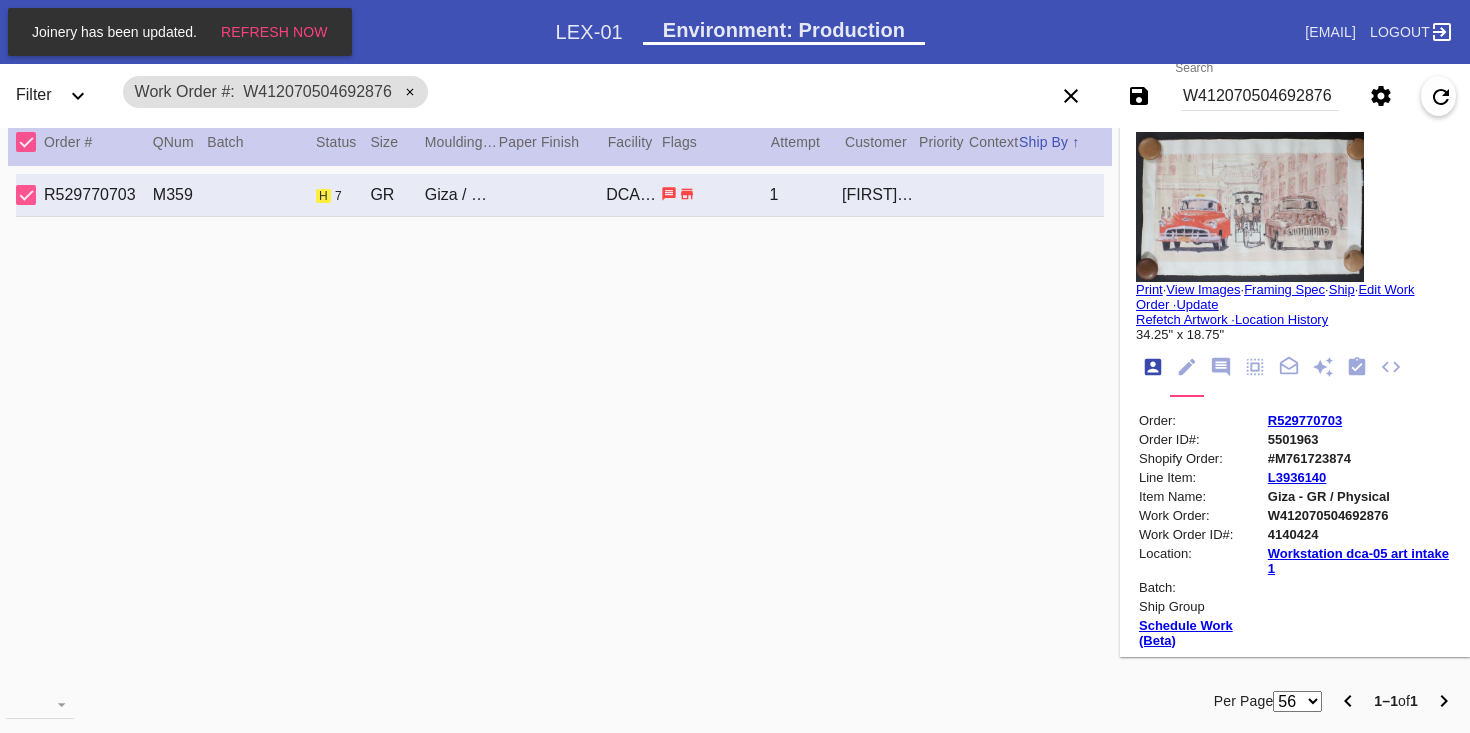 scroll, scrollTop: 24, scrollLeft: 0, axis: vertical 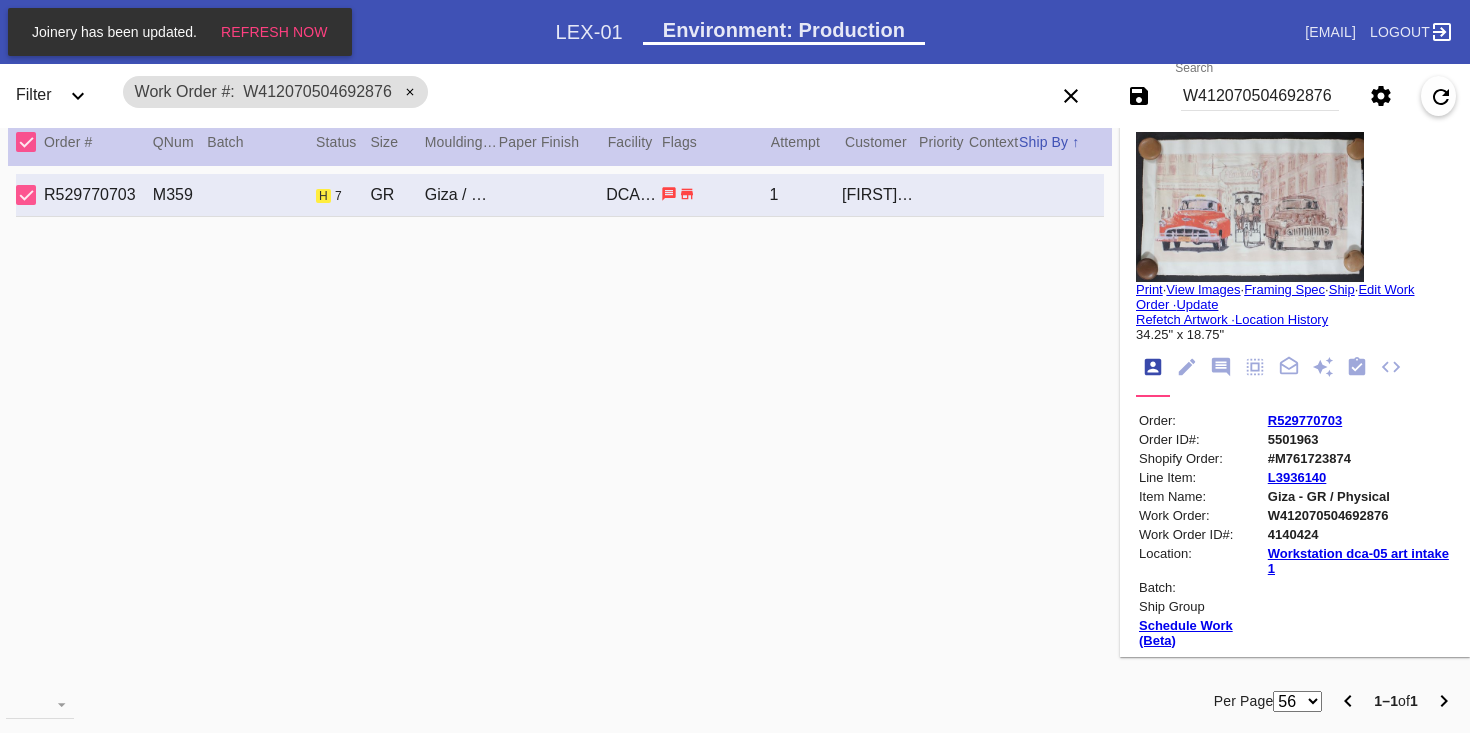 click on "#M761723874" at bounding box center [1359, 458] 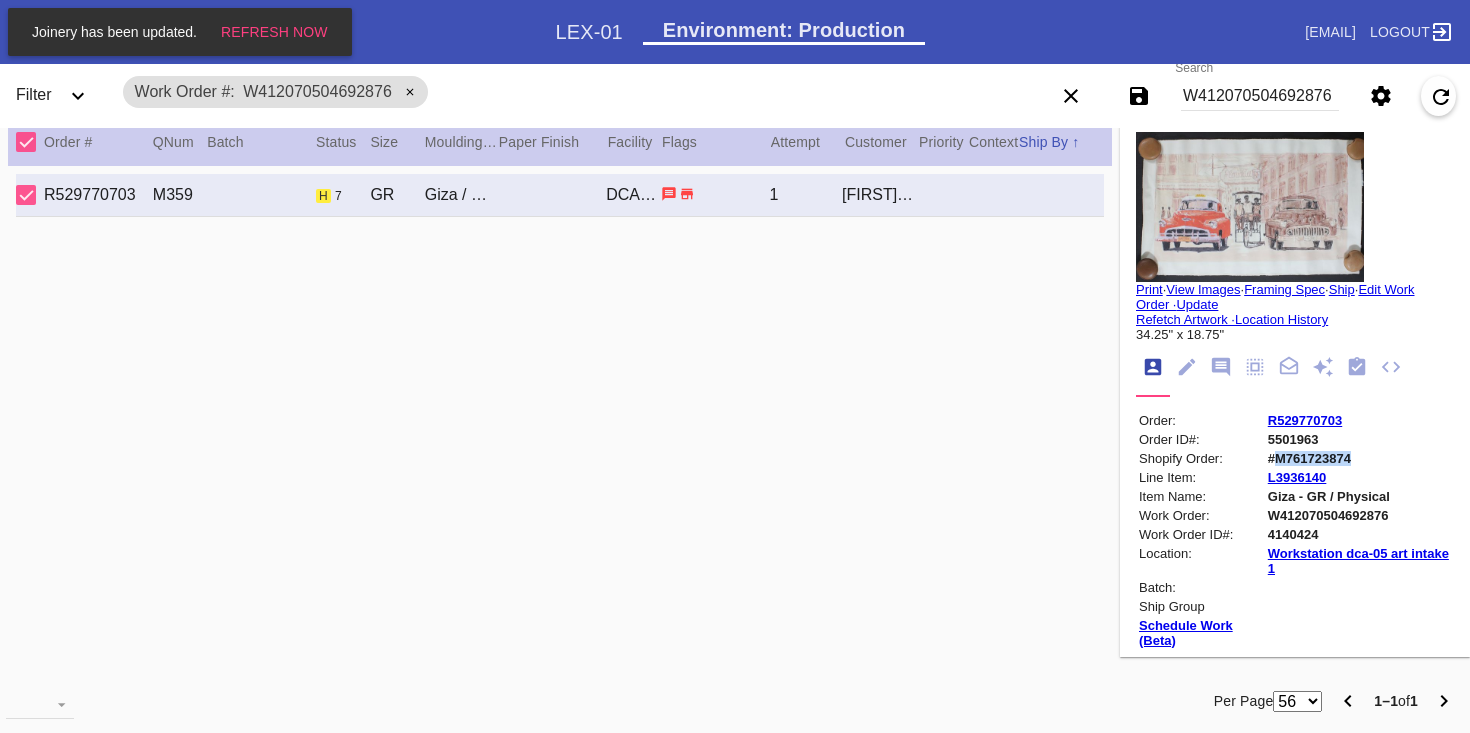 click on "#M761723874" at bounding box center (1359, 458) 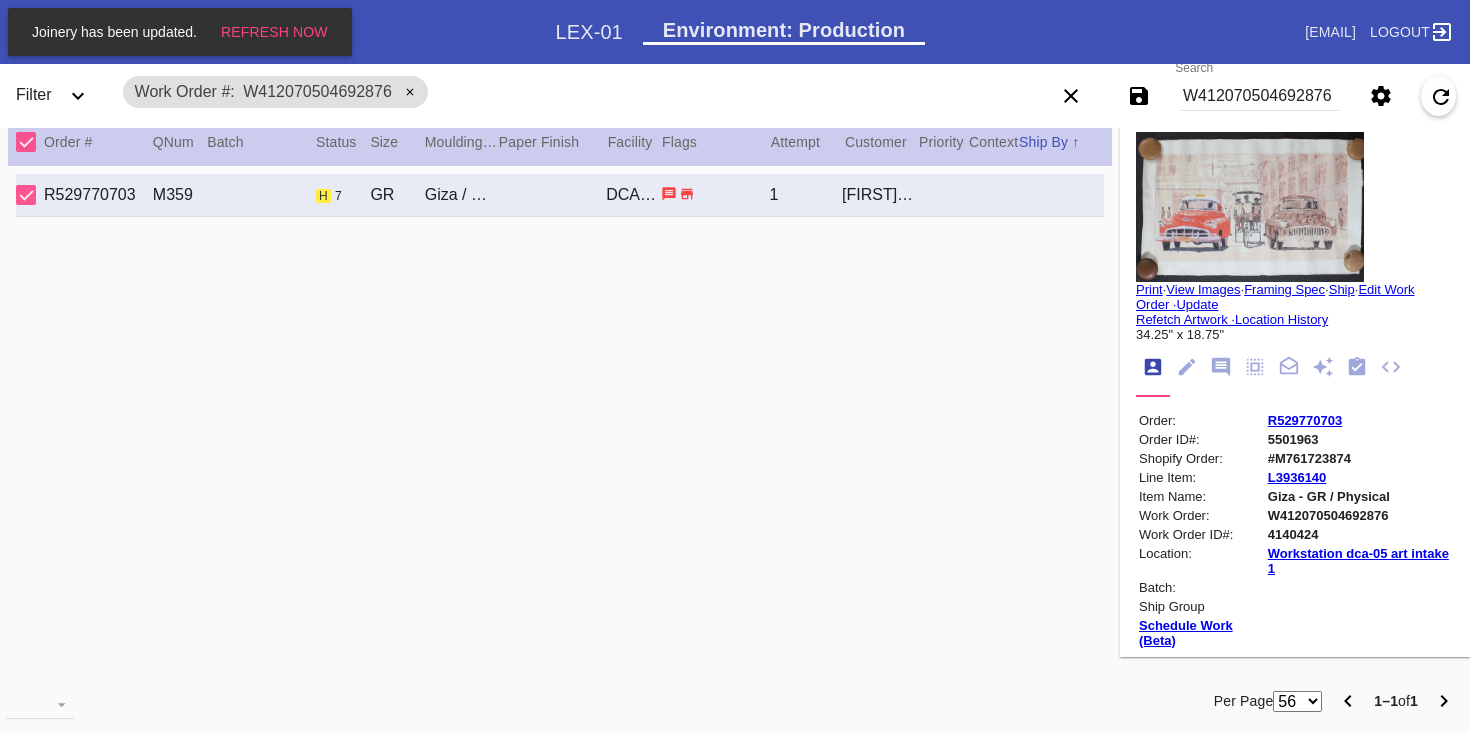 click at bounding box center (1357, 368) 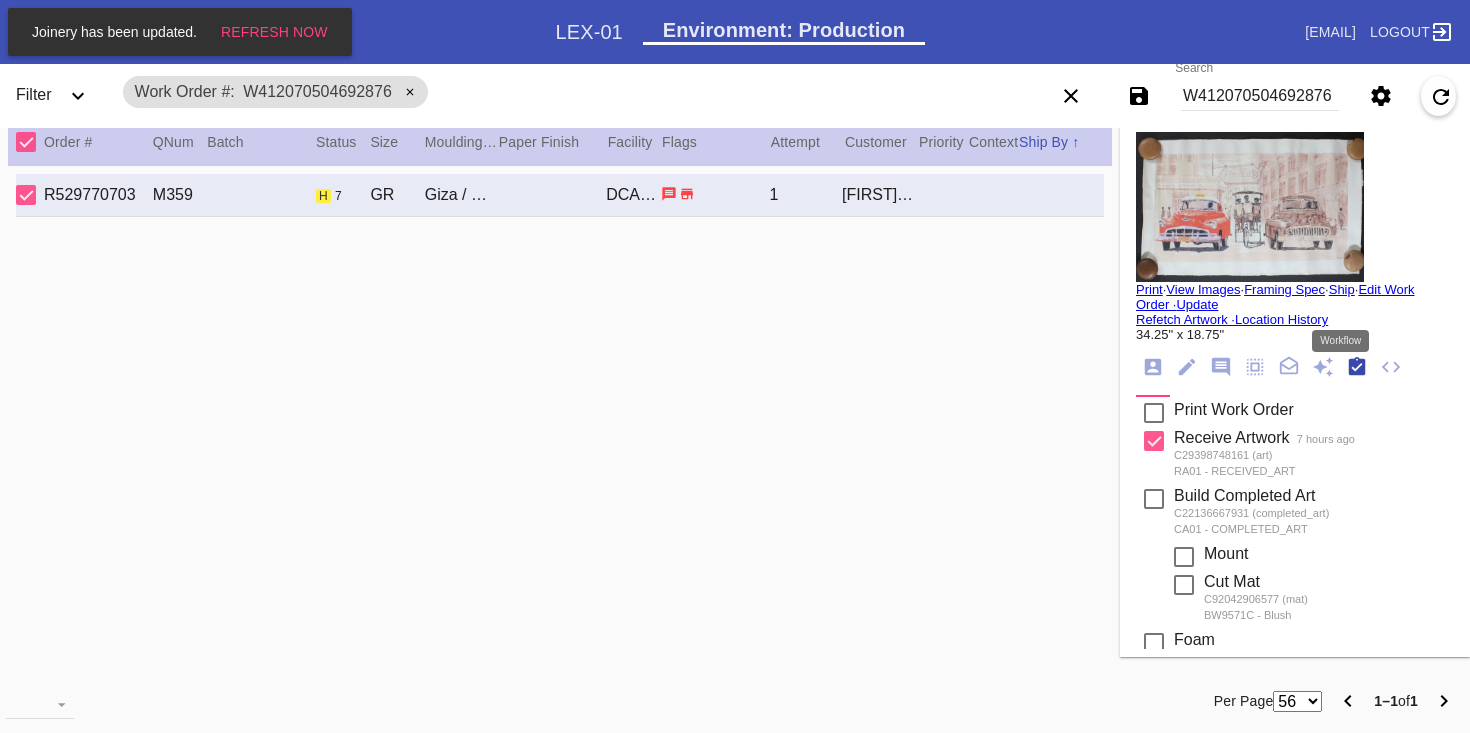 scroll, scrollTop: 320, scrollLeft: 0, axis: vertical 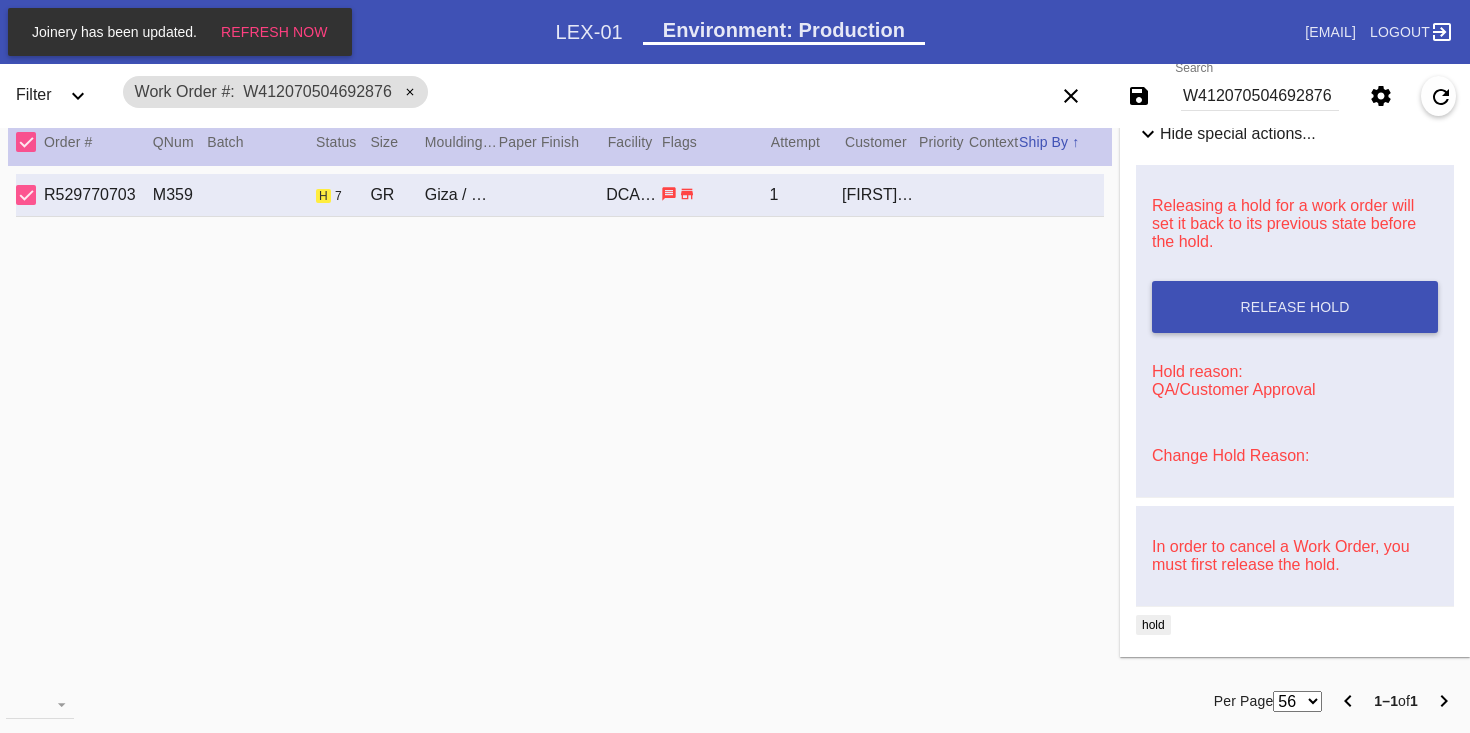 click on "Change Hold Reason:" at bounding box center [1295, 456] 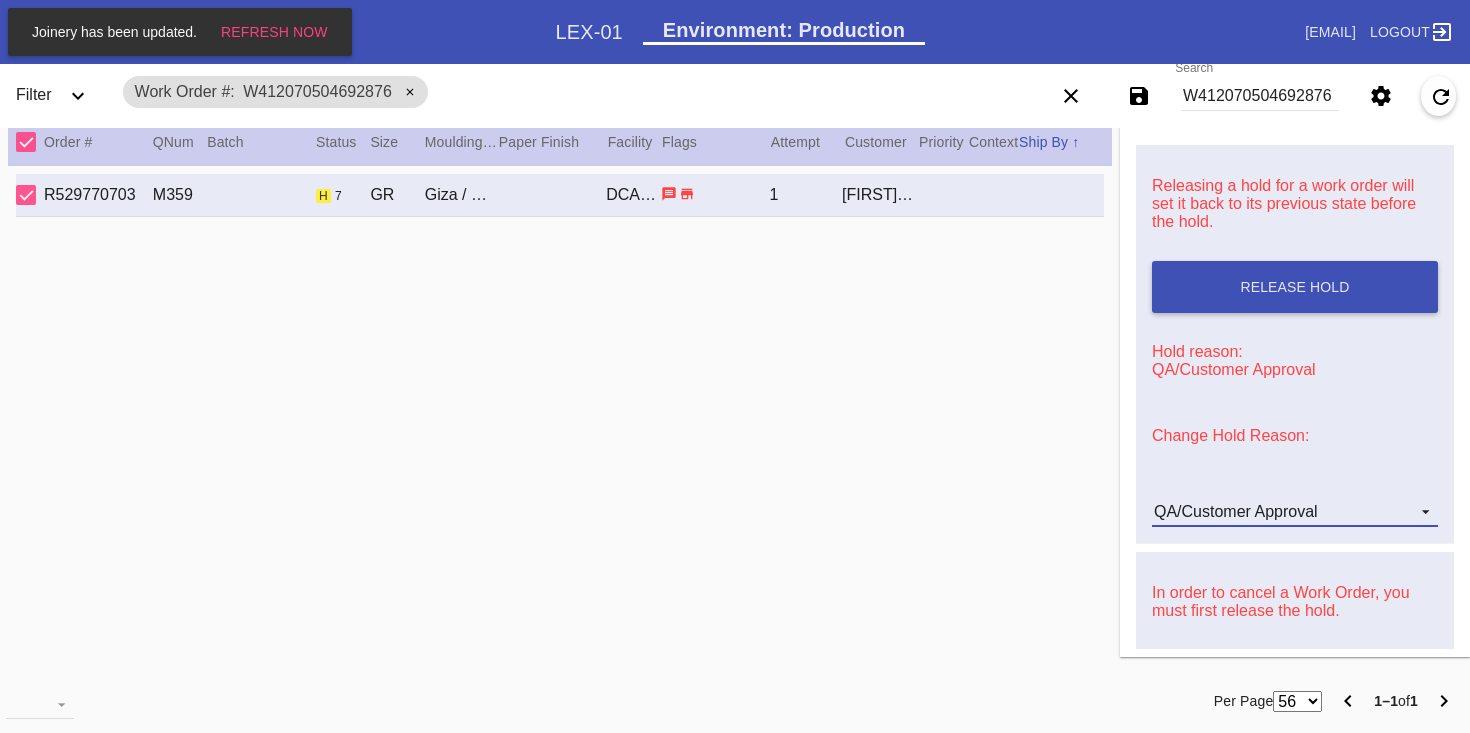 click on "QA/Customer Approval" at bounding box center [1236, 511] 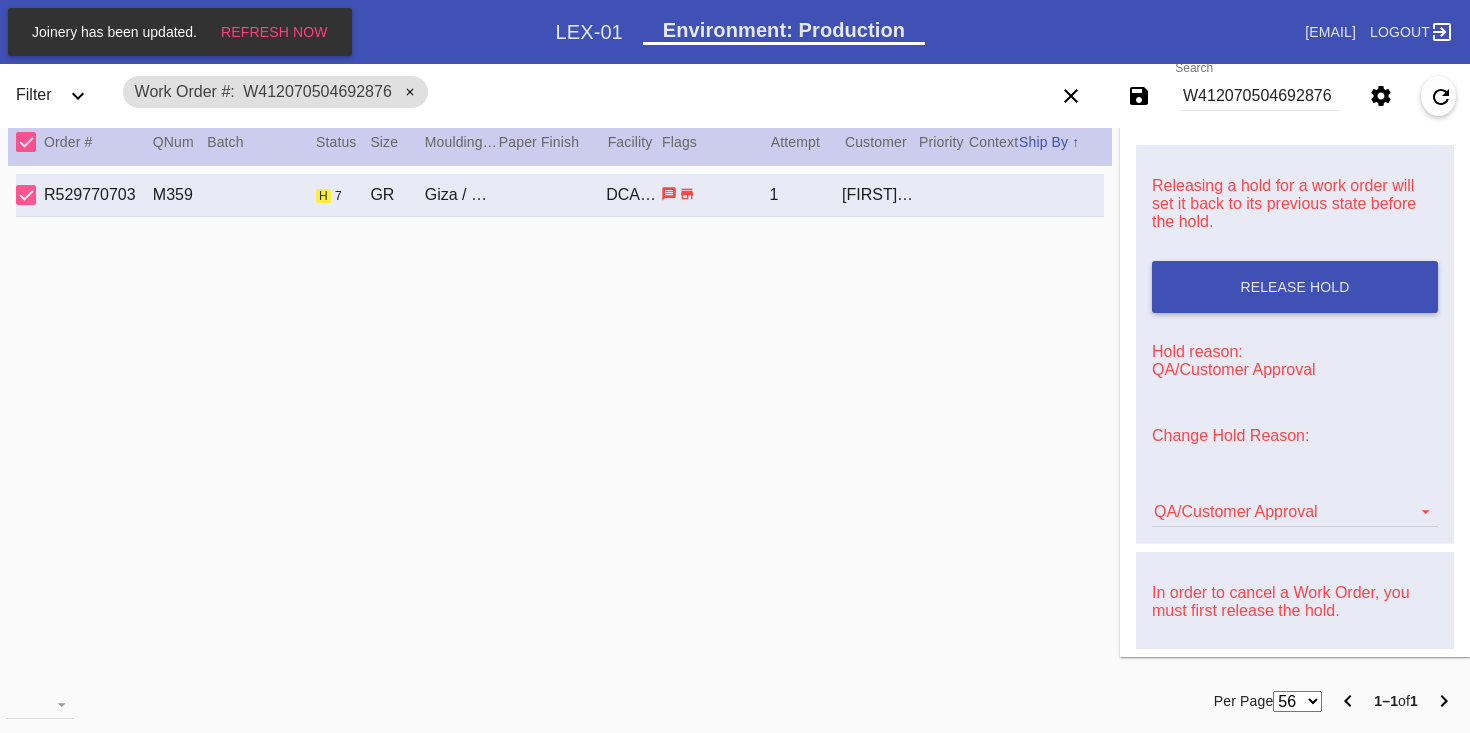 scroll, scrollTop: 568, scrollLeft: 0, axis: vertical 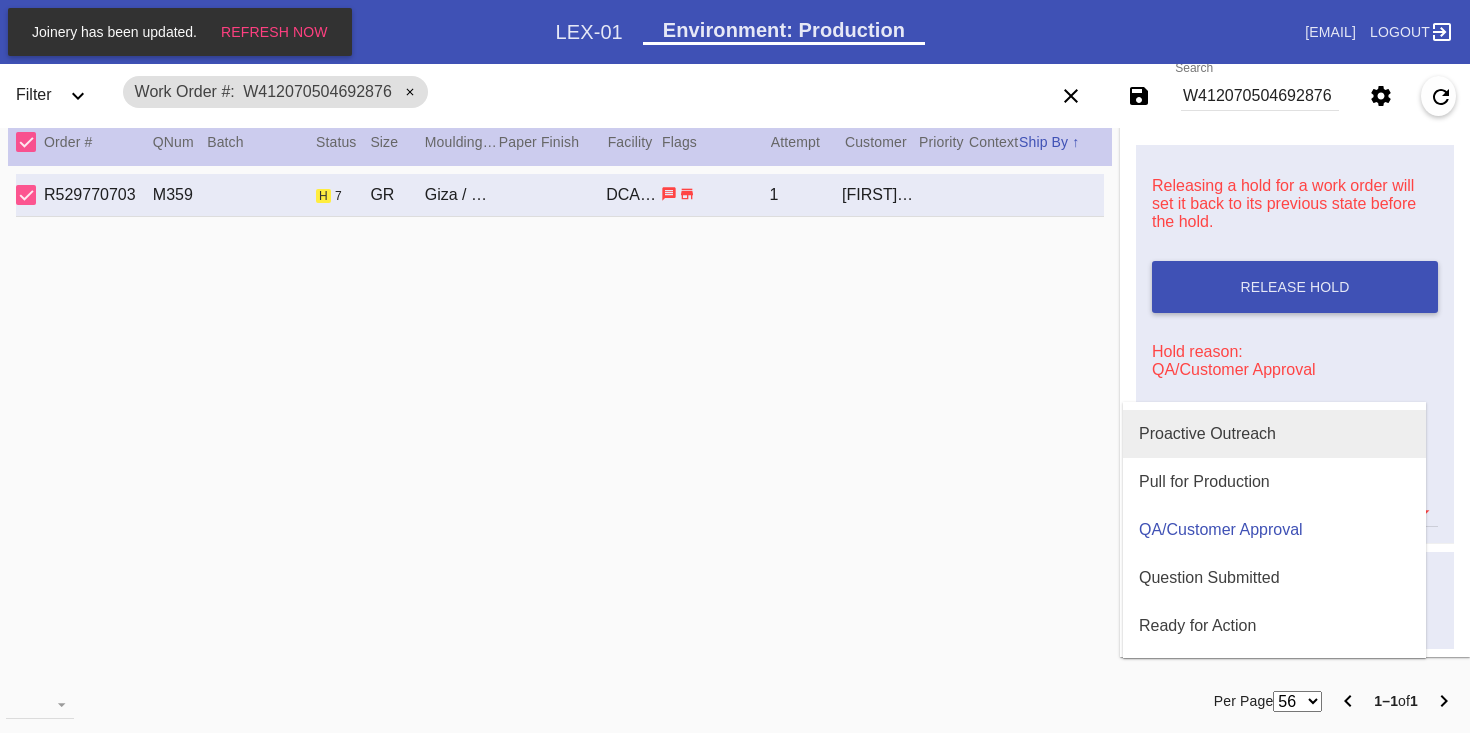 click on "Proactive Outreach" at bounding box center (1274, 434) 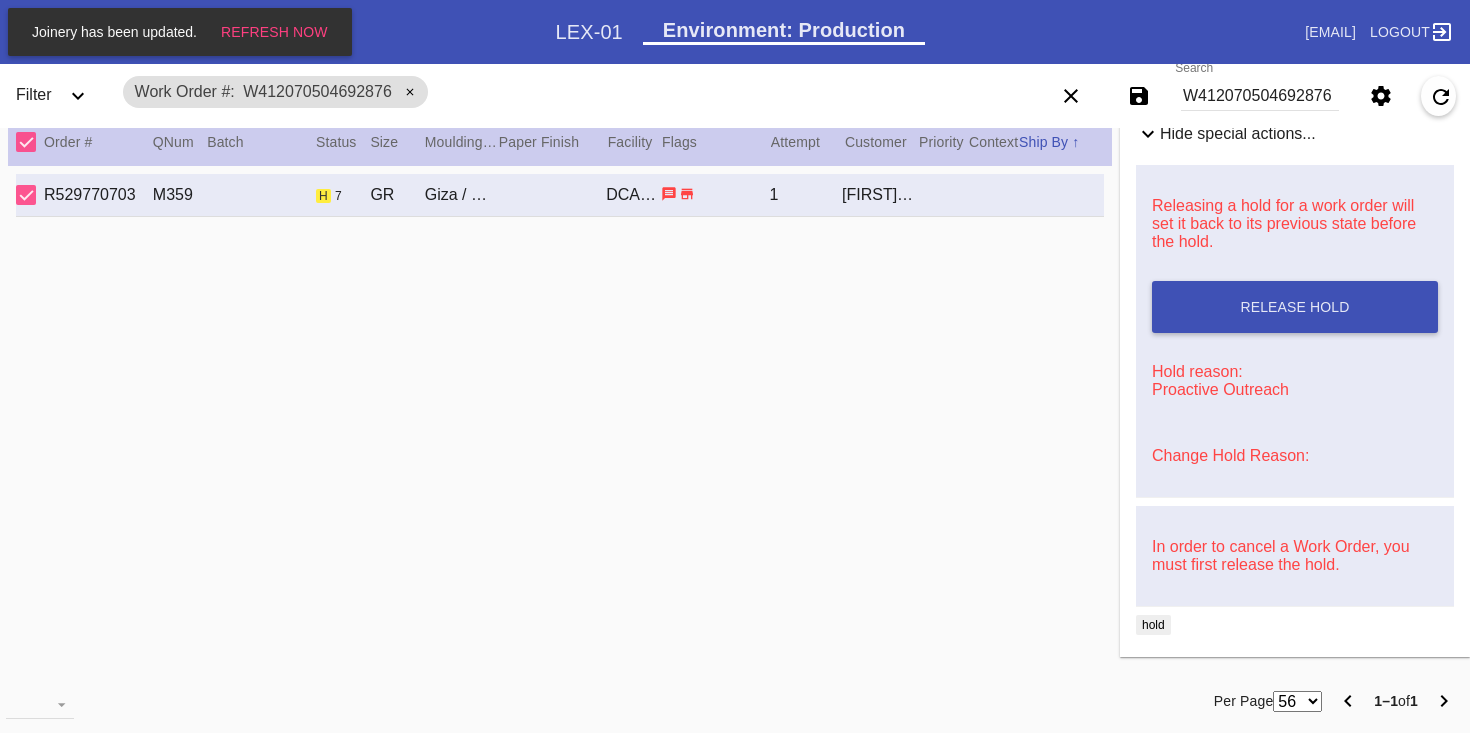 scroll, scrollTop: 0, scrollLeft: 0, axis: both 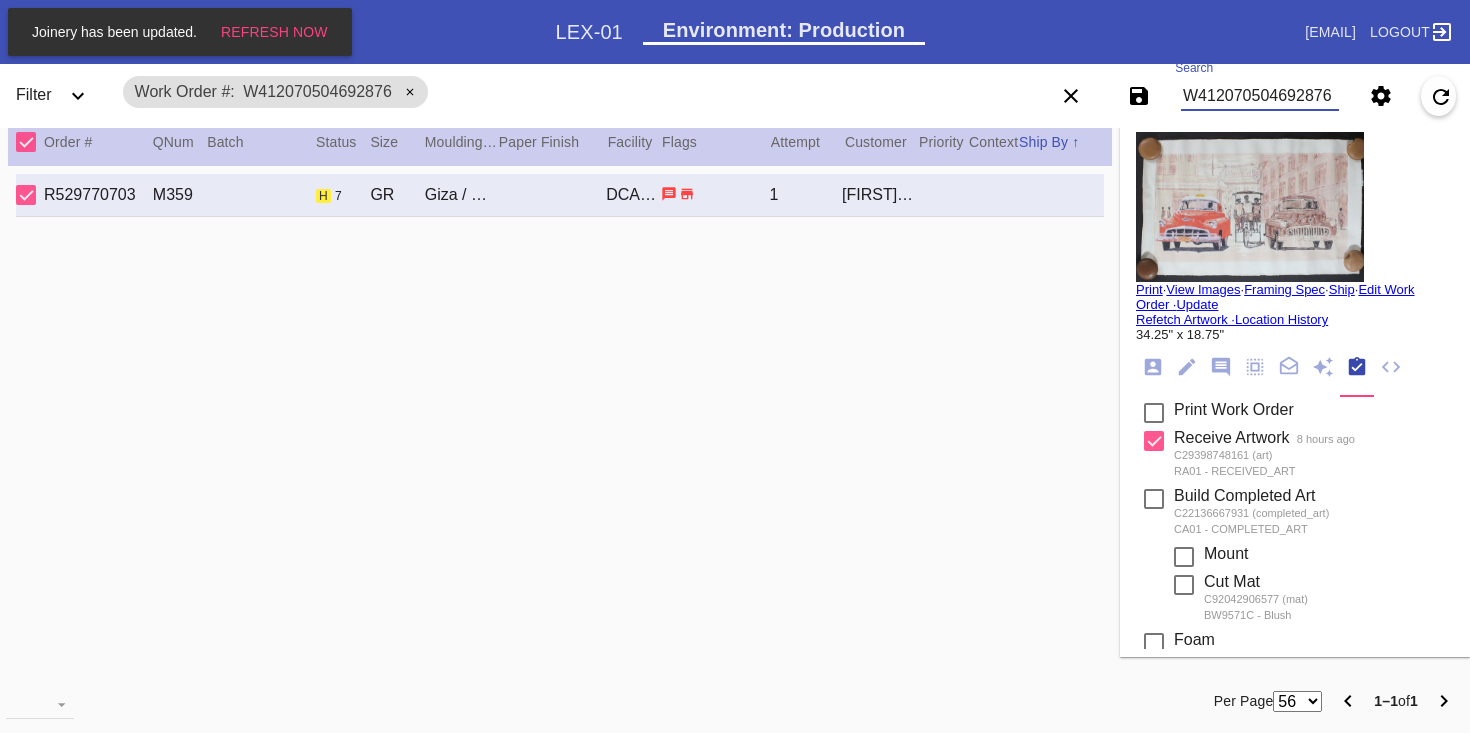 click on "W412070504692876" at bounding box center [1260, 96] 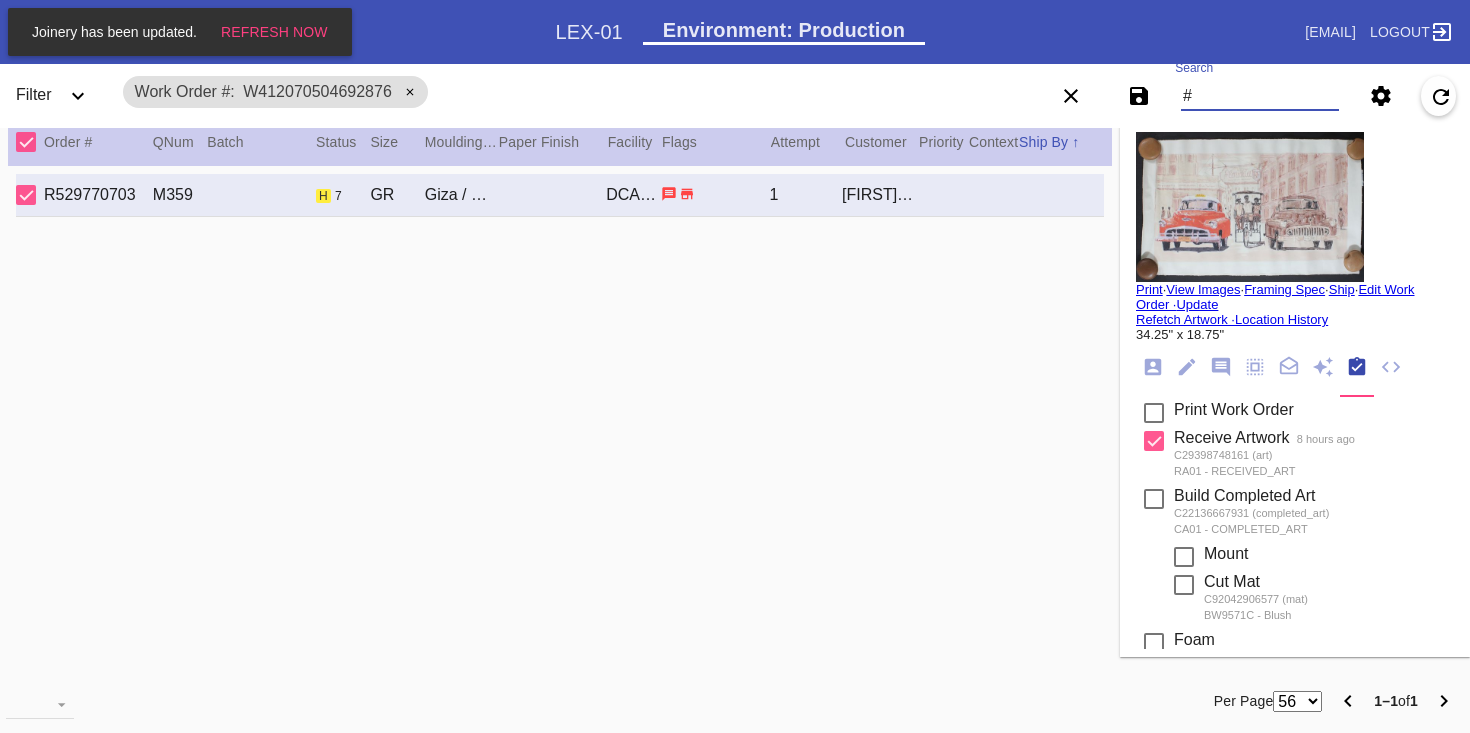 paste on "[ORDER_ID]" 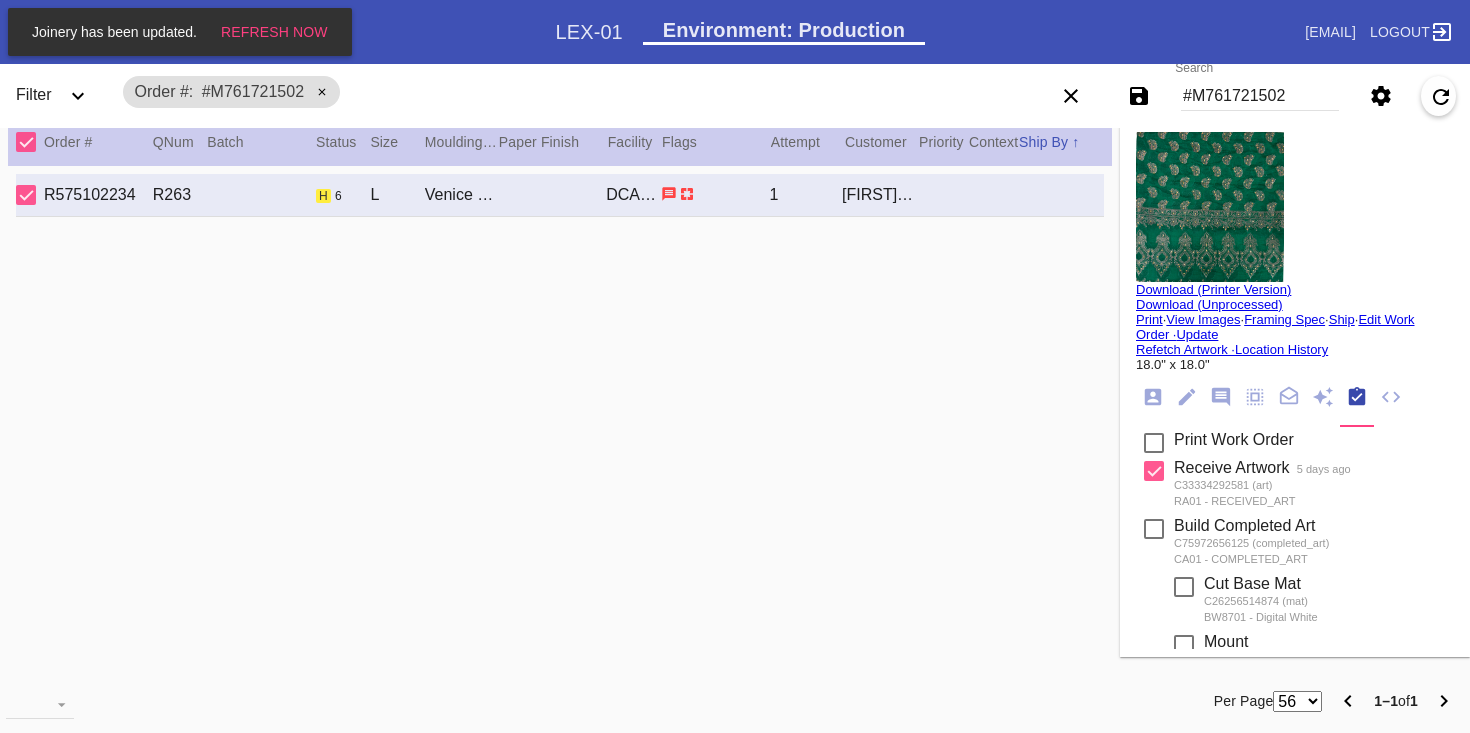 click on "Print" at bounding box center [1149, 319] 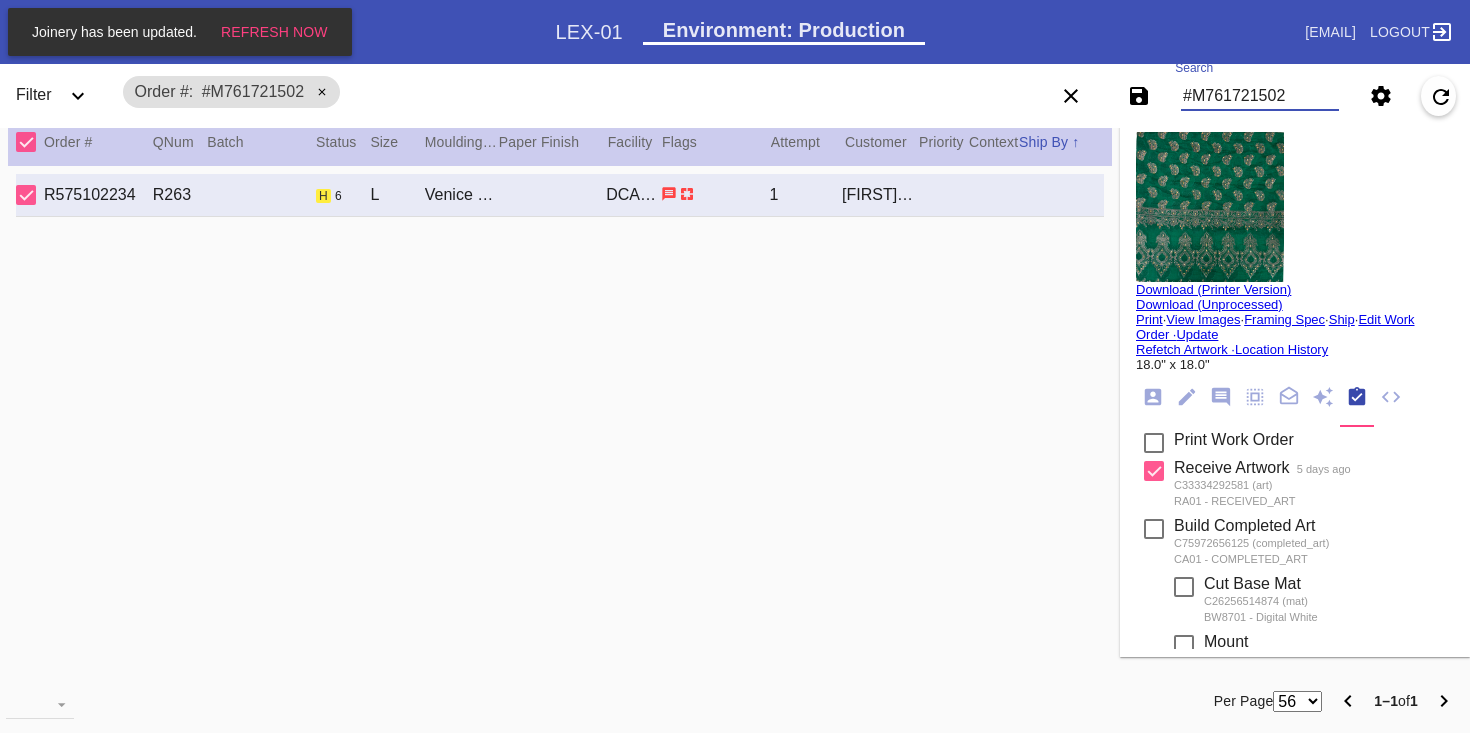 click on "#M761721502" at bounding box center (1260, 96) 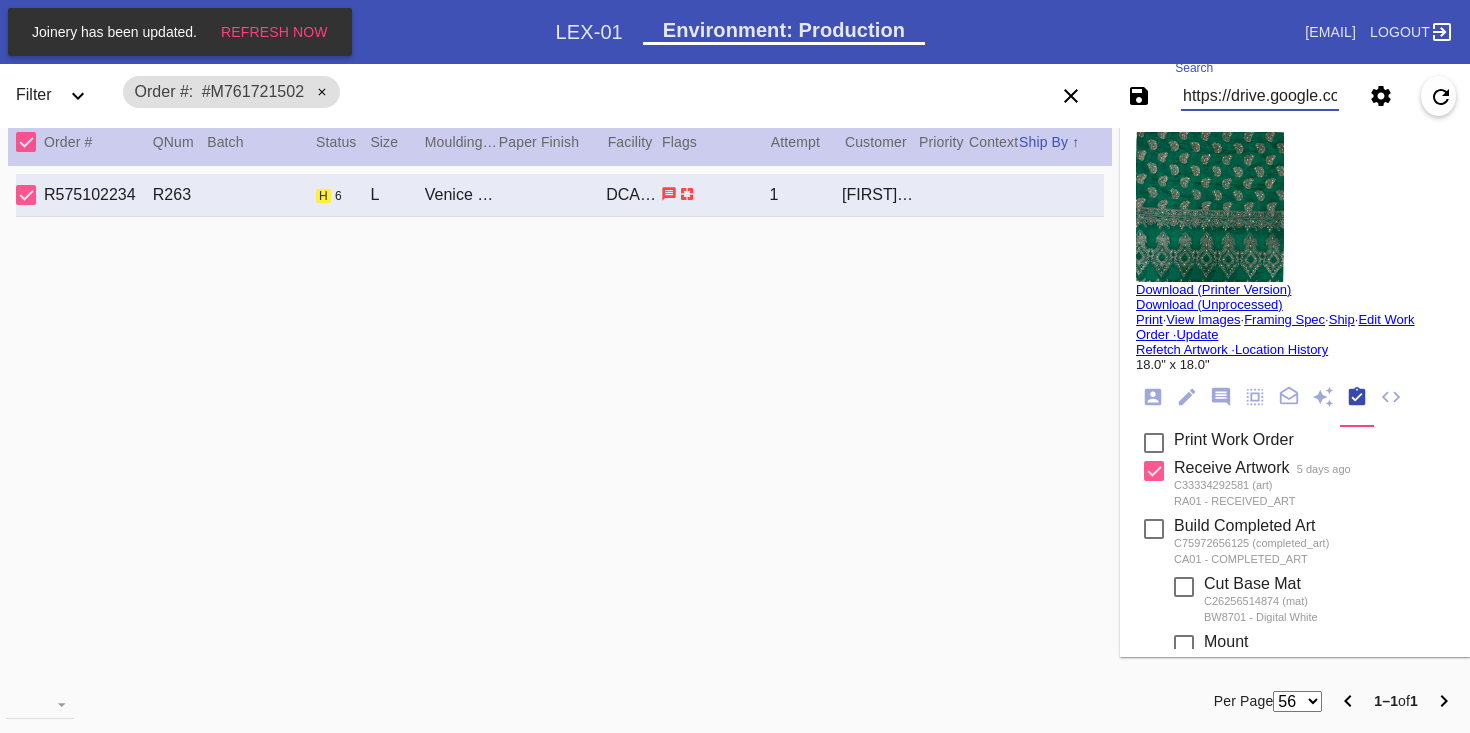 scroll, scrollTop: 0, scrollLeft: 1074, axis: horizontal 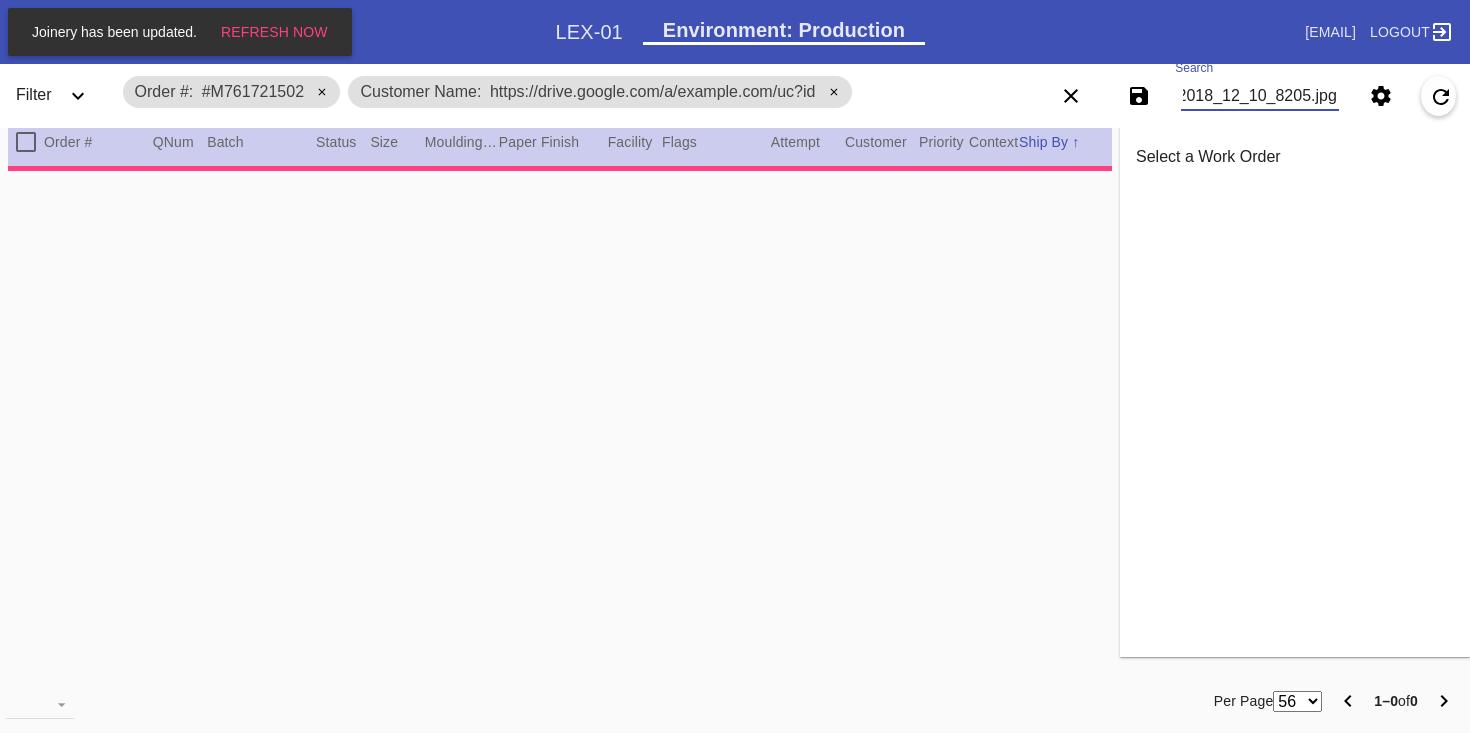 type on "https://drive.google.com/a/example.com/uc?id=1B6gC1uZwiA20XMYAhPLmt6fBV_uHAkuf&export=download&size=87690&display=/112742829_2018_12_10_8205.jpg" 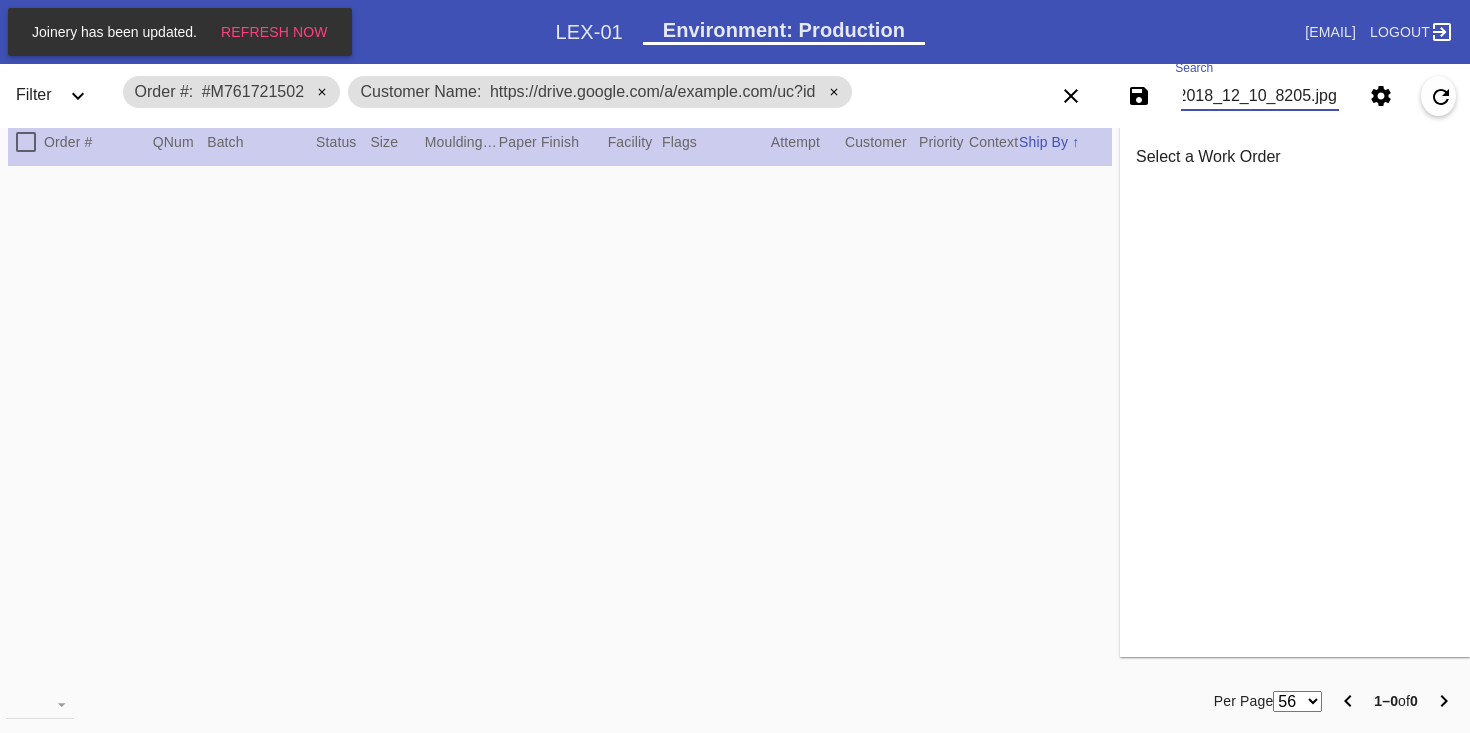 scroll, scrollTop: 0, scrollLeft: 0, axis: both 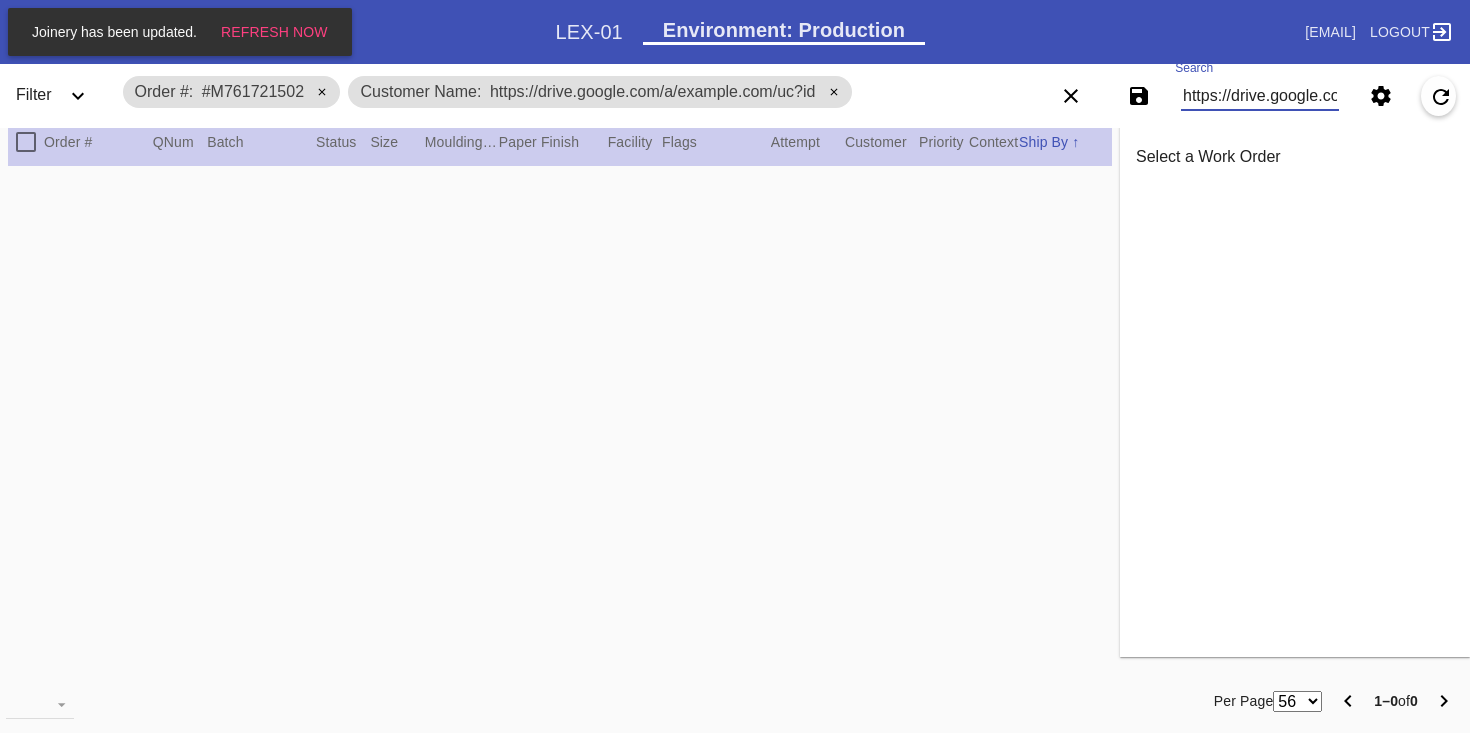 click at bounding box center (322, 92) 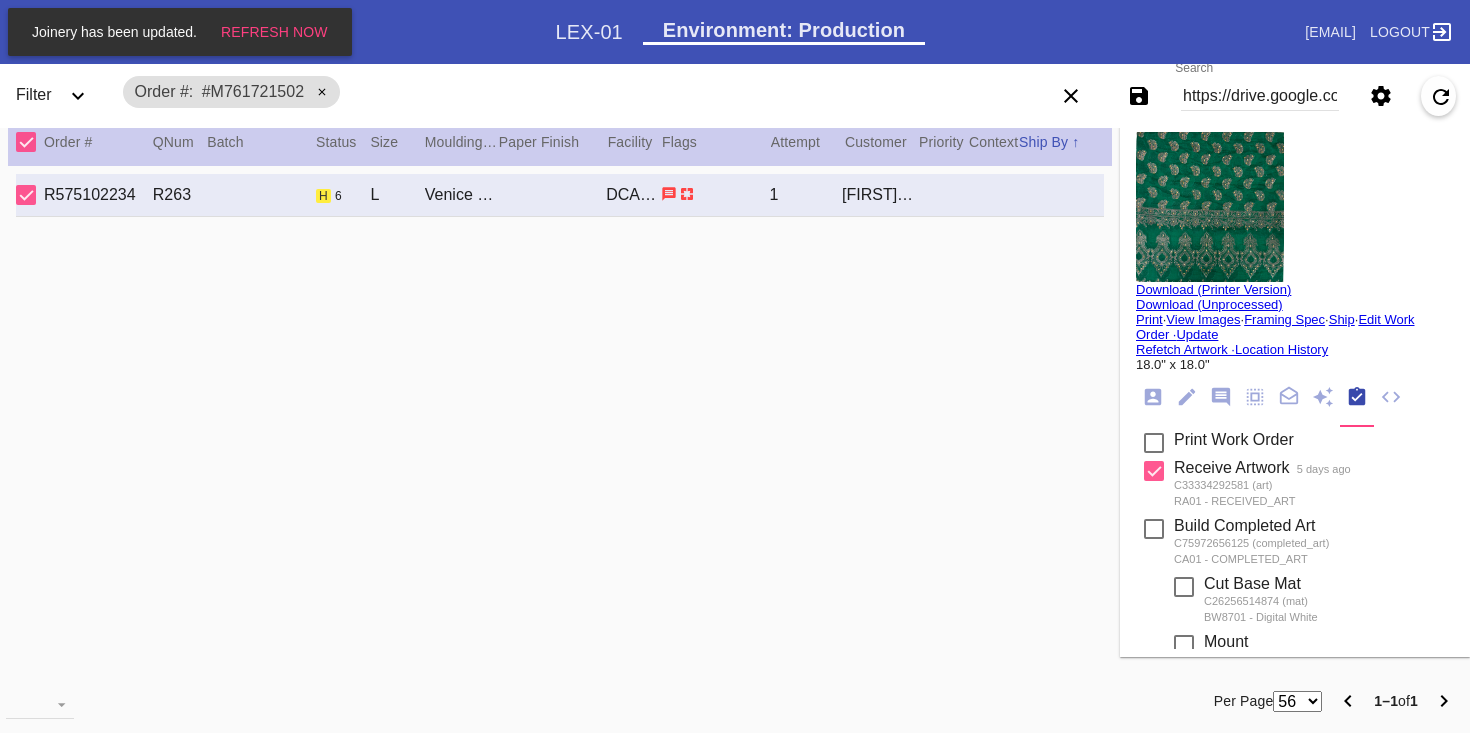 click on "https://drive.google.com/a/example.com/uc?id=1B6gC1uZwiA20XMYAhPLmt6fBV_uHAkuf&export=download&size=87690&display=/112742829_2018_12_10_8205.jpg" at bounding box center [1260, 96] 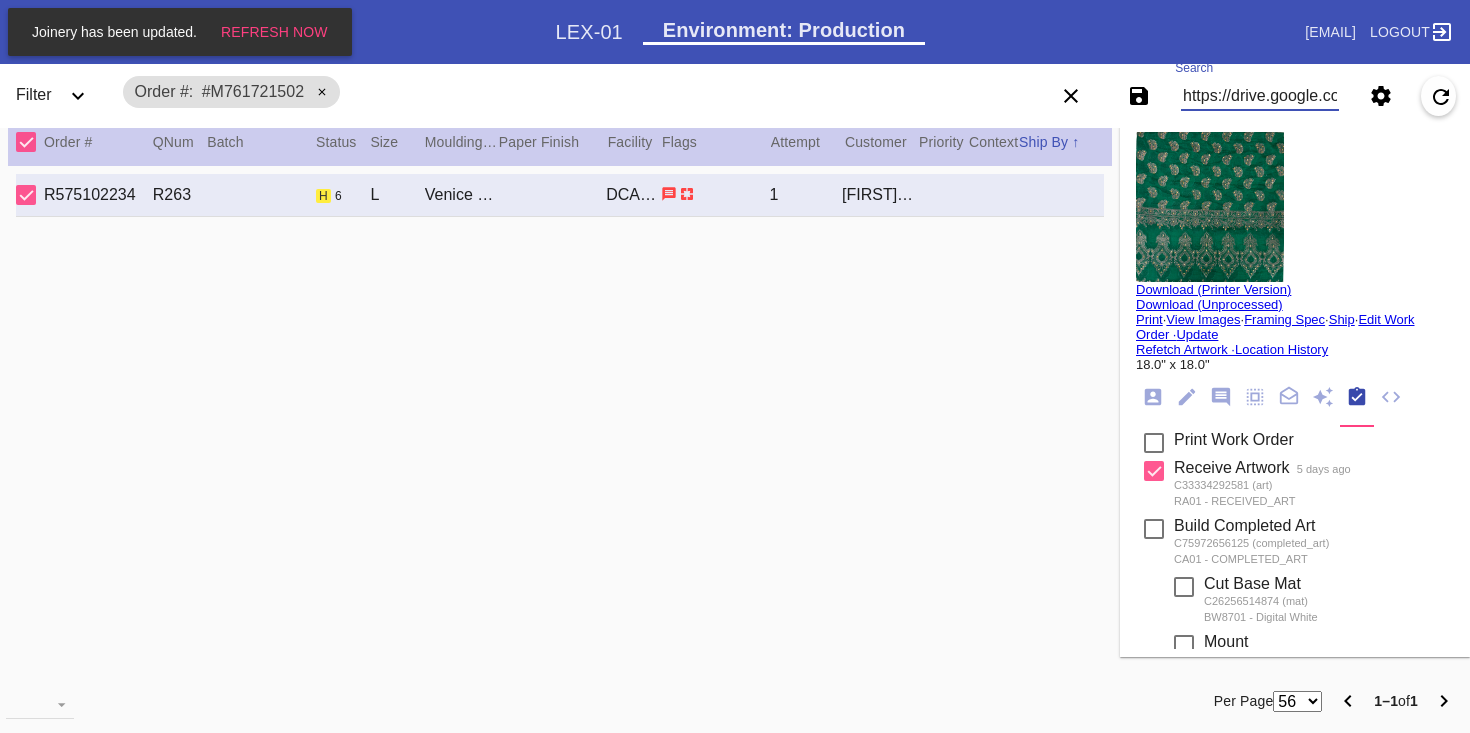 click on "https://drive.google.com/a/example.com/uc?id=1B6gC1uZwiA20XMYAhPLmt6fBV_uHAkuf&export=download&size=87690&display=/112742829_2018_12_10_8205.jpg" at bounding box center (1260, 96) 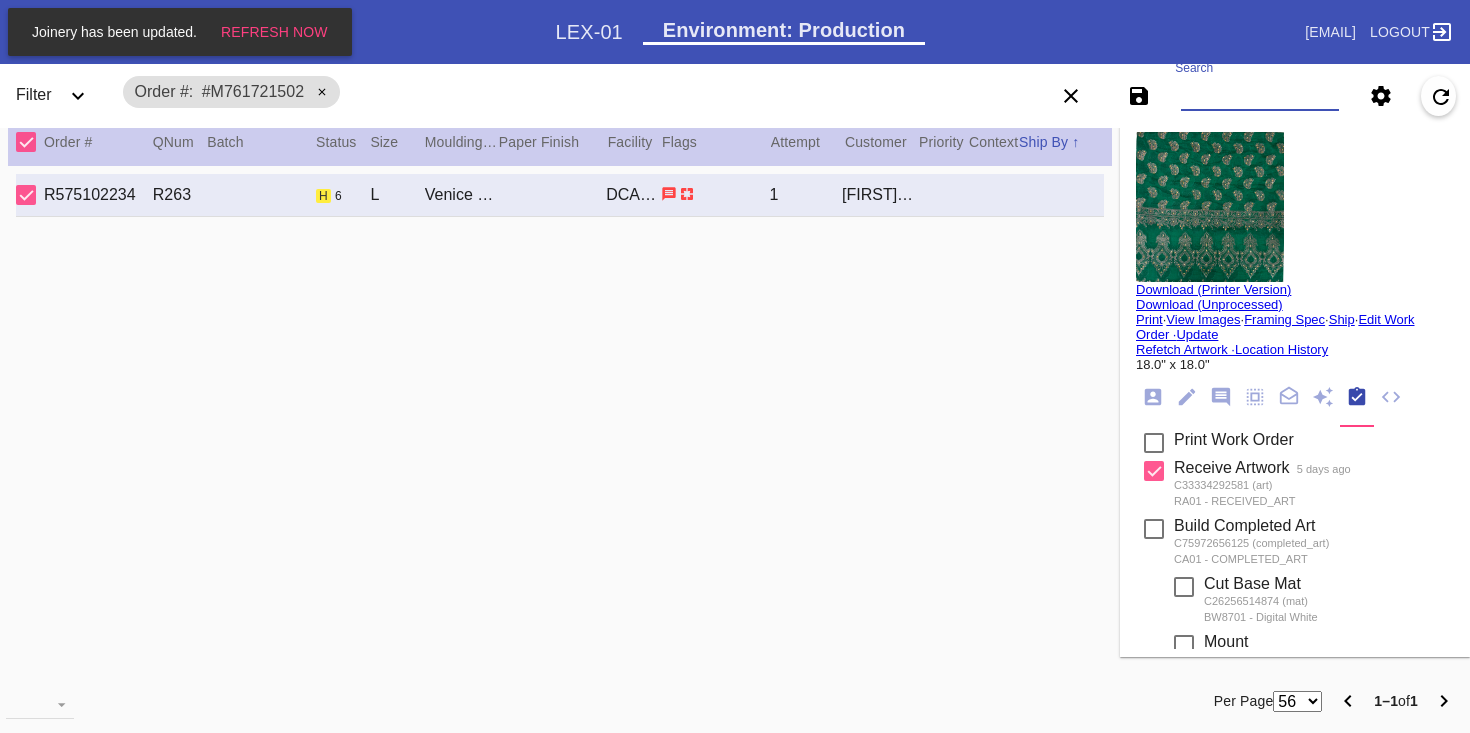 click on "#M761721502" at bounding box center (253, 91) 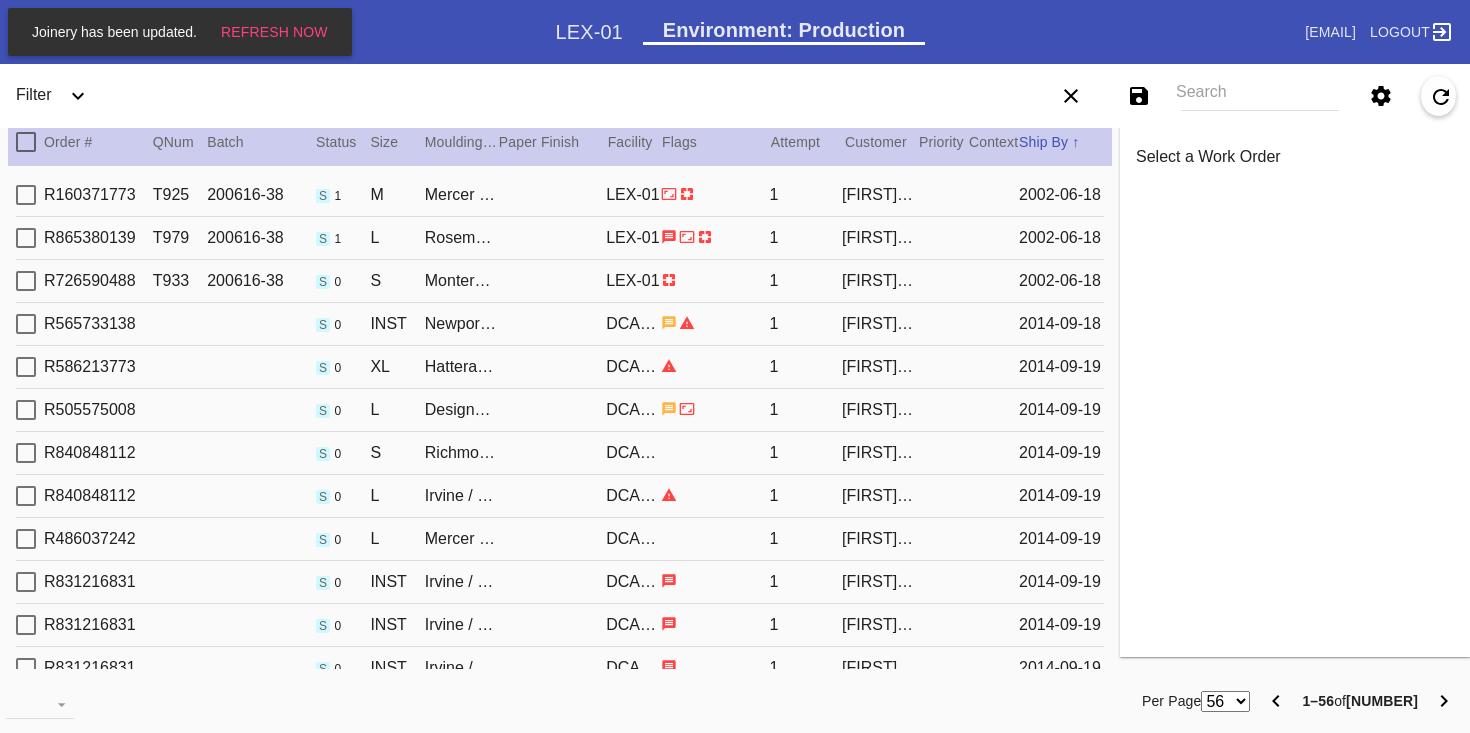 click on "Search" at bounding box center (1260, 96) 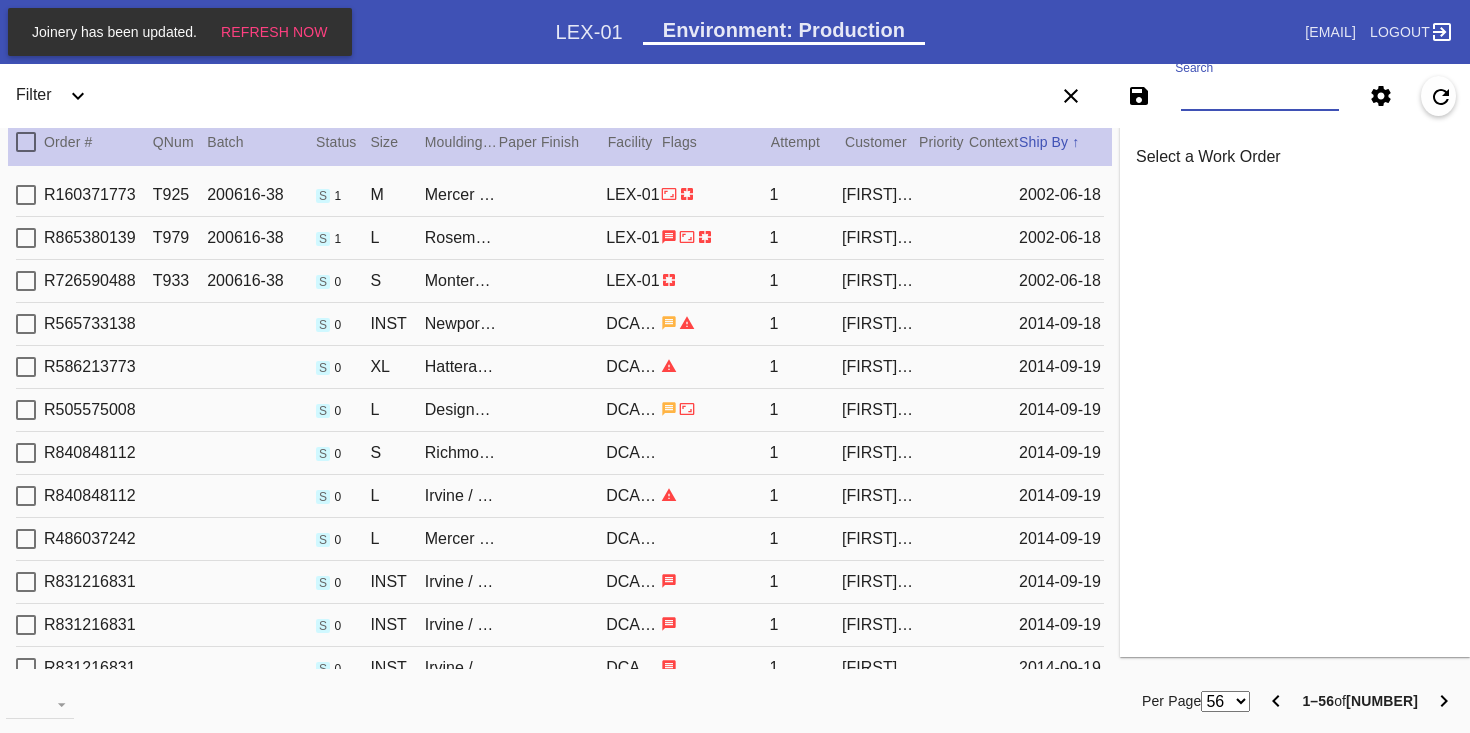 paste on "W828260388521092" 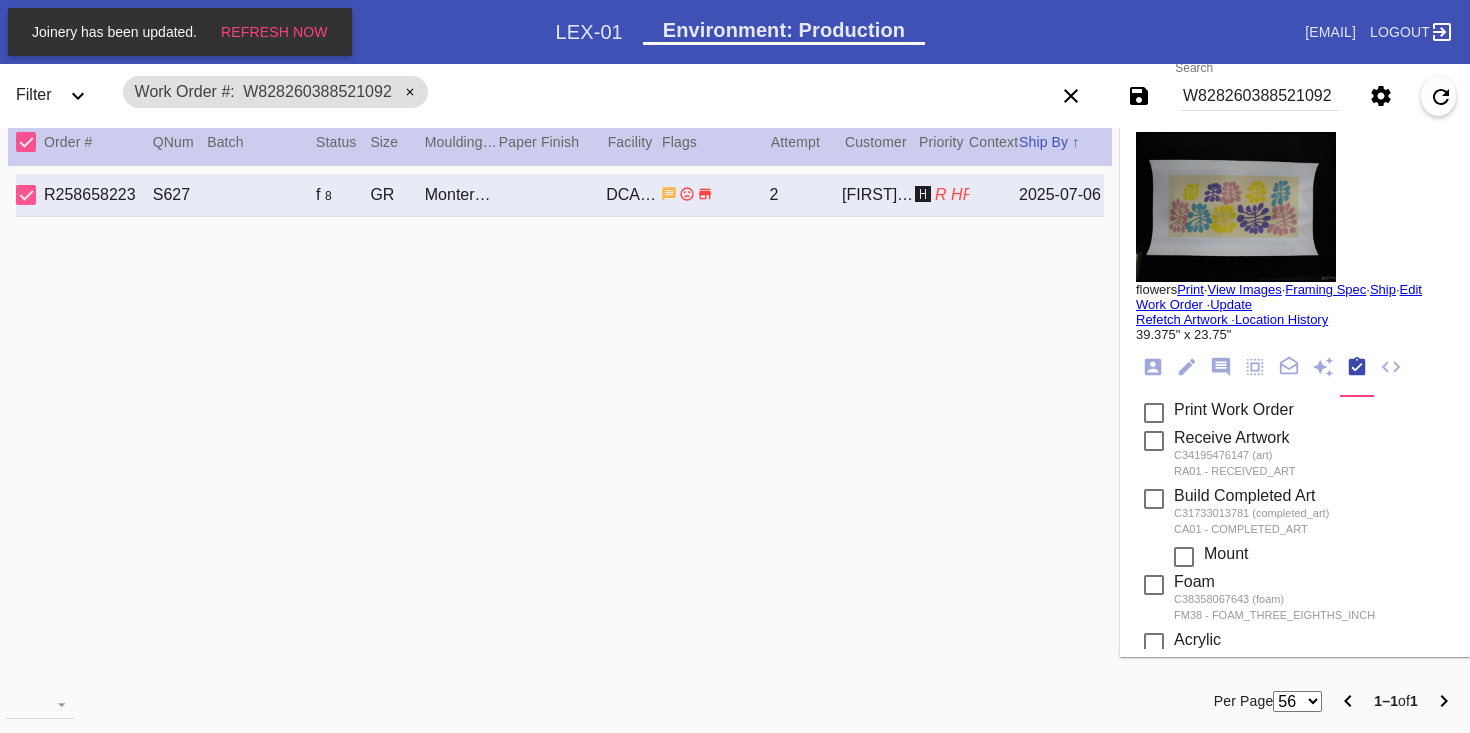 click on "Print" at bounding box center [1190, 289] 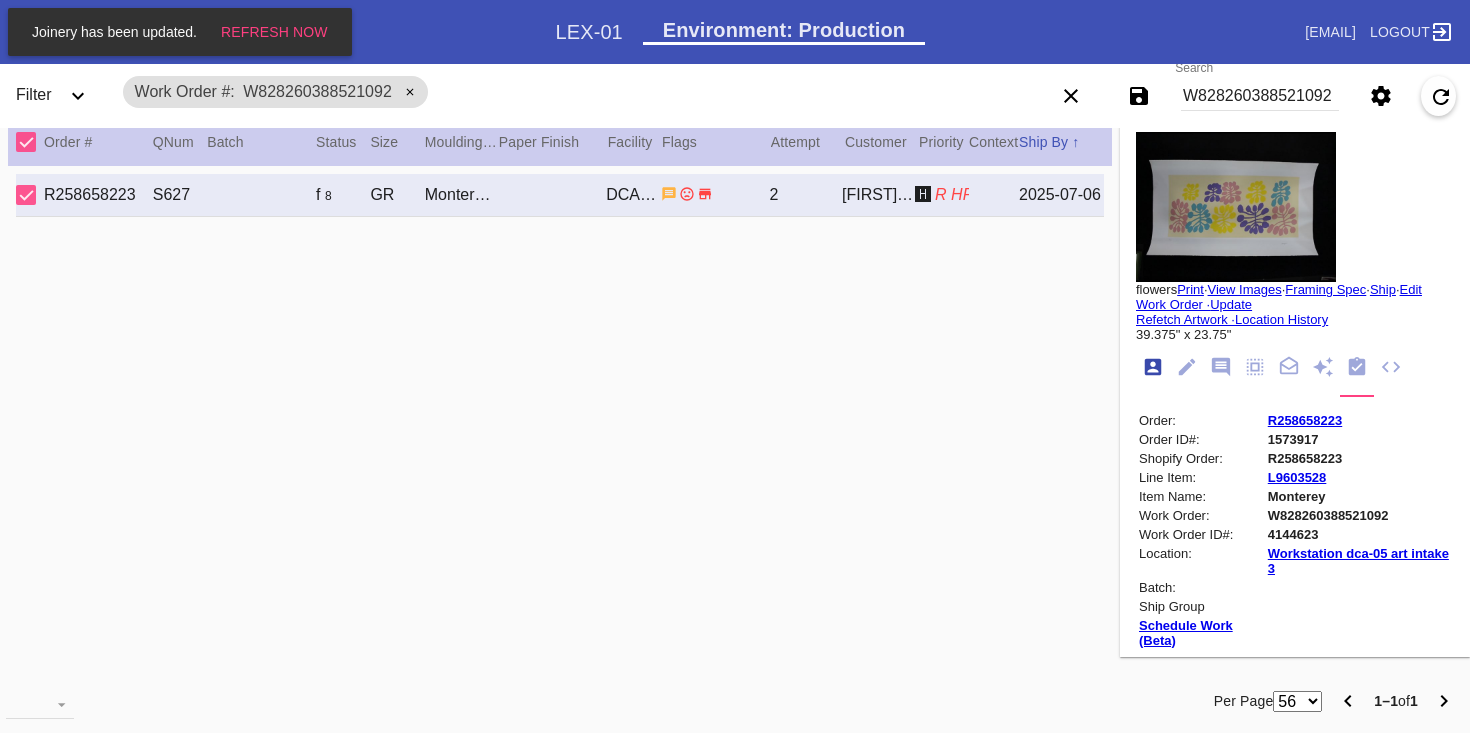 scroll, scrollTop: 24, scrollLeft: 0, axis: vertical 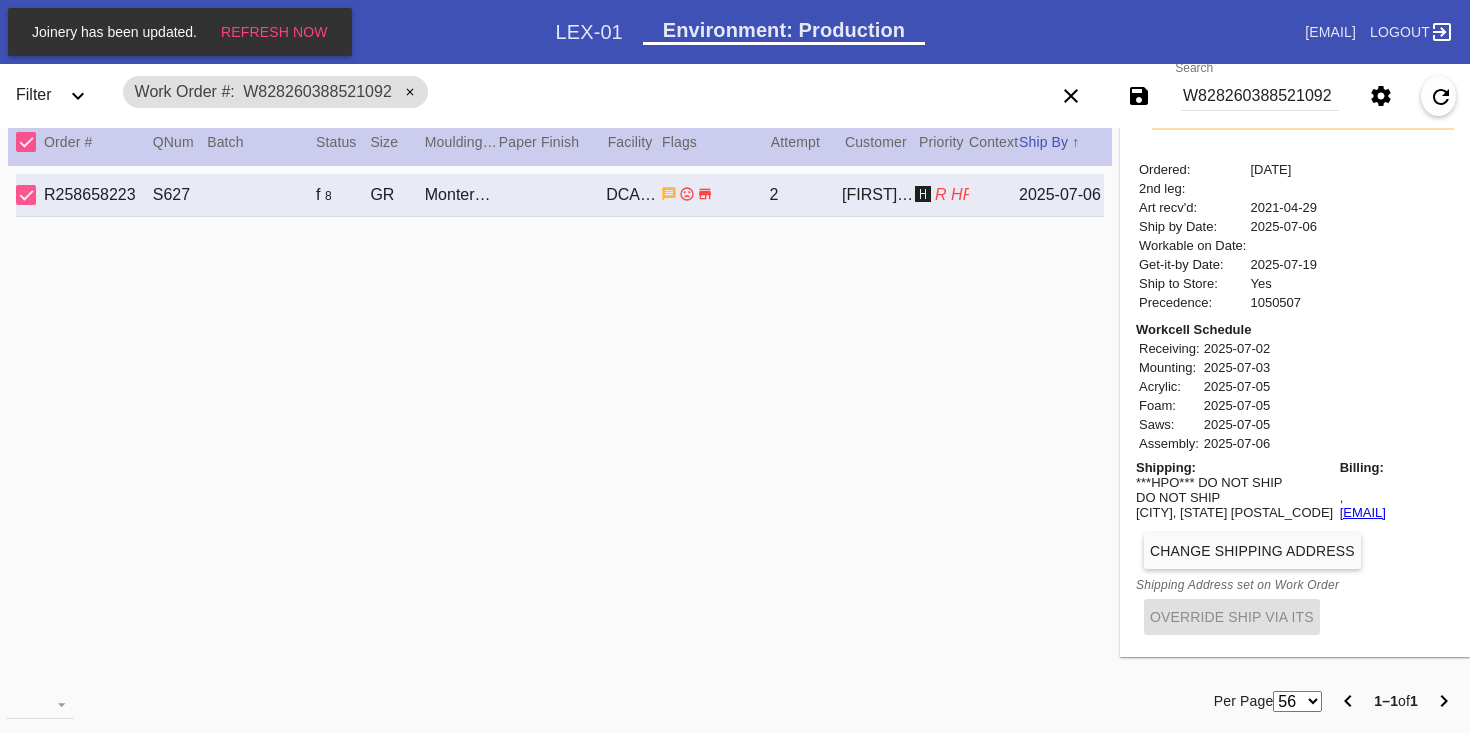 drag, startPoint x: 1329, startPoint y: 94, endPoint x: 1389, endPoint y: 106, distance: 61.188232 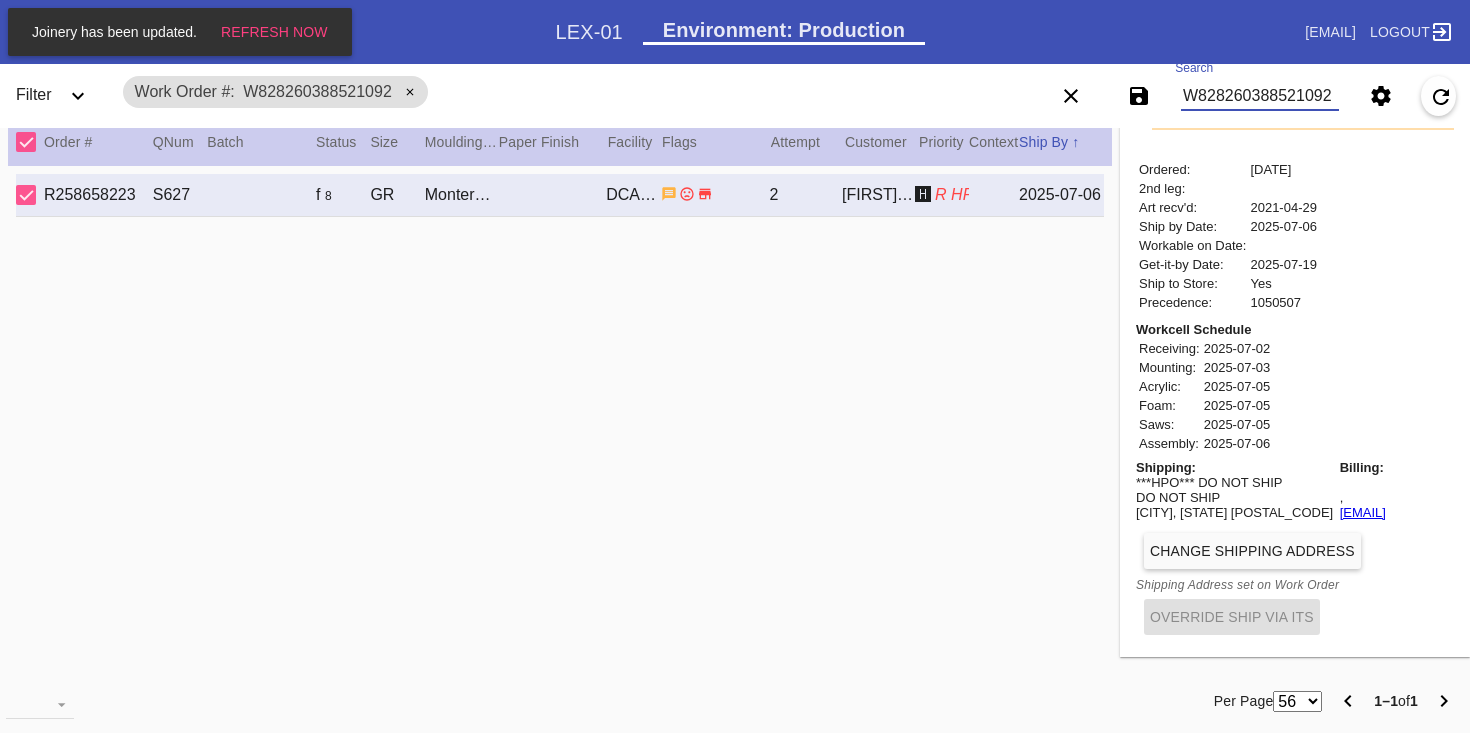 paste on "W235024218102345" 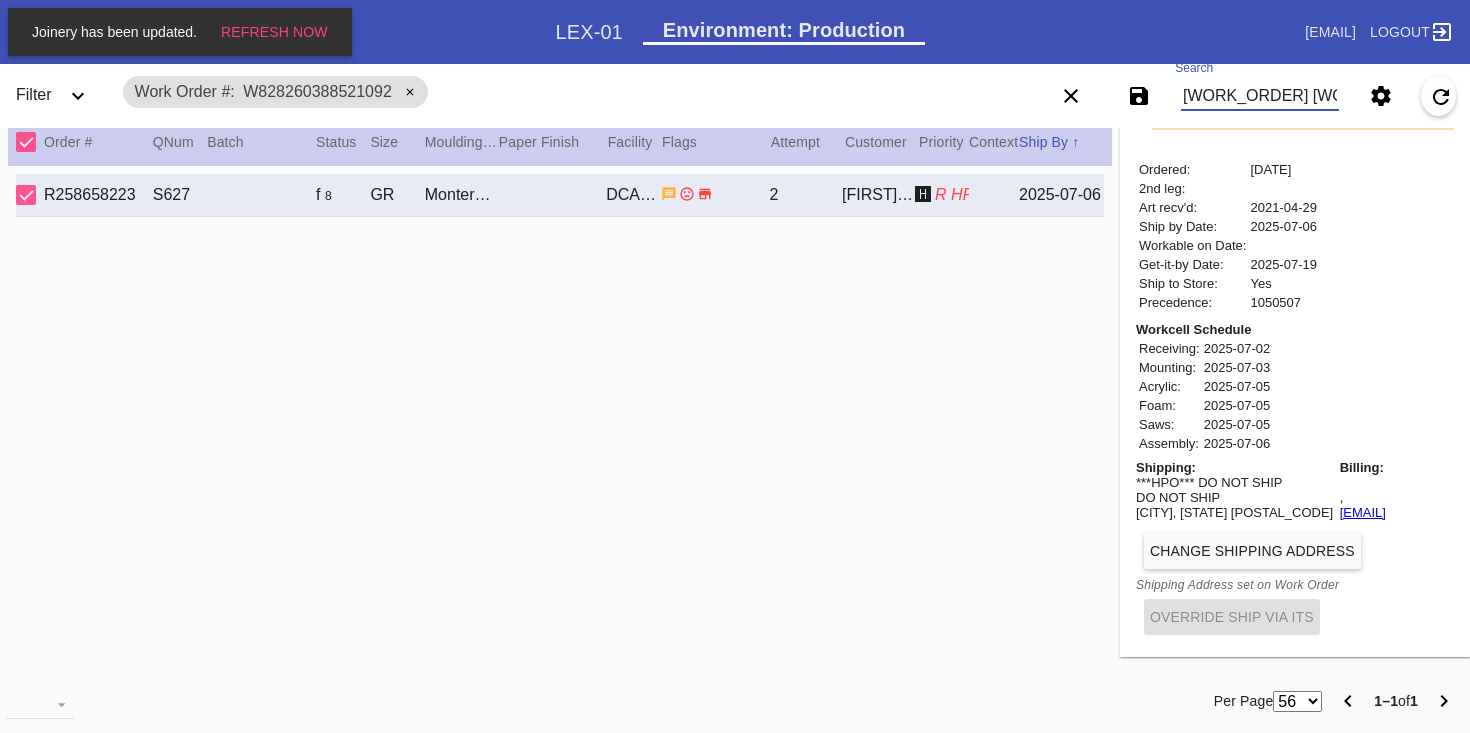 scroll, scrollTop: 0, scrollLeft: 148, axis: horizontal 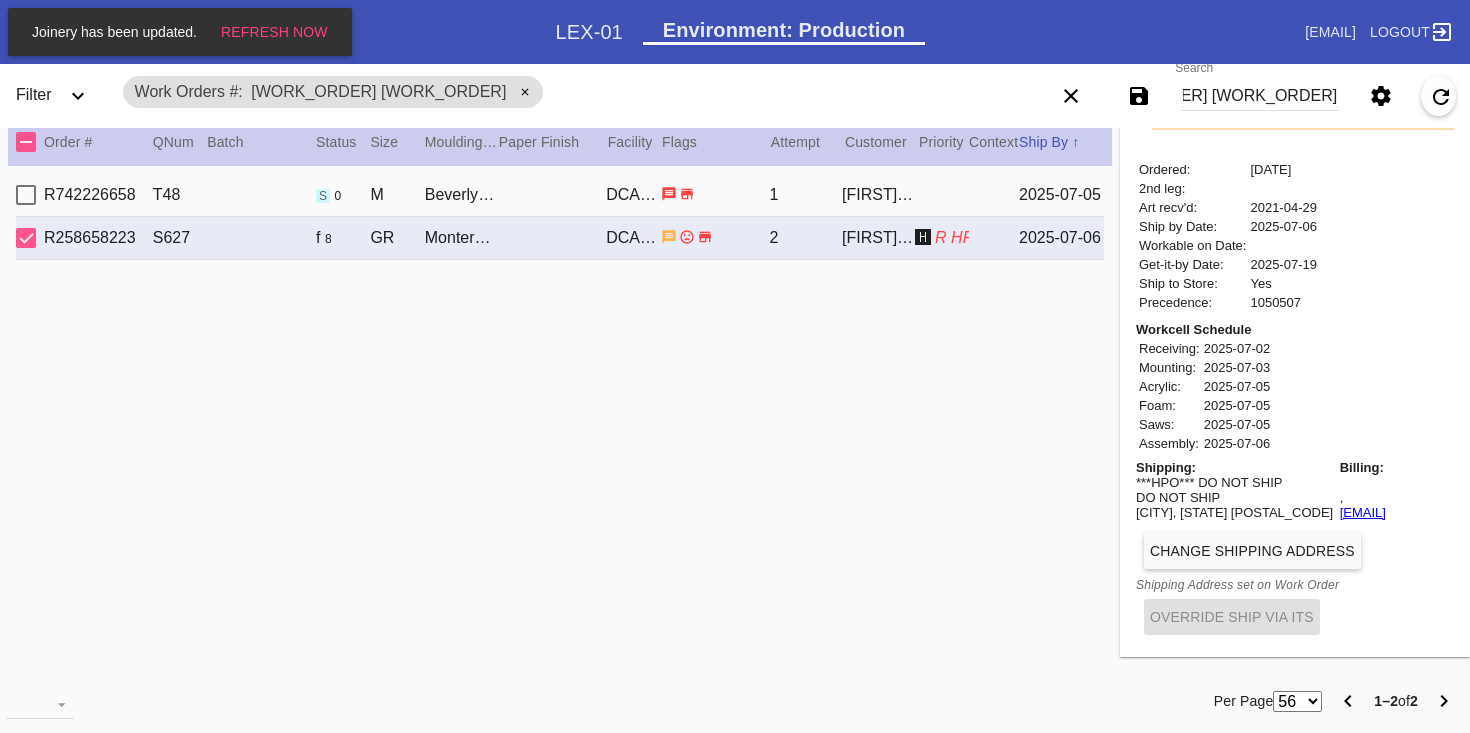 click on "Beverly / Dove White" at bounding box center (461, 195) 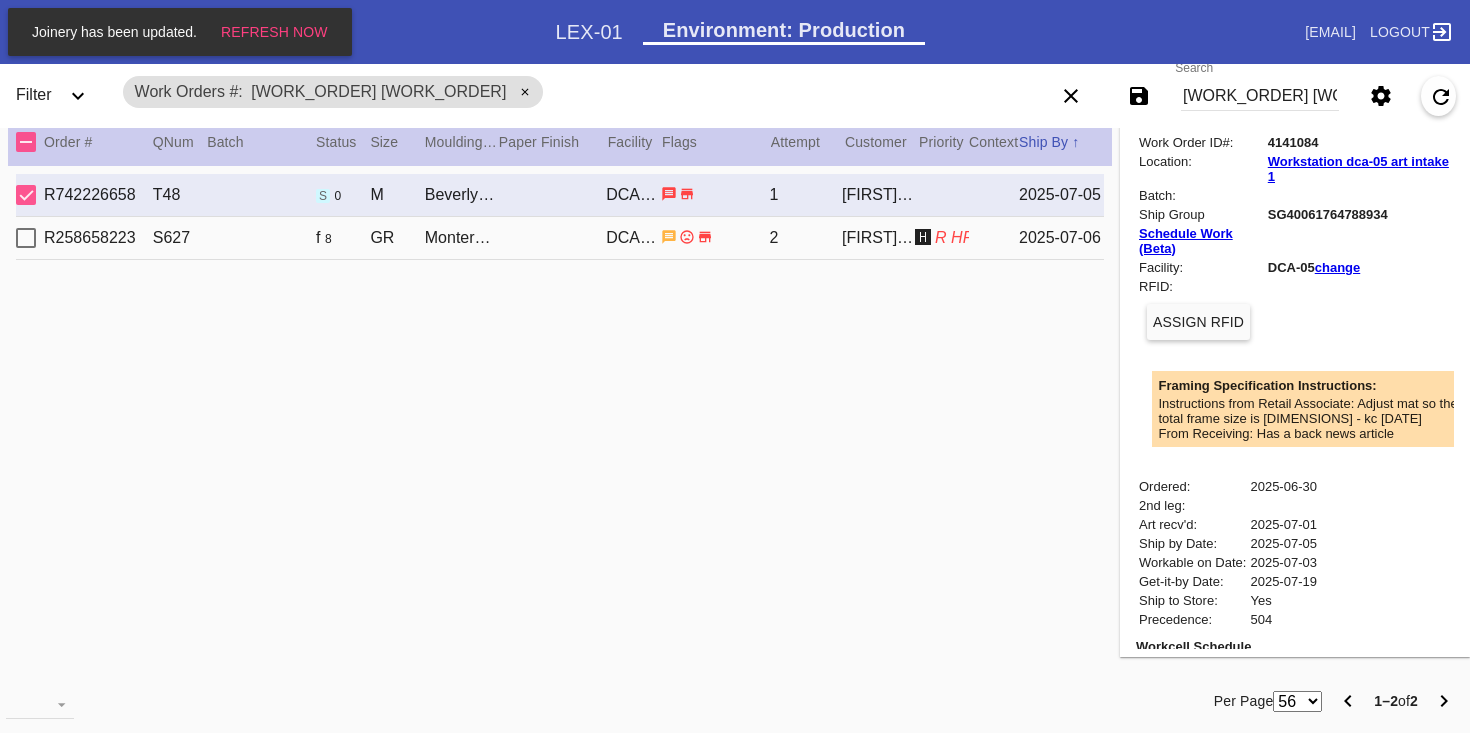 scroll, scrollTop: 0, scrollLeft: 0, axis: both 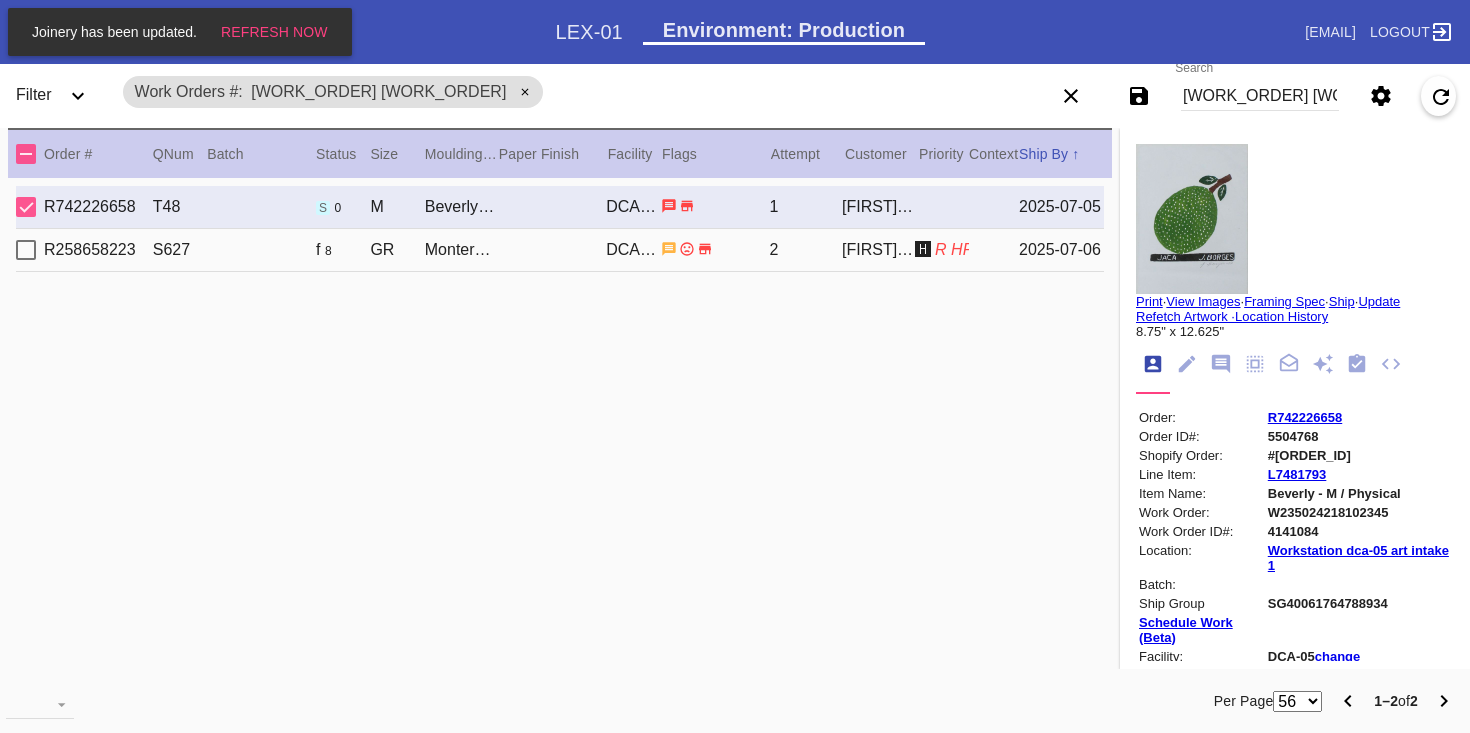 click on "Print" at bounding box center (1149, 301) 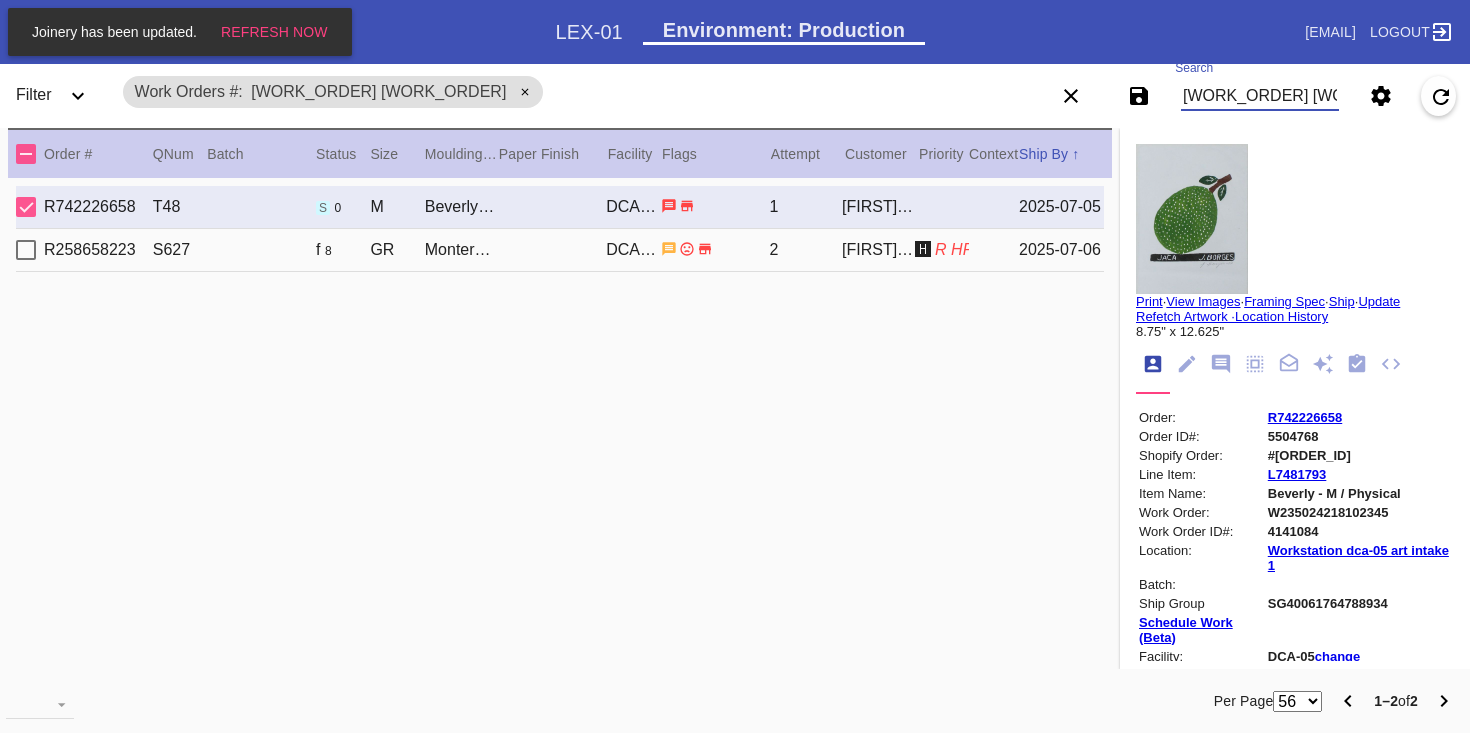click on "[WORK_ORDER] [WORK_ORDER]" at bounding box center [1260, 96] 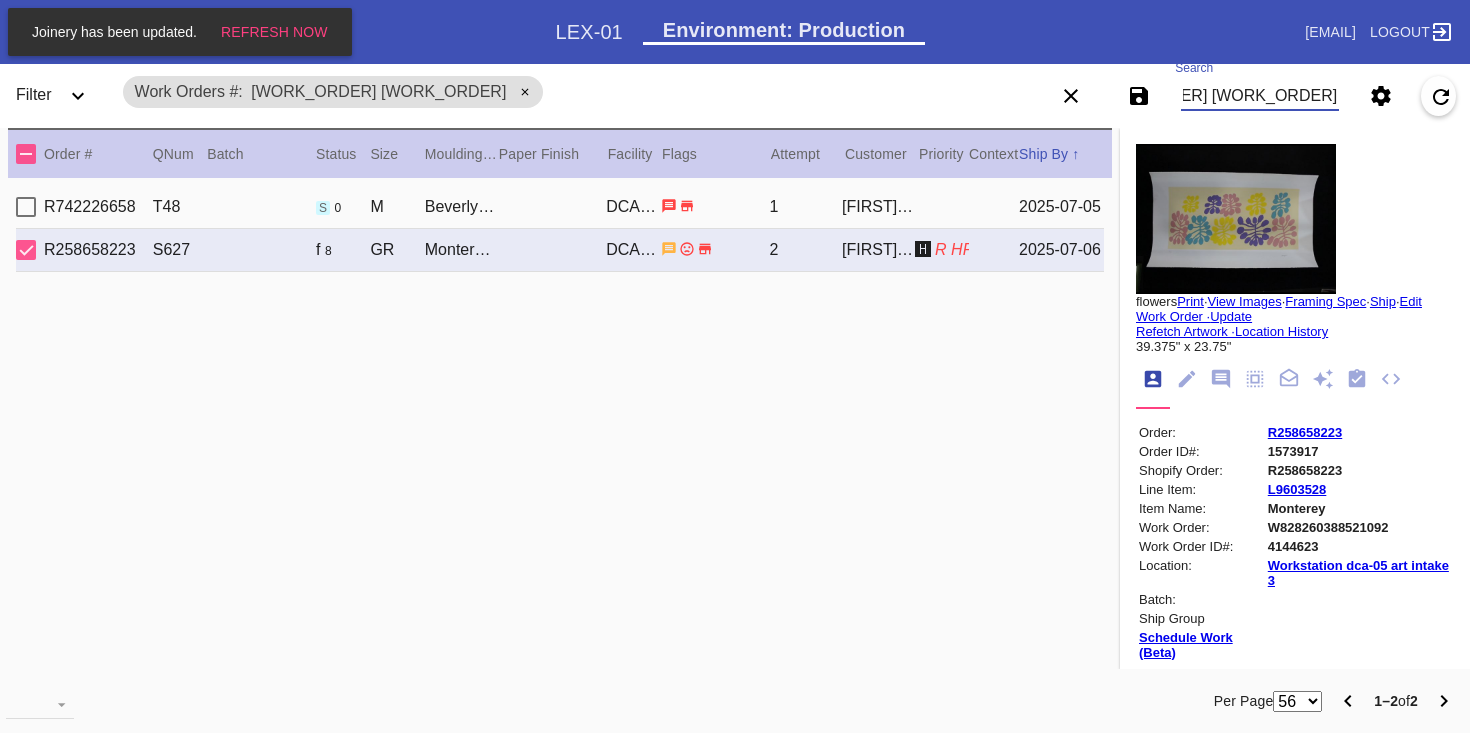 scroll, scrollTop: 0, scrollLeft: 152, axis: horizontal 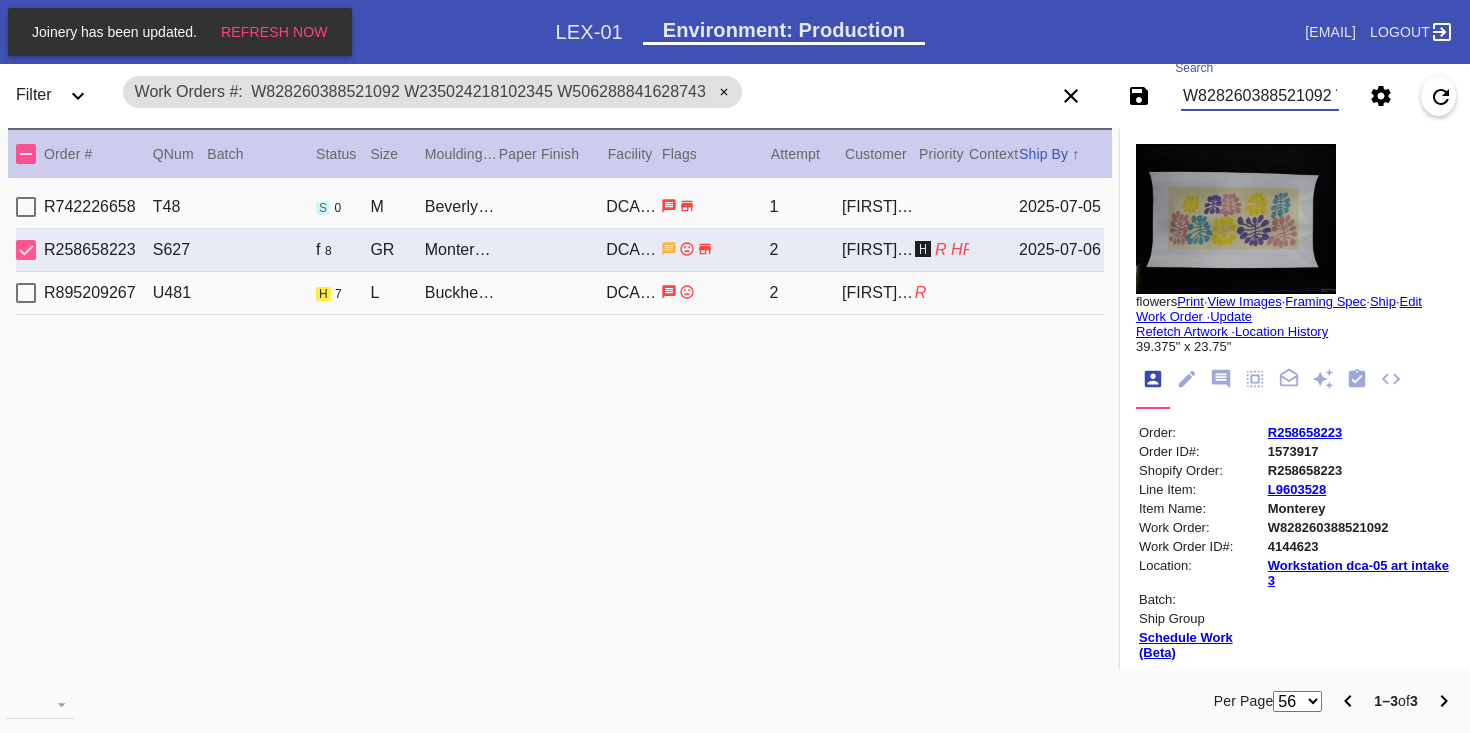 click on "DCA-05" at bounding box center (633, 207) 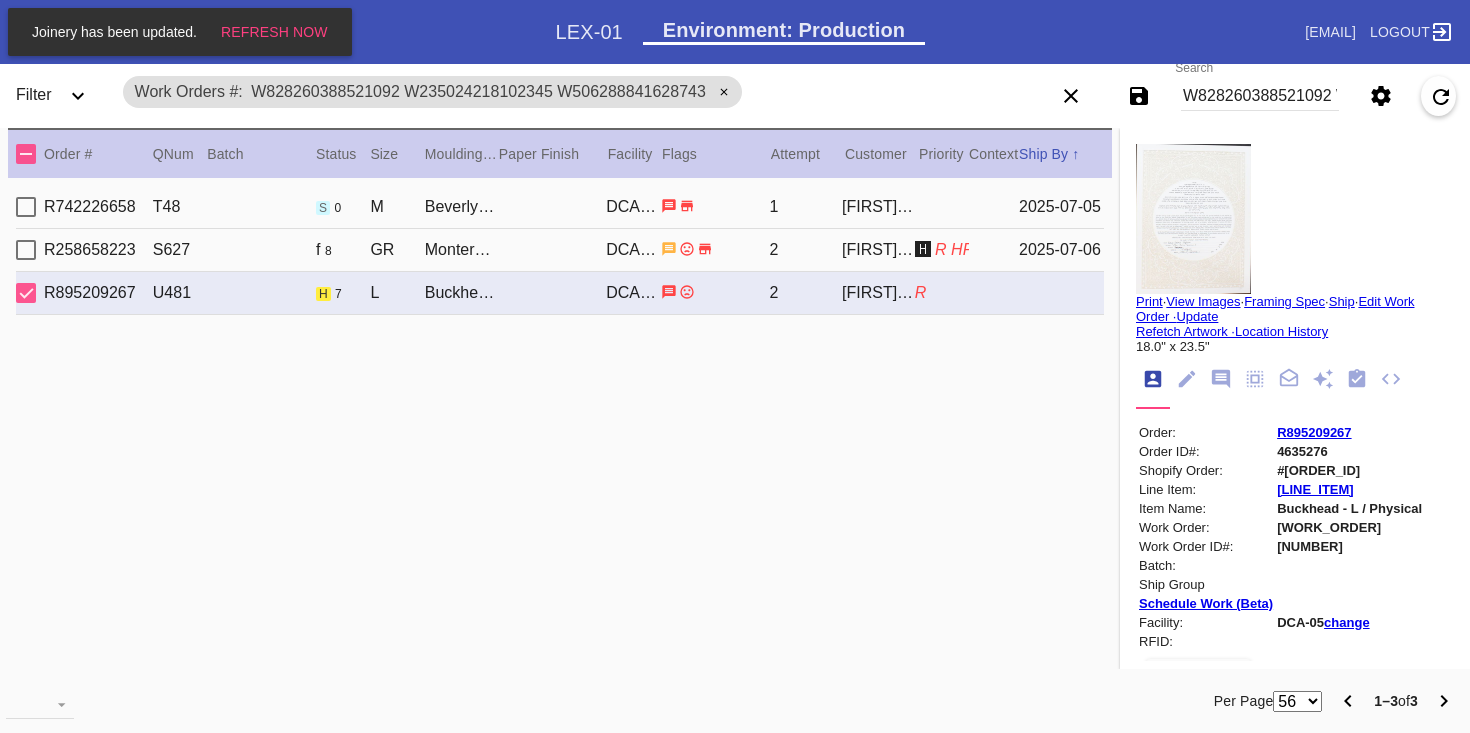 click on "#[ORDER_ID]" at bounding box center (1349, 470) 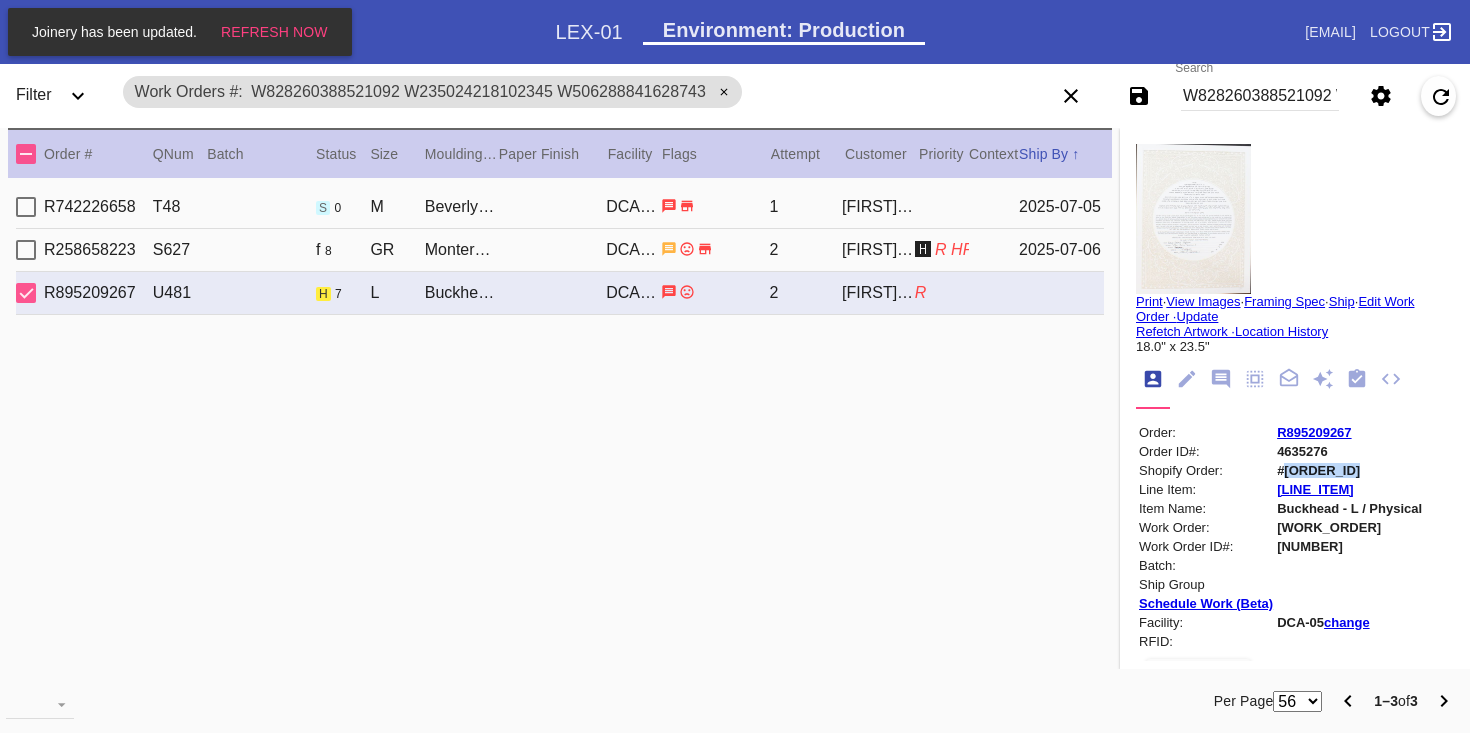 click on "#[ORDER_ID]" at bounding box center [1349, 470] 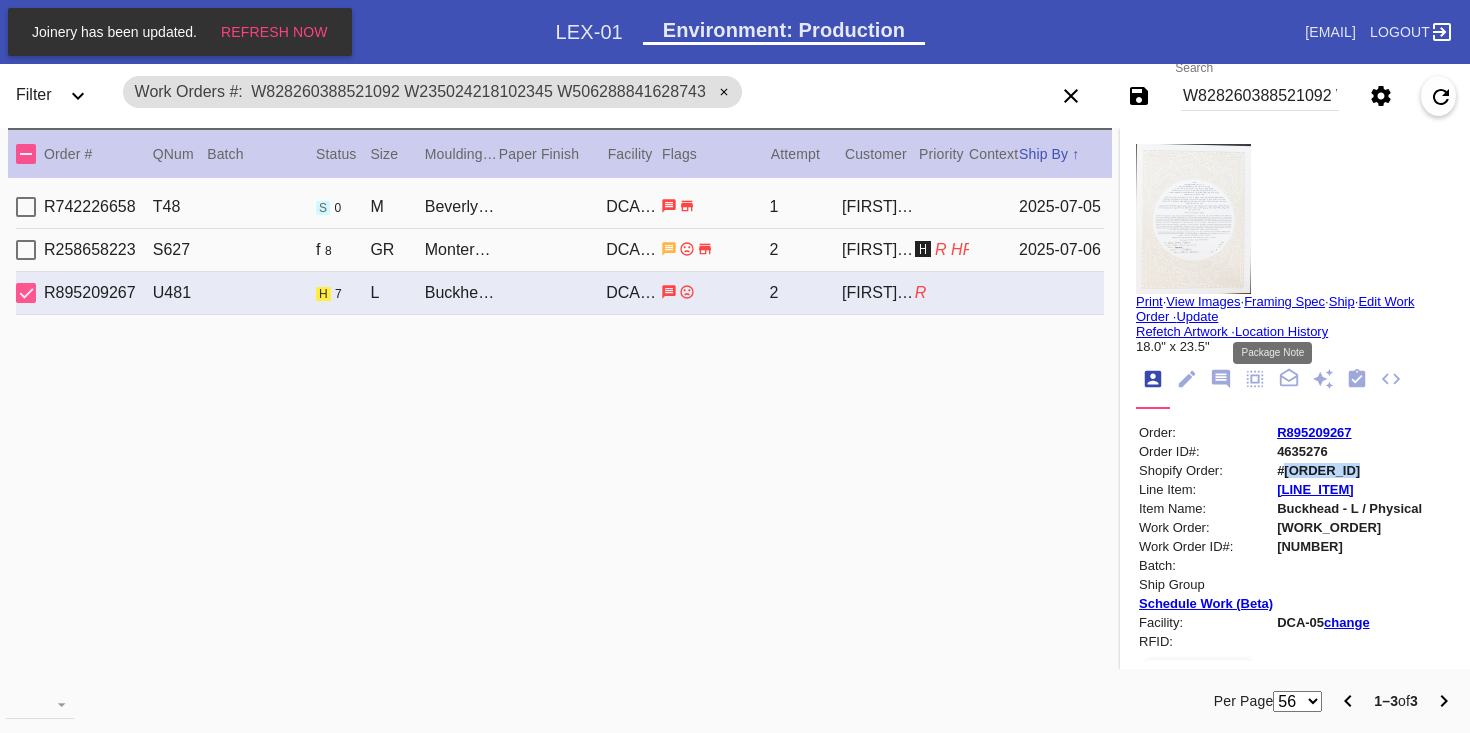 scroll, scrollTop: 612, scrollLeft: 0, axis: vertical 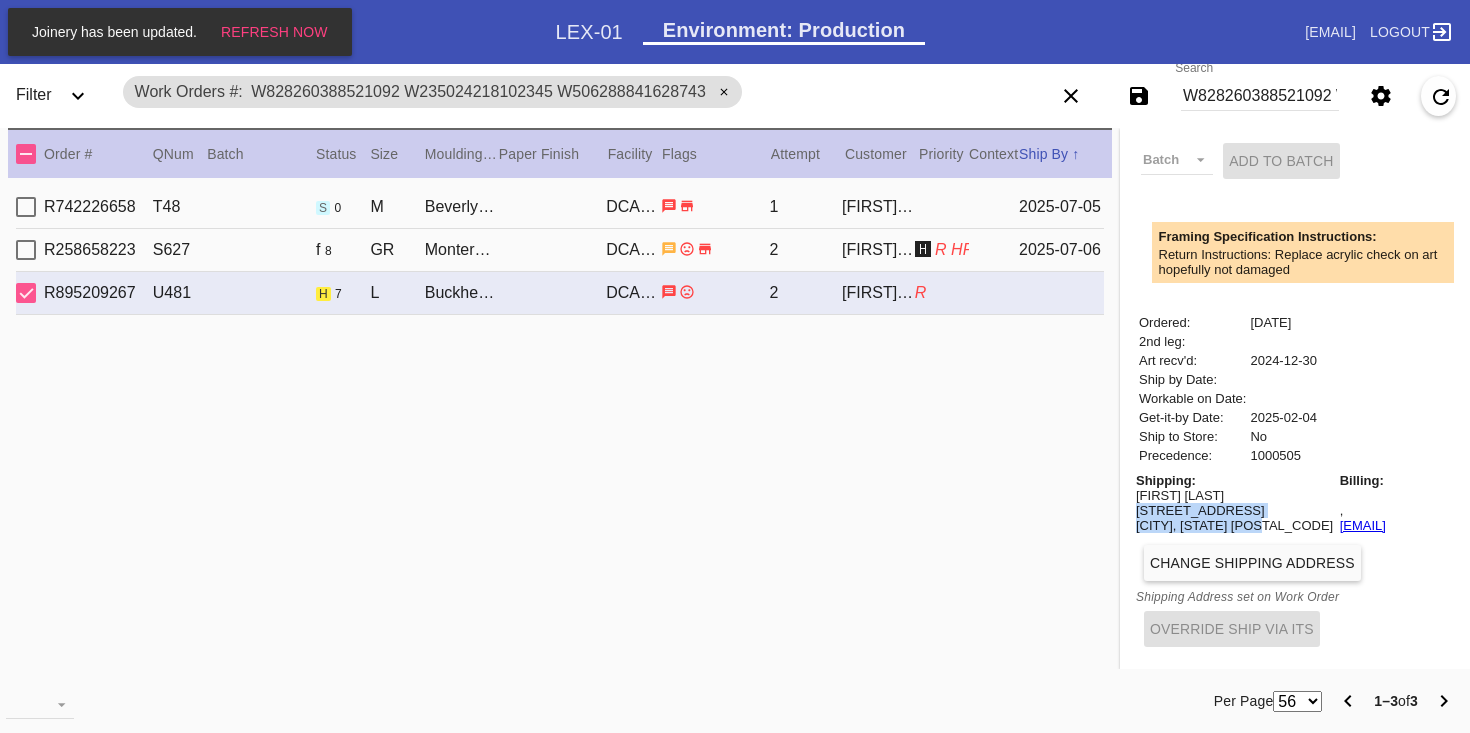 drag, startPoint x: 1122, startPoint y: 512, endPoint x: 1230, endPoint y: 535, distance: 110.42192 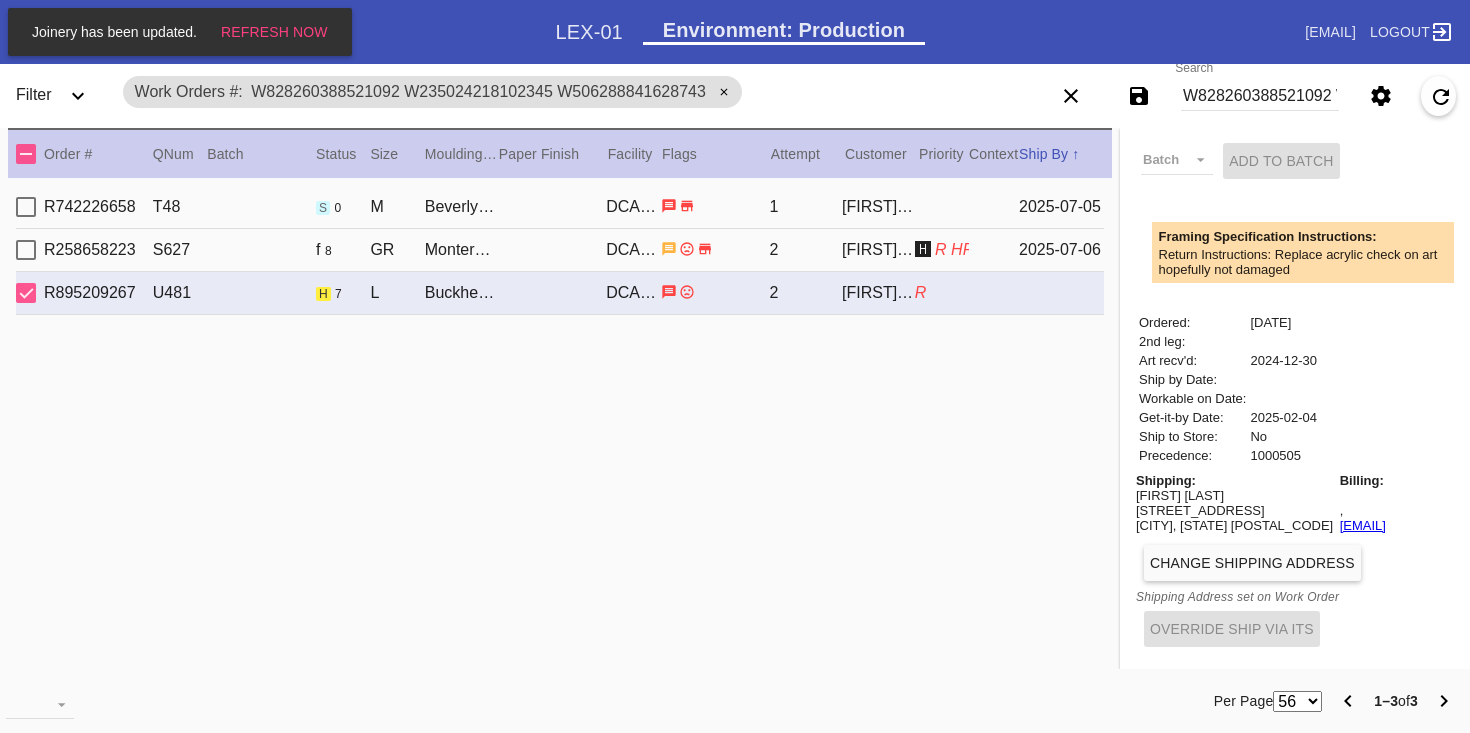 click on "W828260388521092 W235024218102345 W506288841628743" at bounding box center (1260, 96) 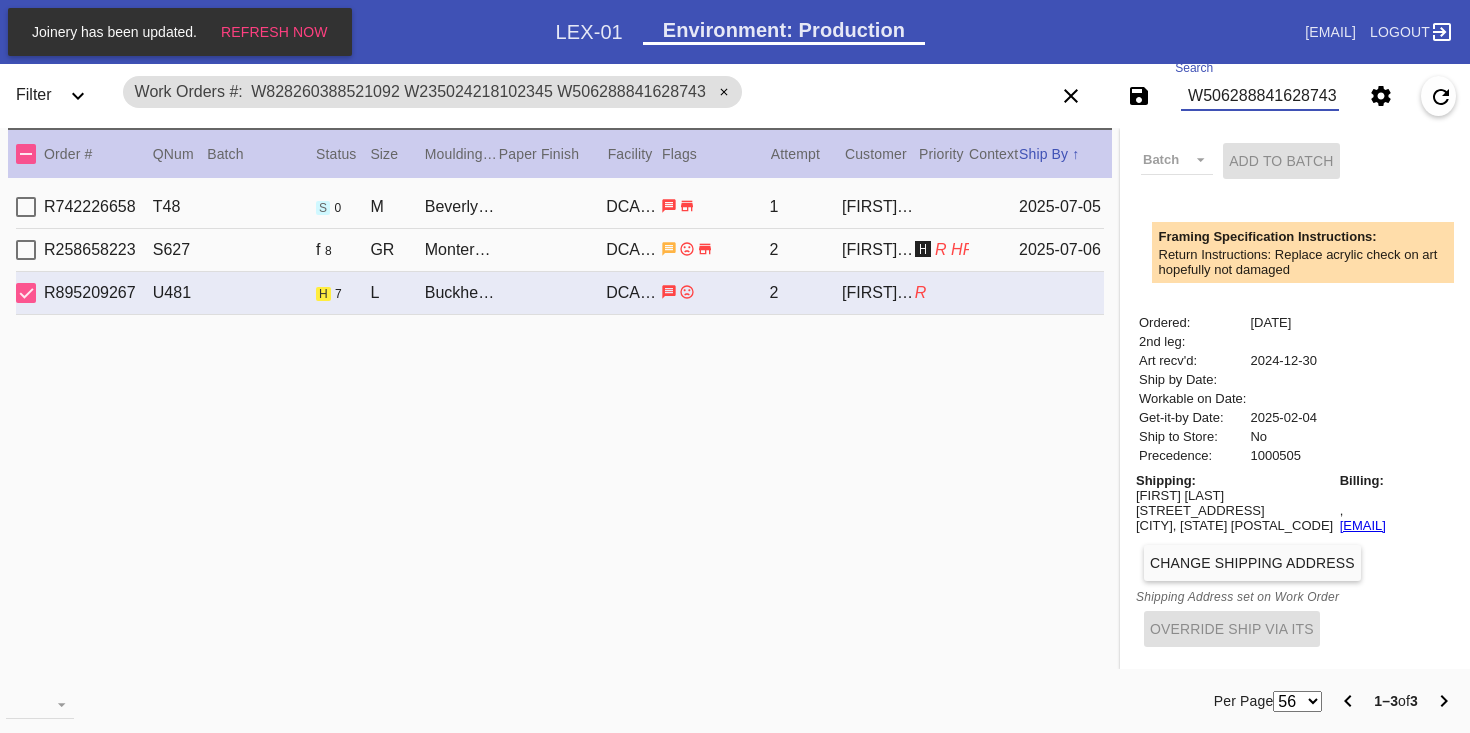 paste on "W698413482405456" 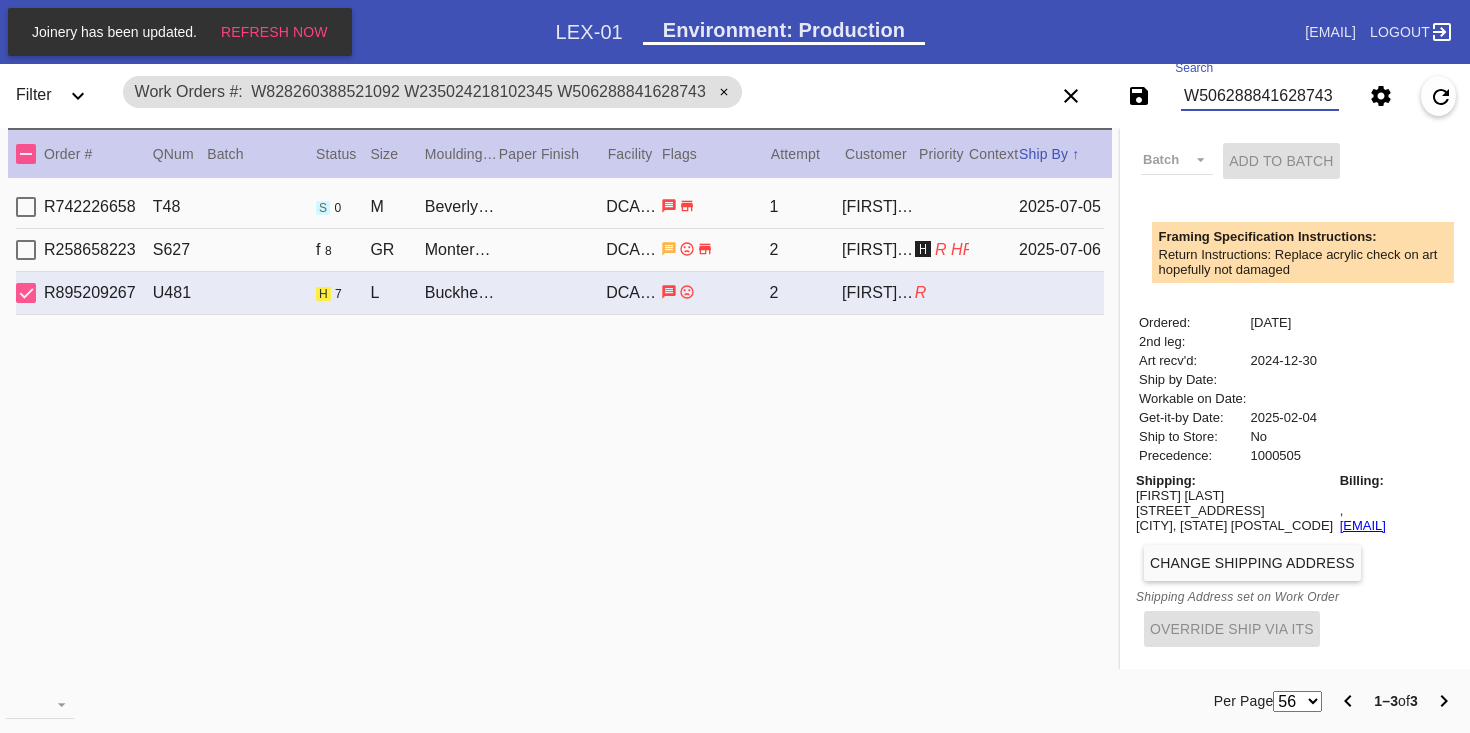 scroll, scrollTop: 0, scrollLeft: 453, axis: horizontal 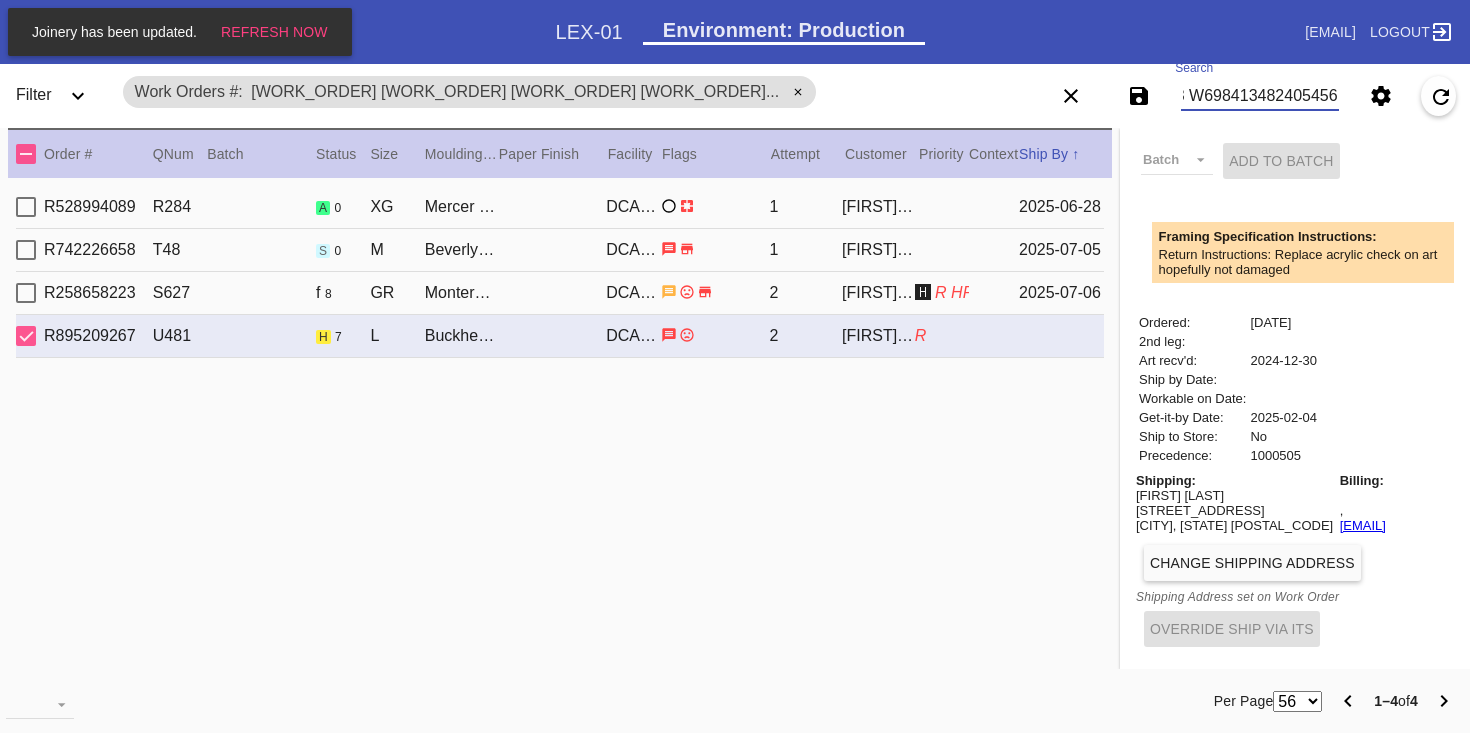 type on "W828260388521092 W235024218102345 W506288841628743 W698413482405456" 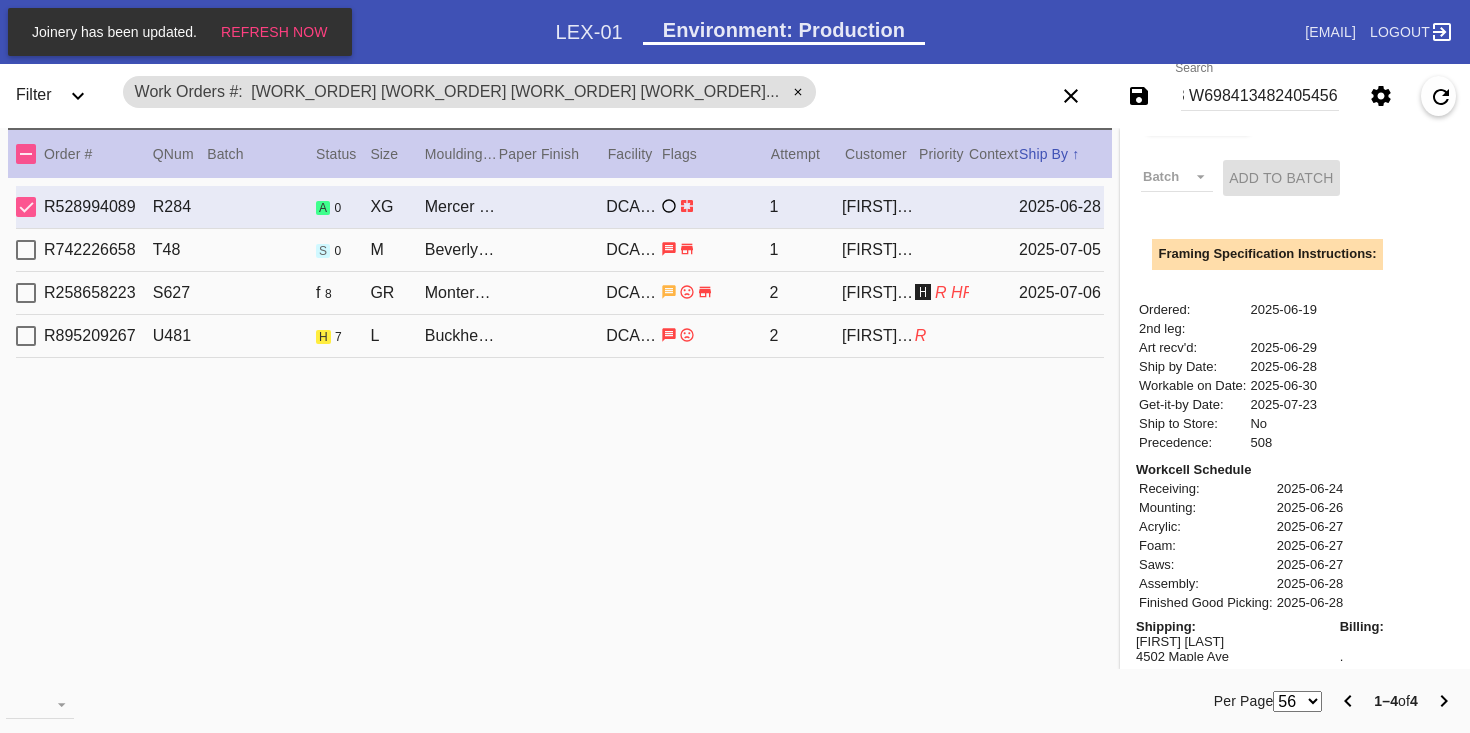 scroll, scrollTop: 0, scrollLeft: 0, axis: both 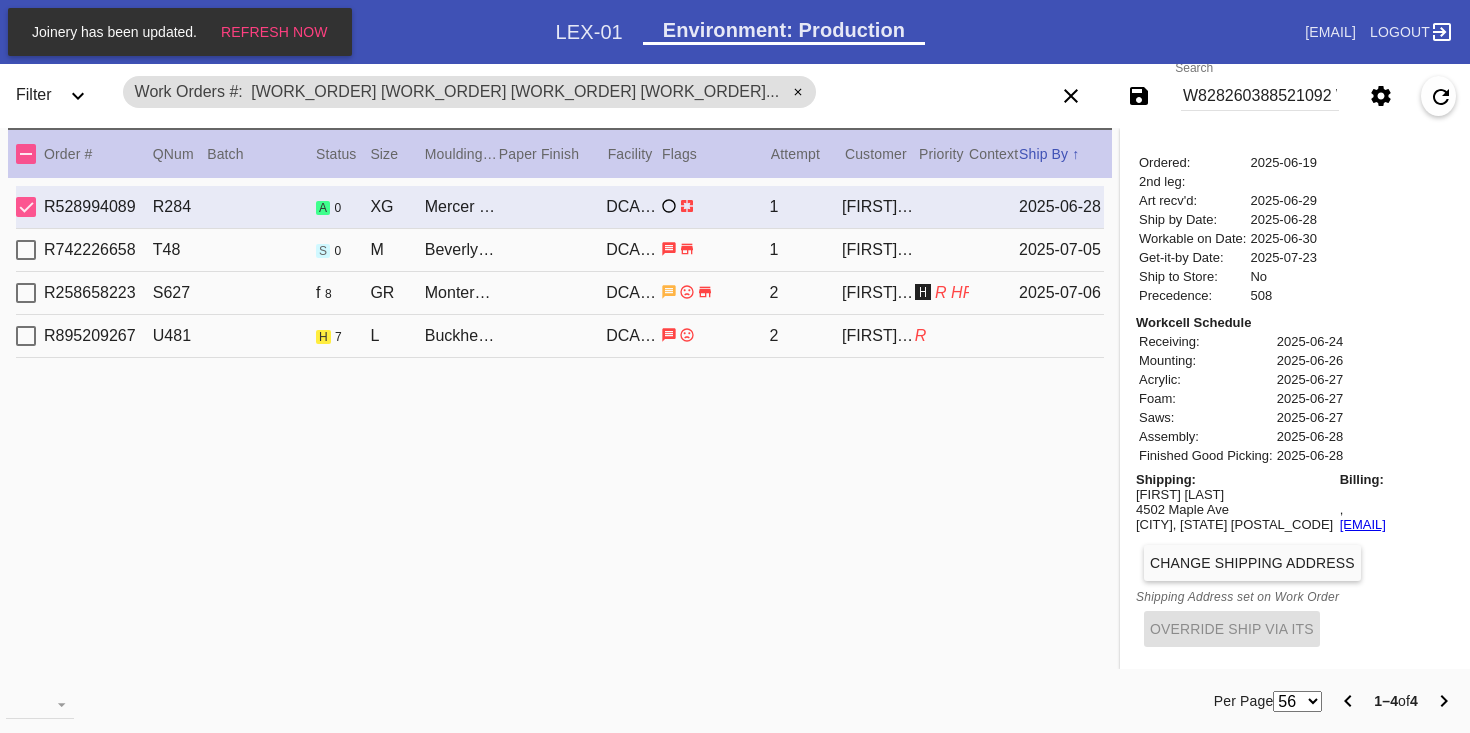 drag, startPoint x: 1413, startPoint y: 530, endPoint x: 1251, endPoint y: 523, distance: 162.15117 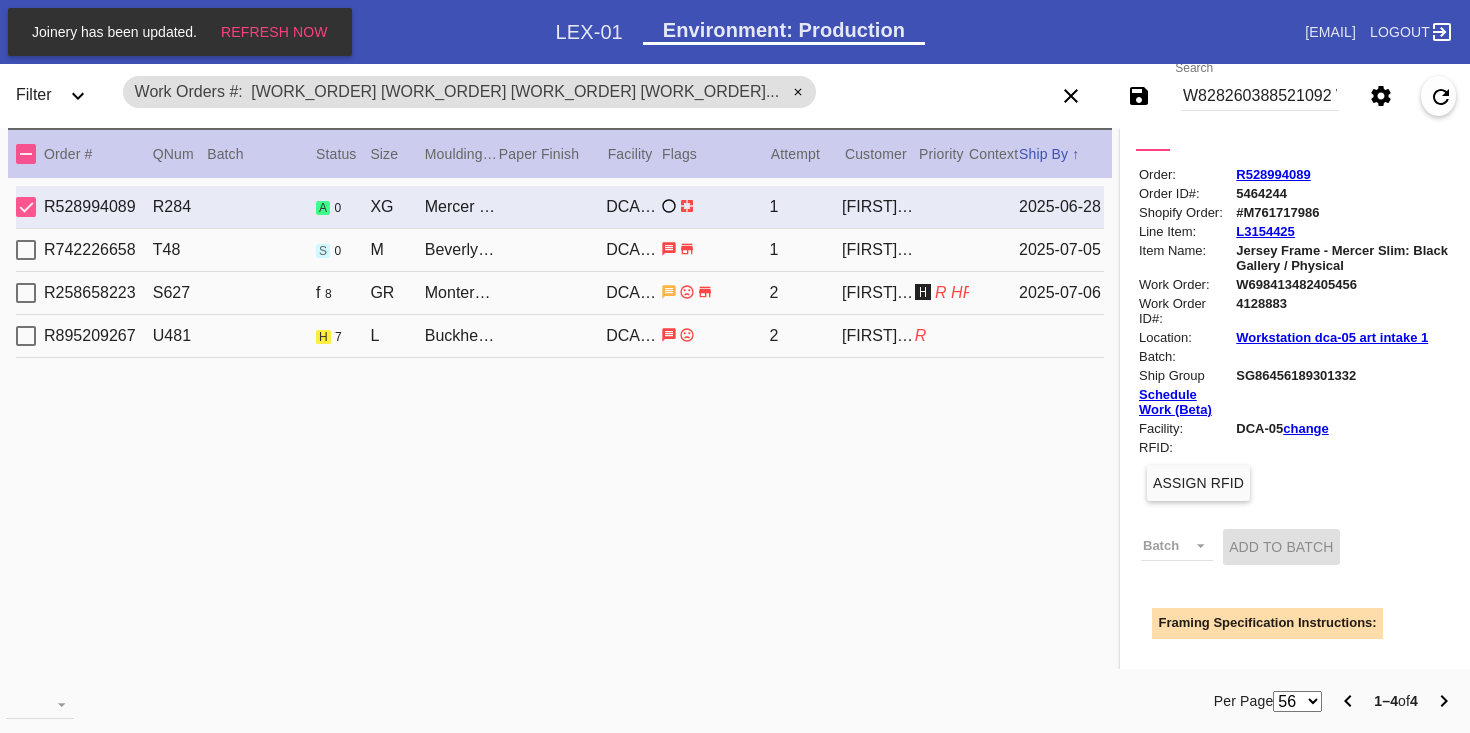 scroll, scrollTop: 0, scrollLeft: 0, axis: both 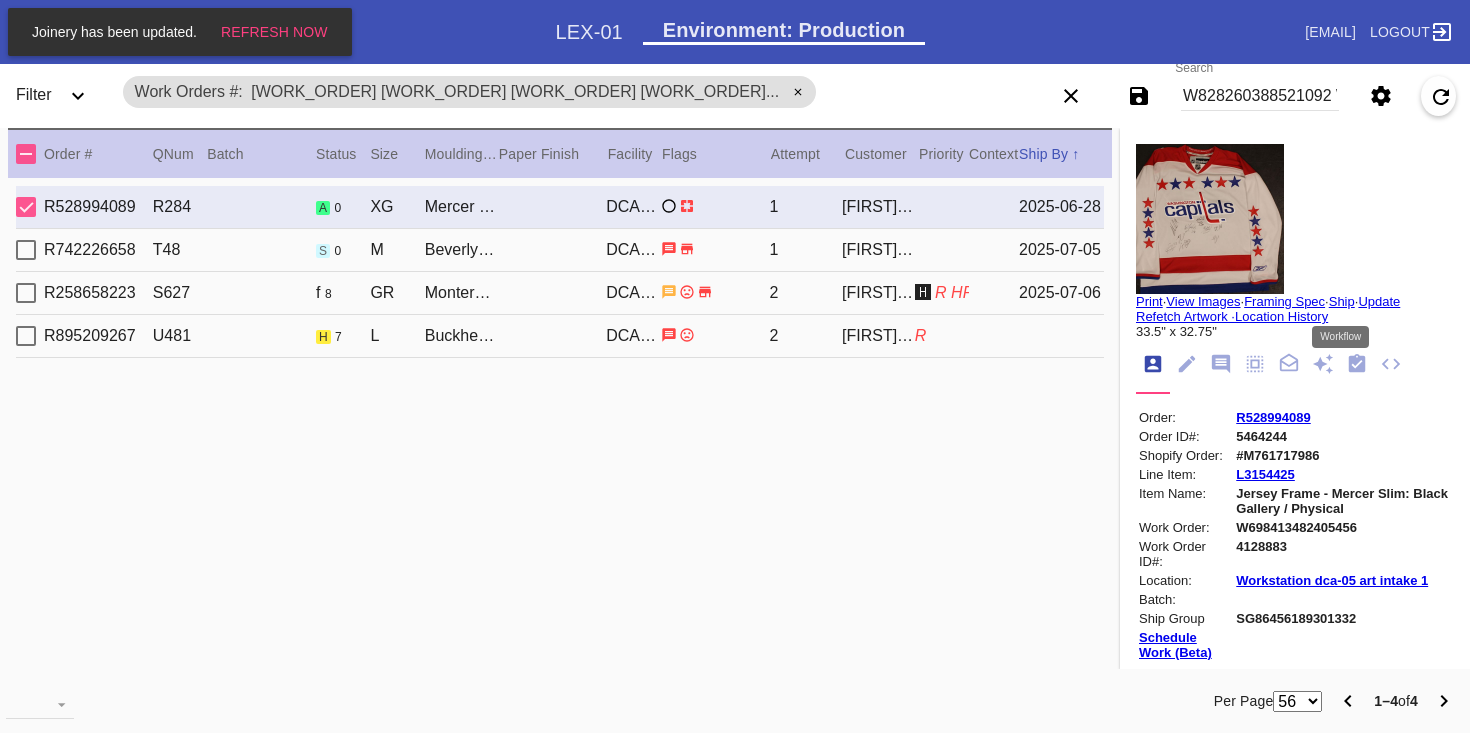 click at bounding box center [1357, 364] 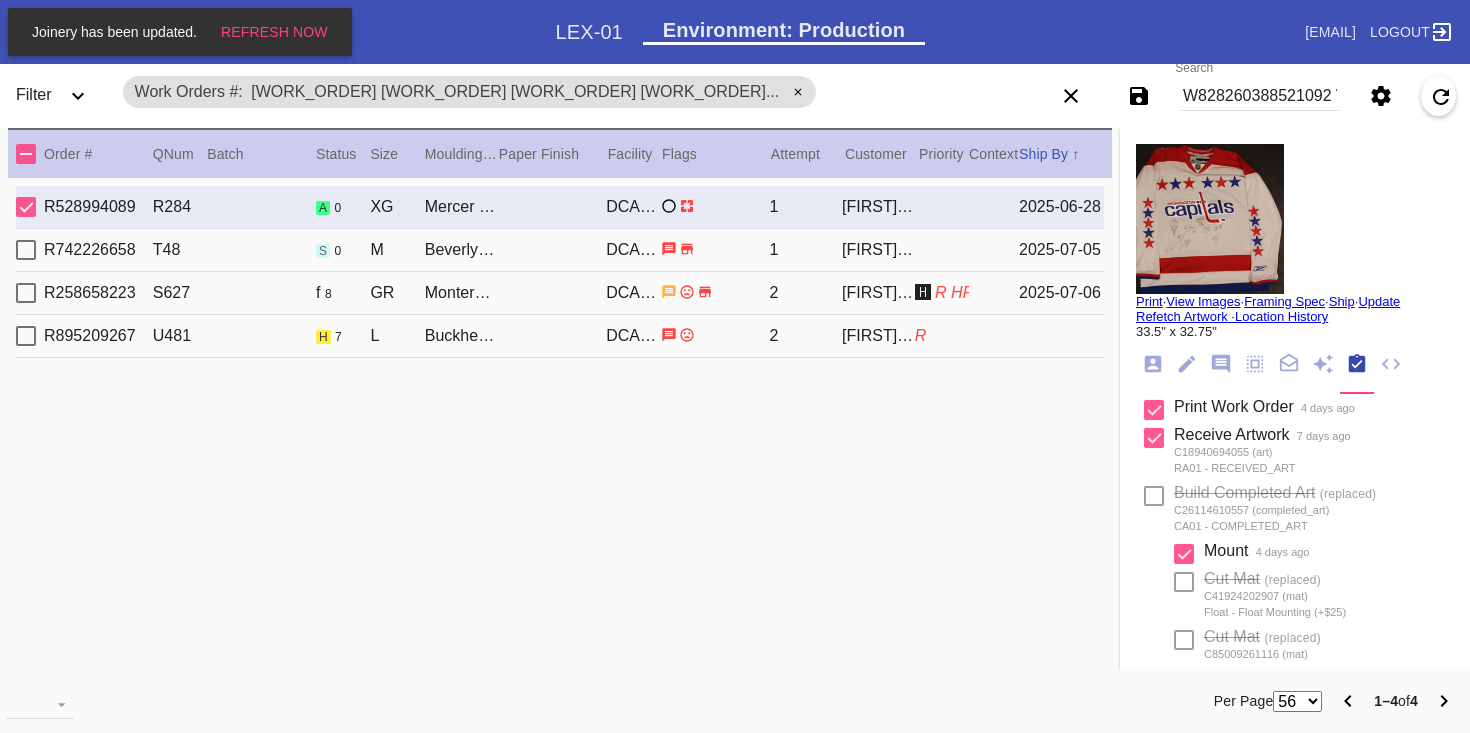 scroll, scrollTop: 320, scrollLeft: 0, axis: vertical 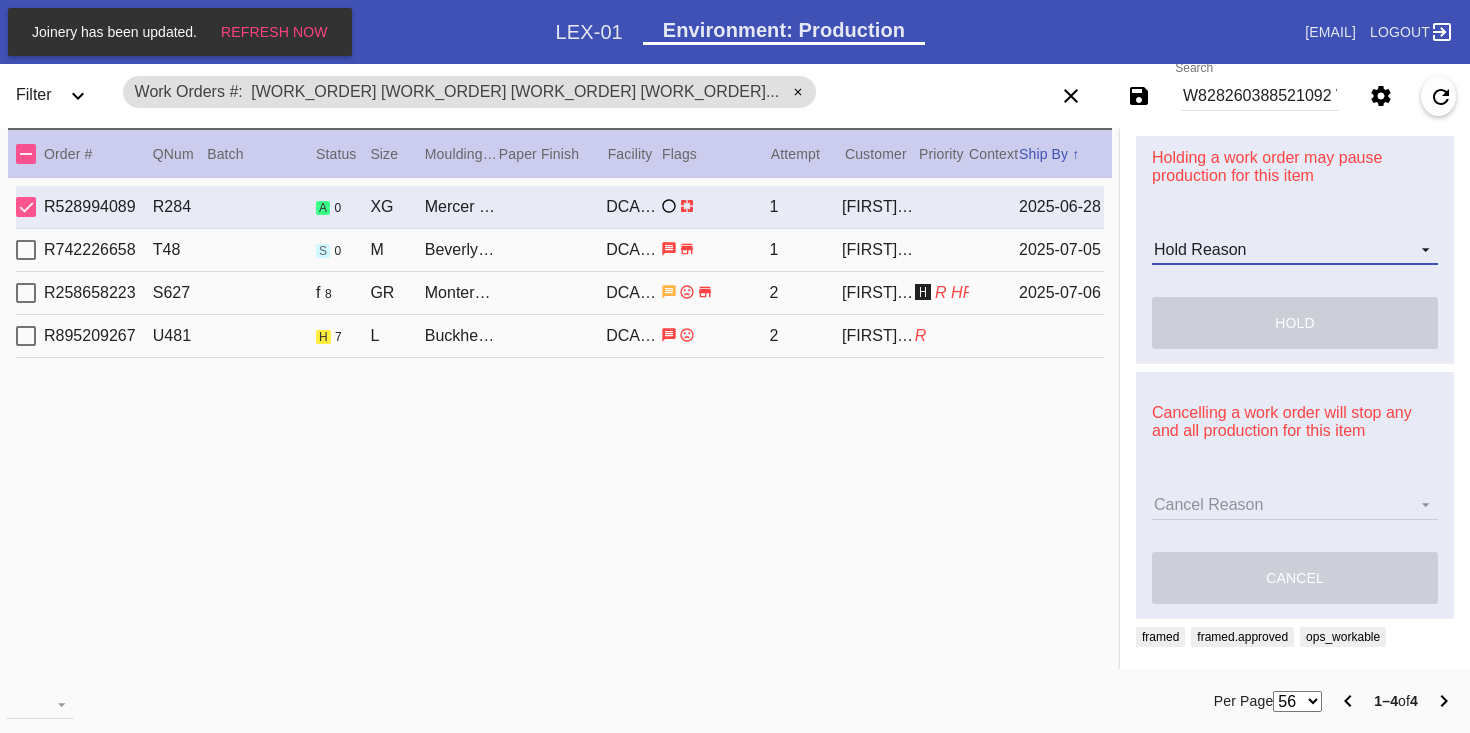 click on "Hold Reason Art Care Review Artwork Damaged F4B/Partnership Facility Out of Stock HPO Hold to Ship Investigation Lost in Studio Multi-Mat Details Not Received Order Change Request Out of Stock Proactive Outreach Pull for Production QA/Customer Approval Question Submitted Ready for Action Ready for Production Repair Replacement Ordered Retail GW Rework Sample Search and Rescue Transit to LEX01 Transit to PHL01 Update Work Order" at bounding box center [1295, 250] 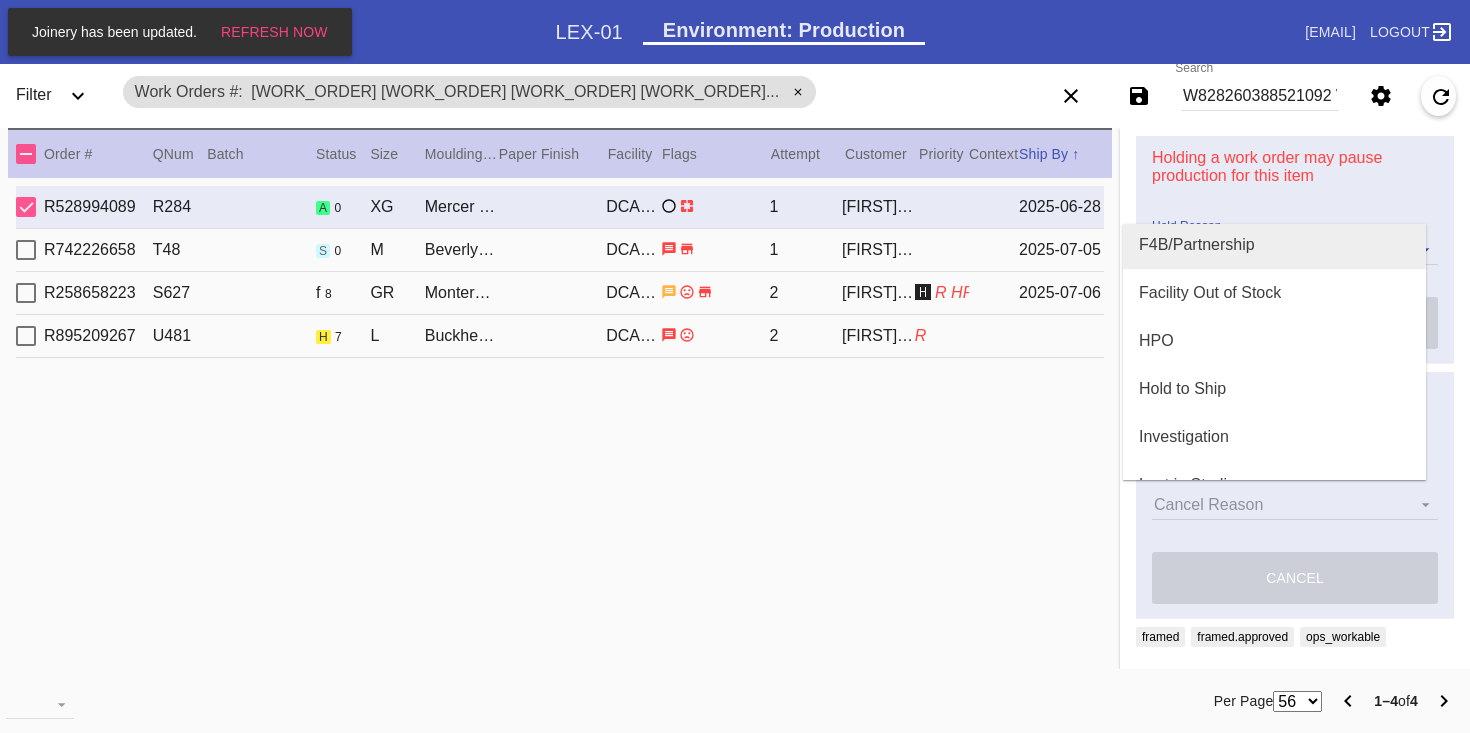 scroll, scrollTop: 184, scrollLeft: 0, axis: vertical 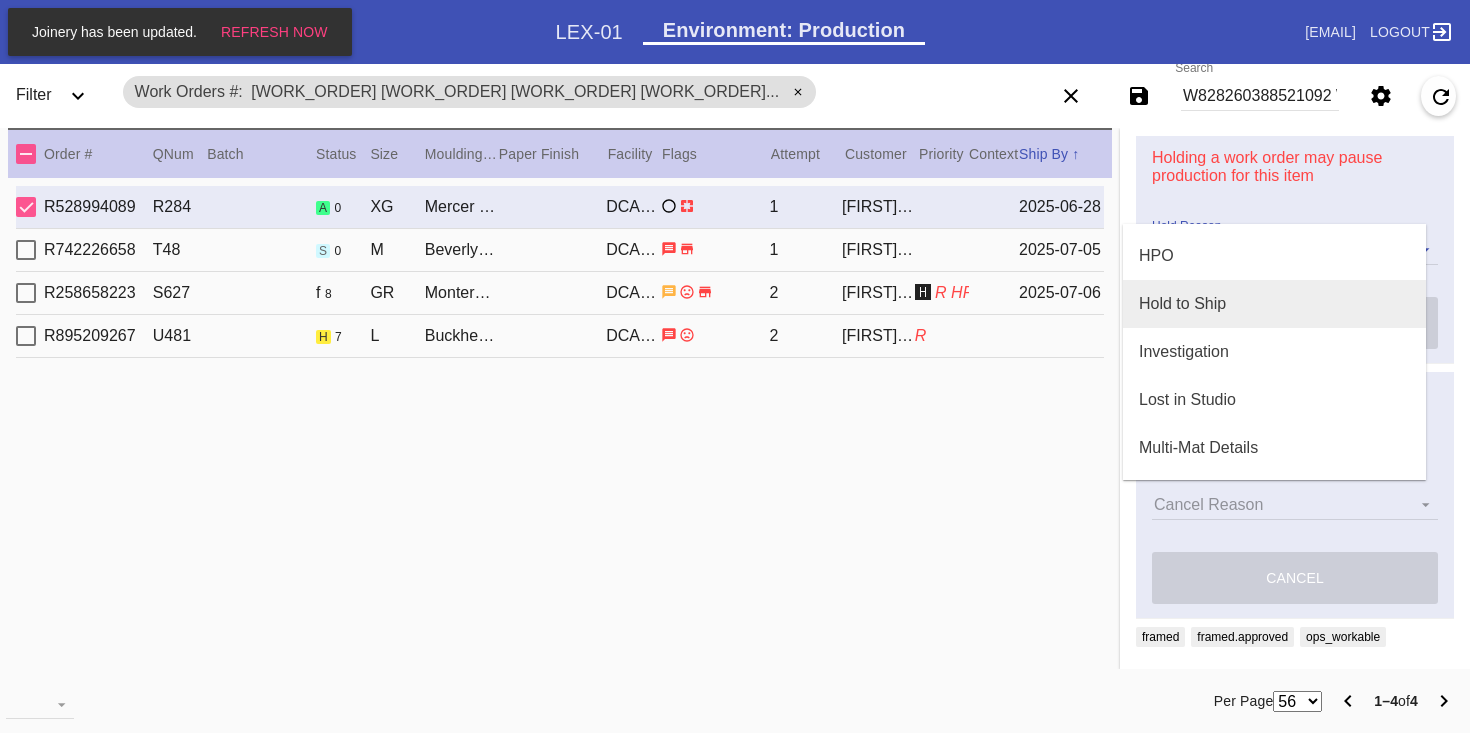 click on "Hold to Ship" at bounding box center (1274, 304) 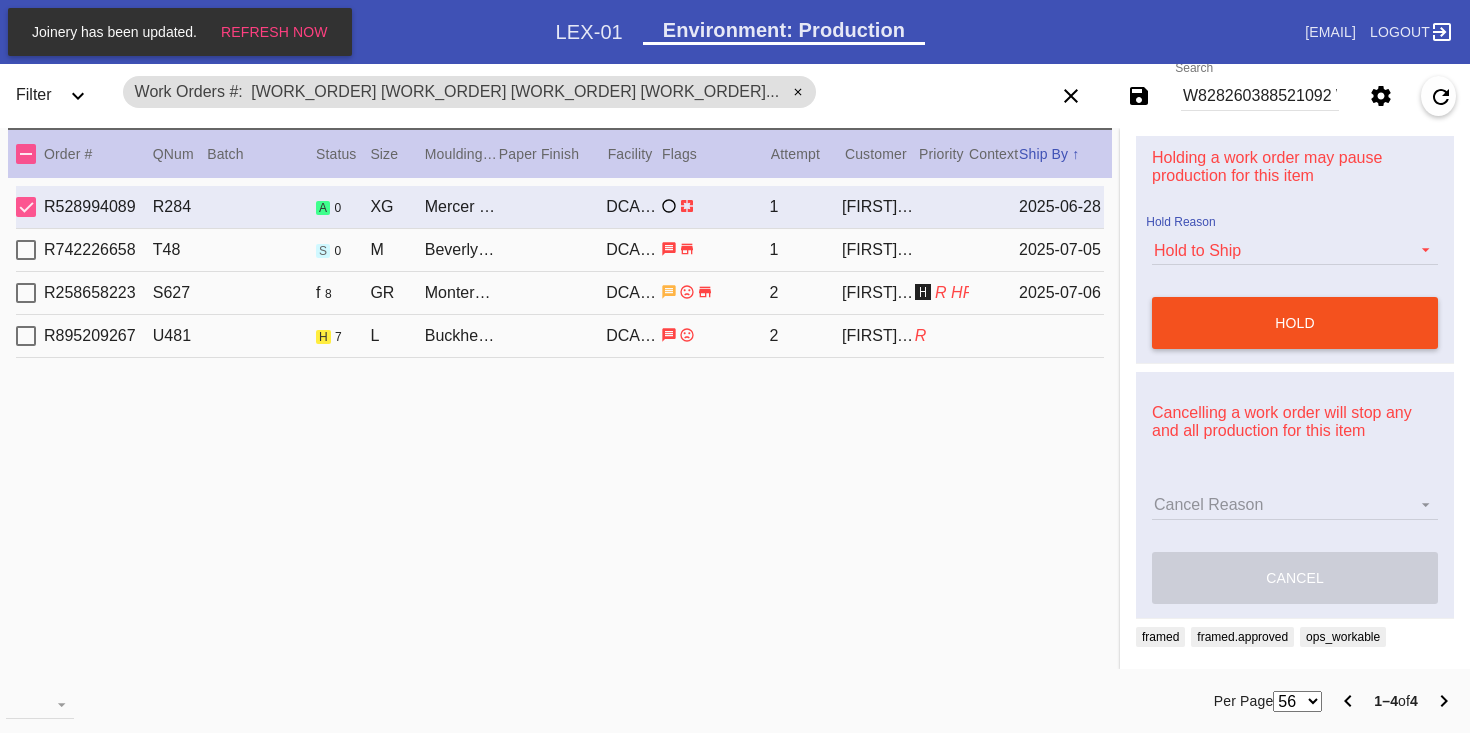 click on "hold" at bounding box center (1295, 323) 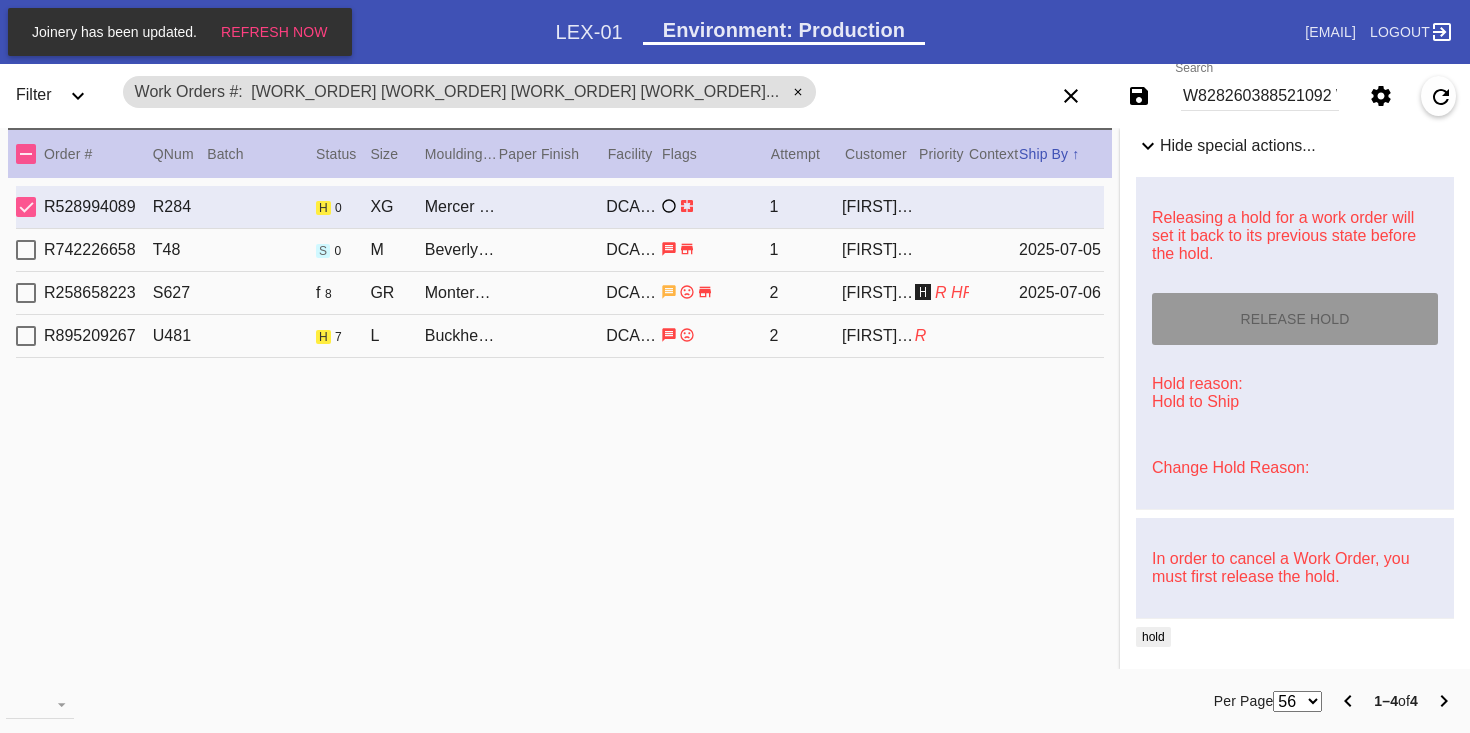 scroll, scrollTop: 1469, scrollLeft: 0, axis: vertical 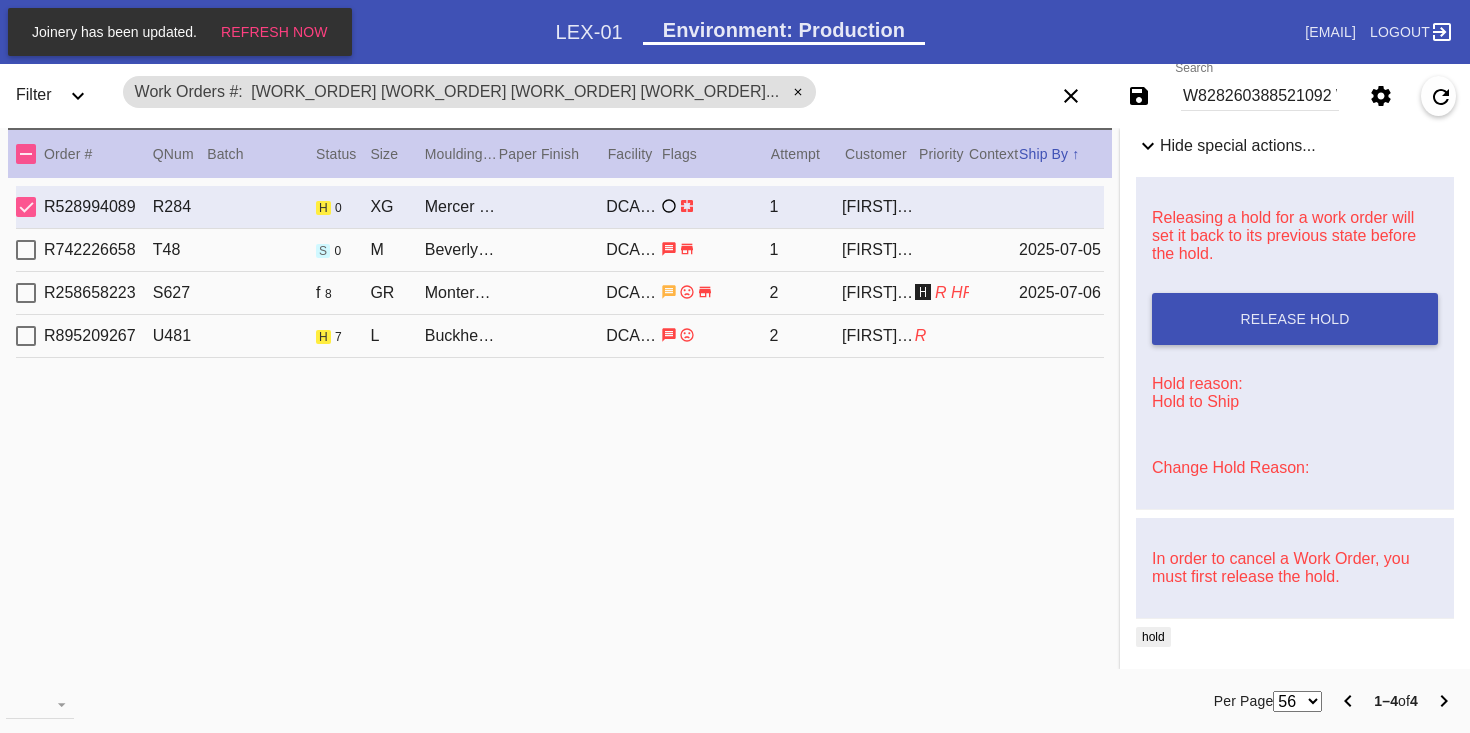 click on "2" at bounding box center (805, 207) 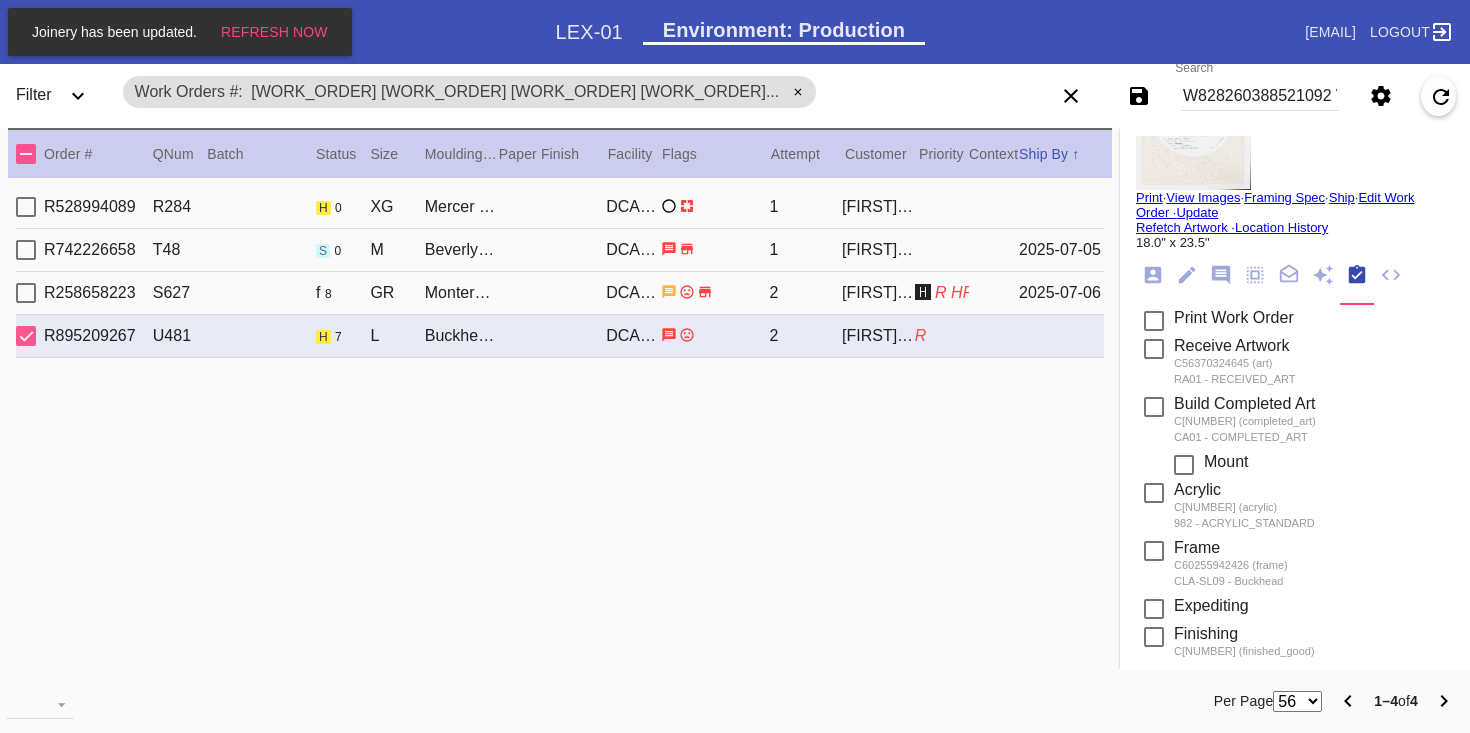 scroll, scrollTop: 0, scrollLeft: 0, axis: both 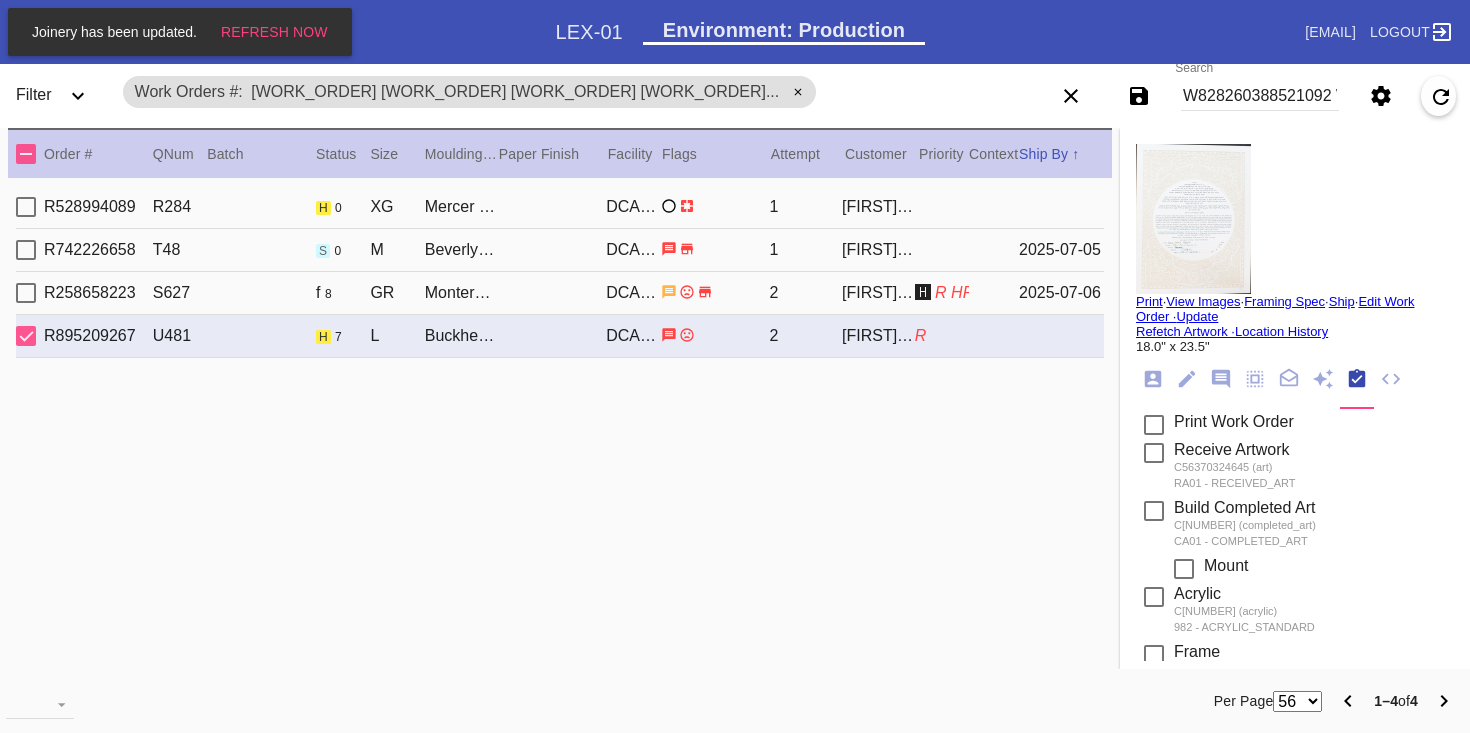 click on "Print" at bounding box center (1149, 301) 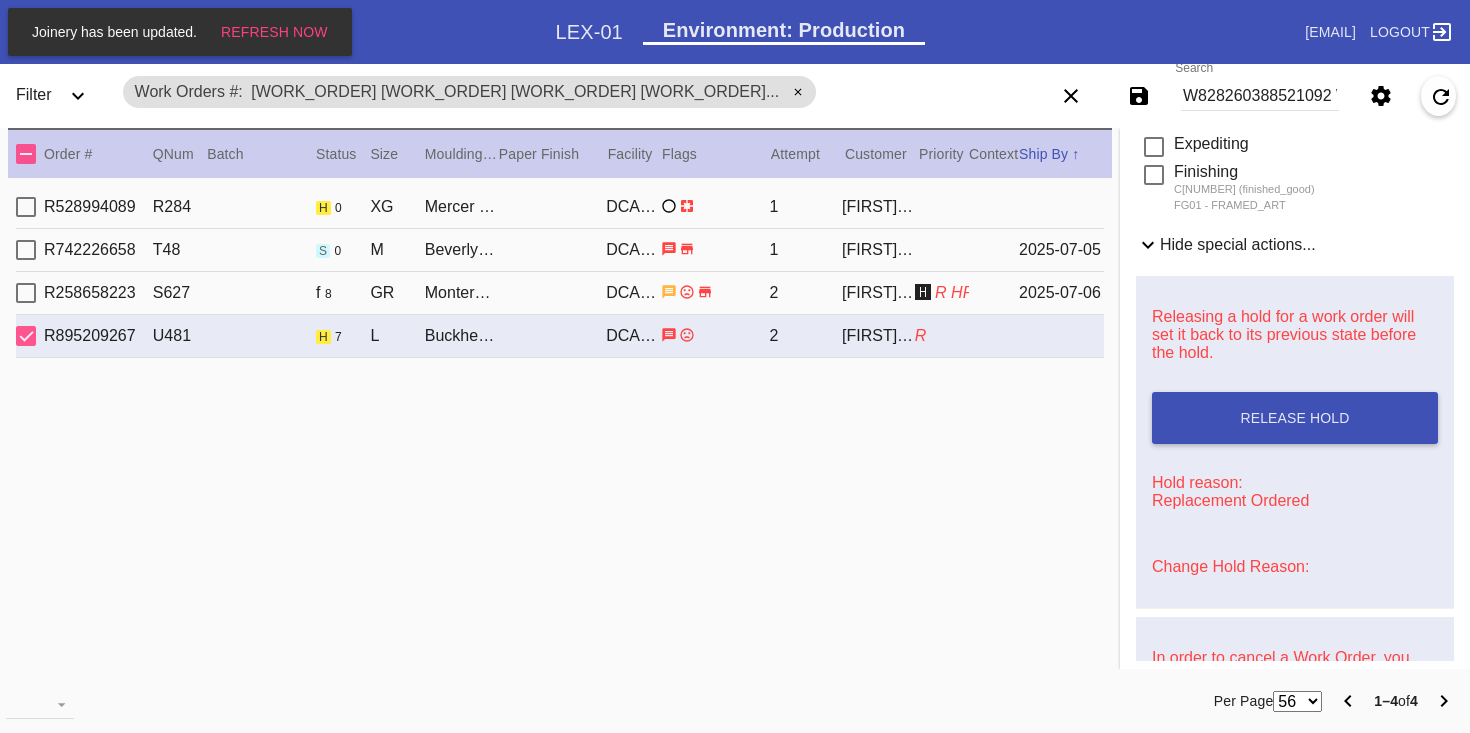 scroll, scrollTop: 683, scrollLeft: 0, axis: vertical 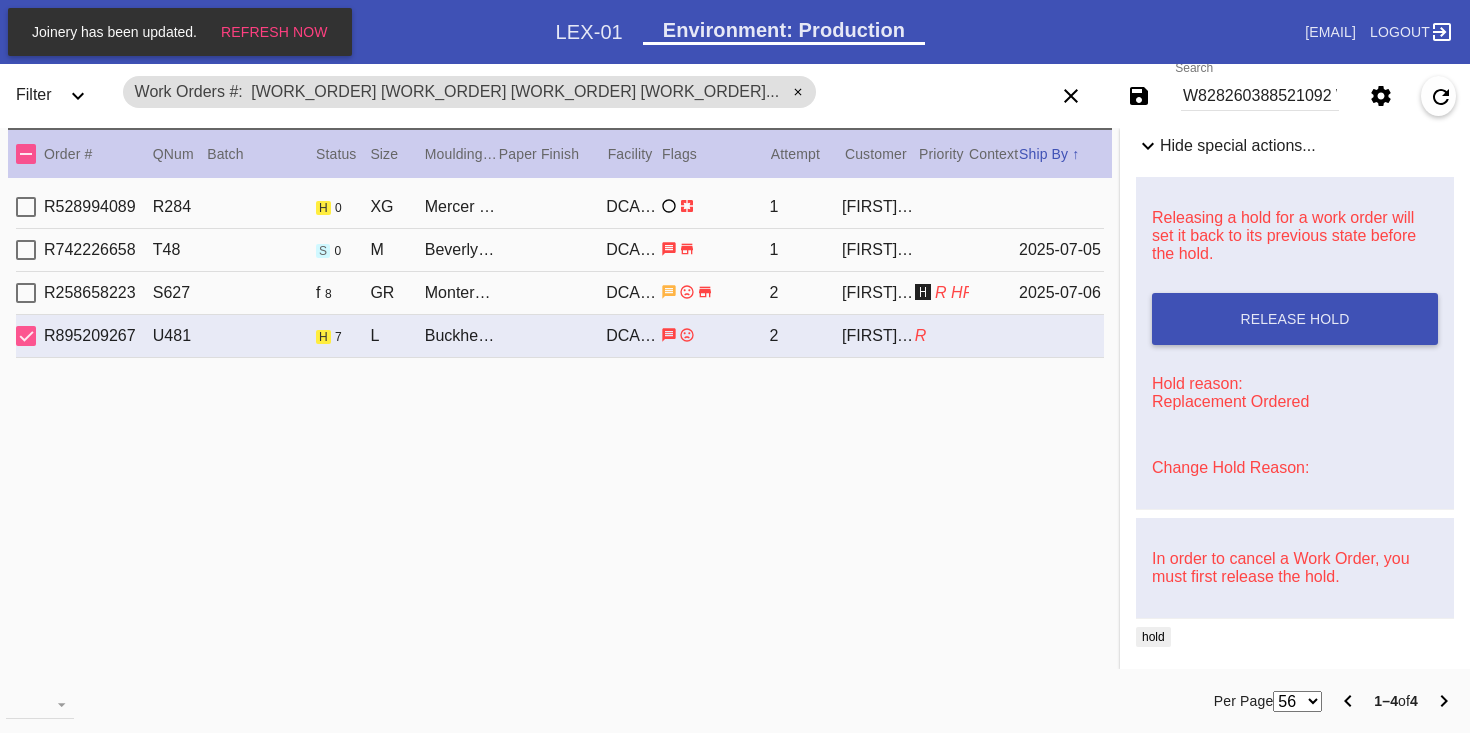 click on "R258658223 S627 f   8 GR Monterey / No Mat DCA-05 2 [FIRST] [LAST]
🅷
R
HPO
[DATE]" at bounding box center (560, 293) 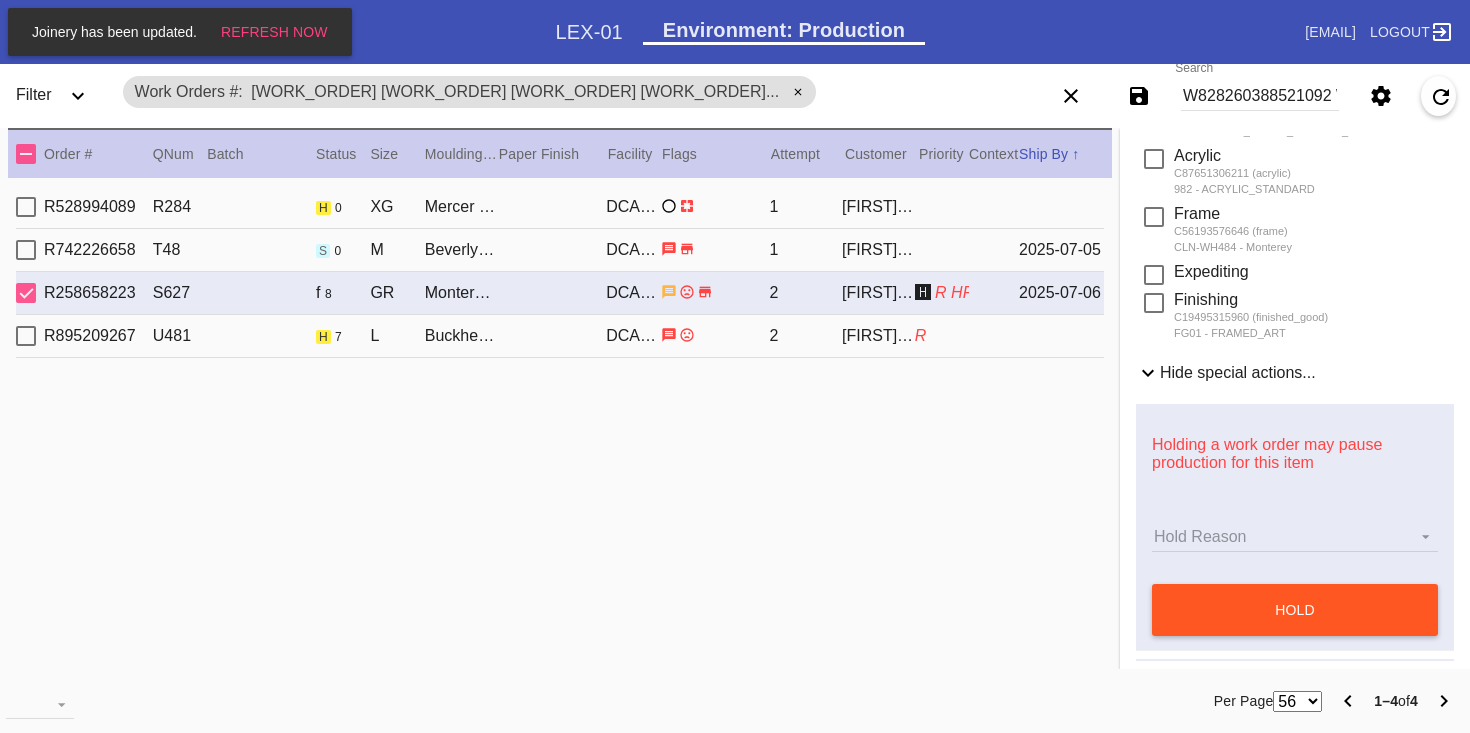 scroll, scrollTop: 0, scrollLeft: 0, axis: both 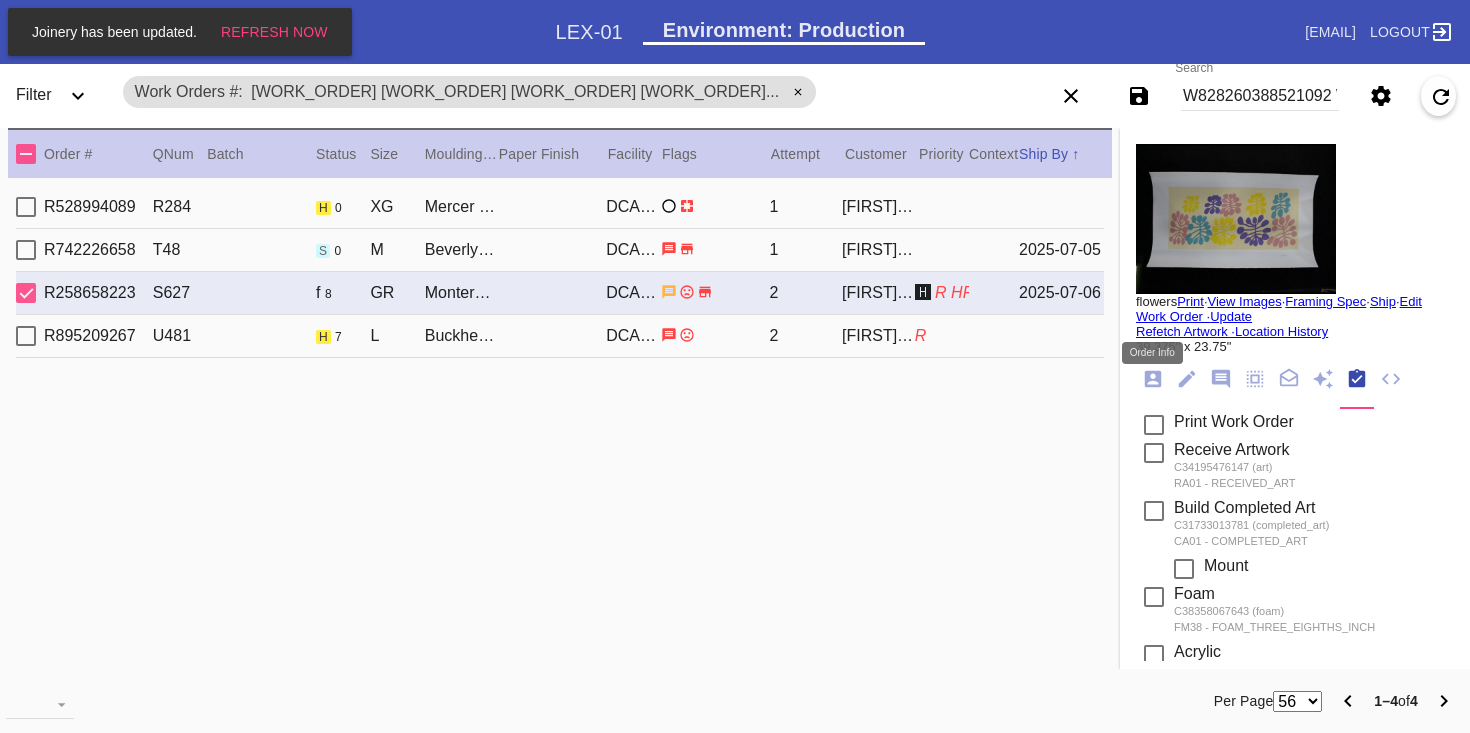 click at bounding box center (1153, 379) 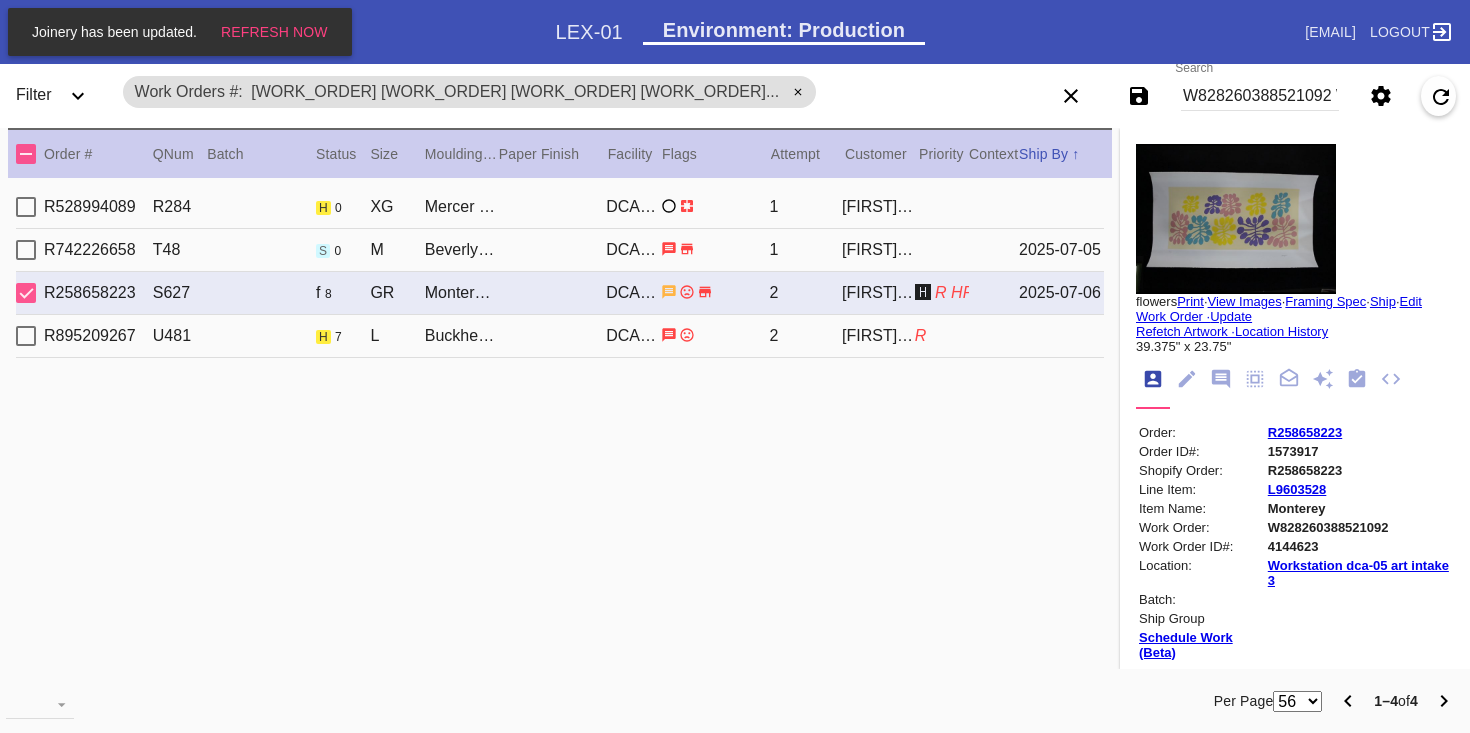 scroll, scrollTop: 1014, scrollLeft: 0, axis: vertical 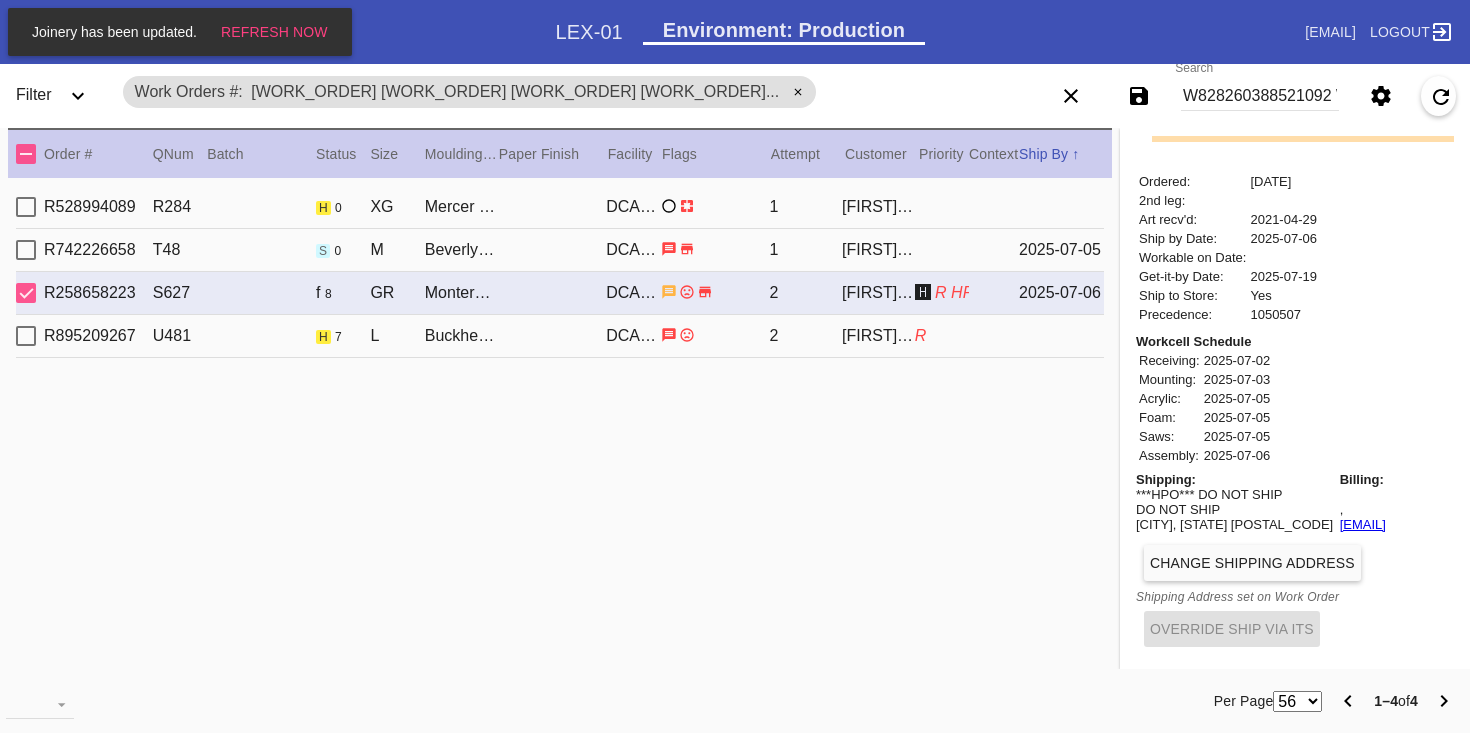 click on "Shipping: ***HPO*** DO NOT SHIP DO NOT SHIP [CITY], [STATE] [POSTAL_CODE] Billing: , [EMAIL]" at bounding box center (1295, 505) 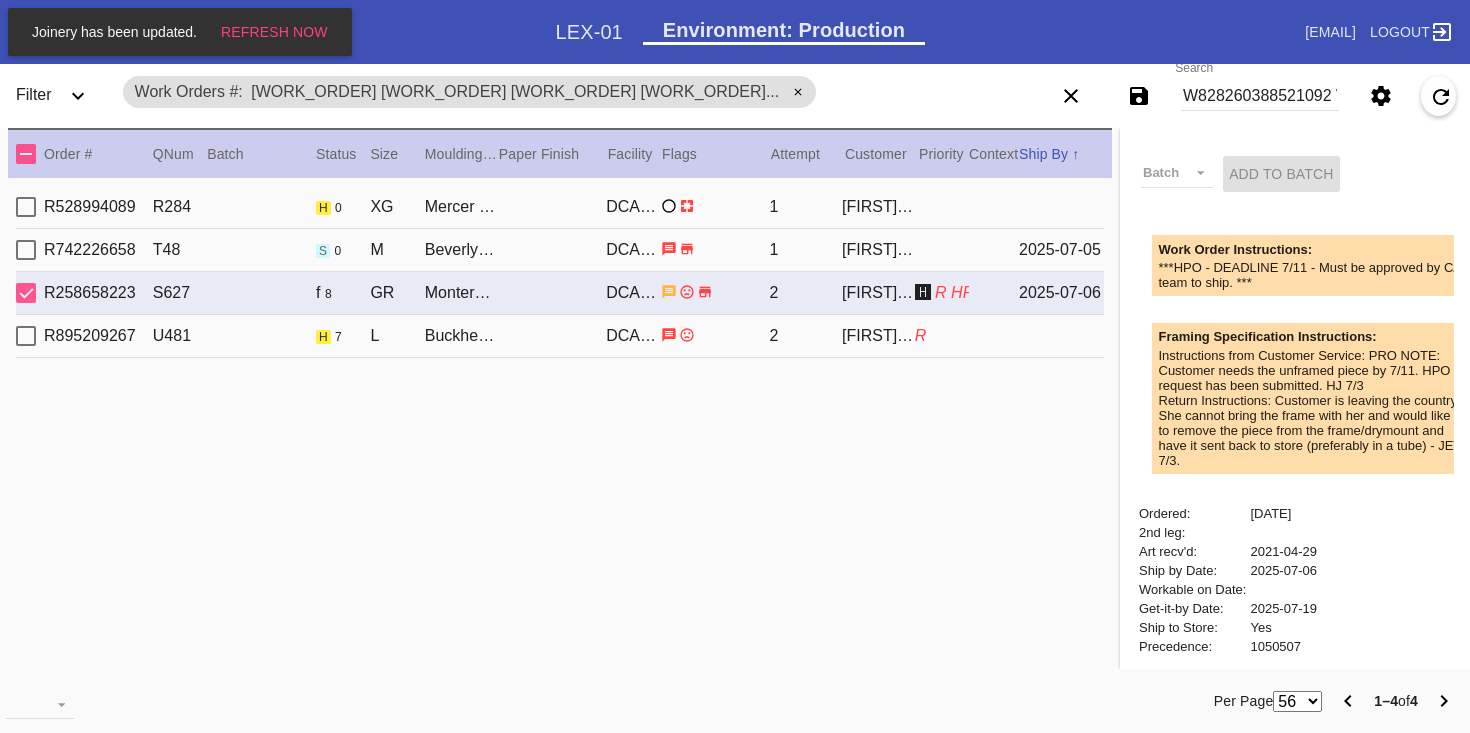 scroll, scrollTop: 0, scrollLeft: 0, axis: both 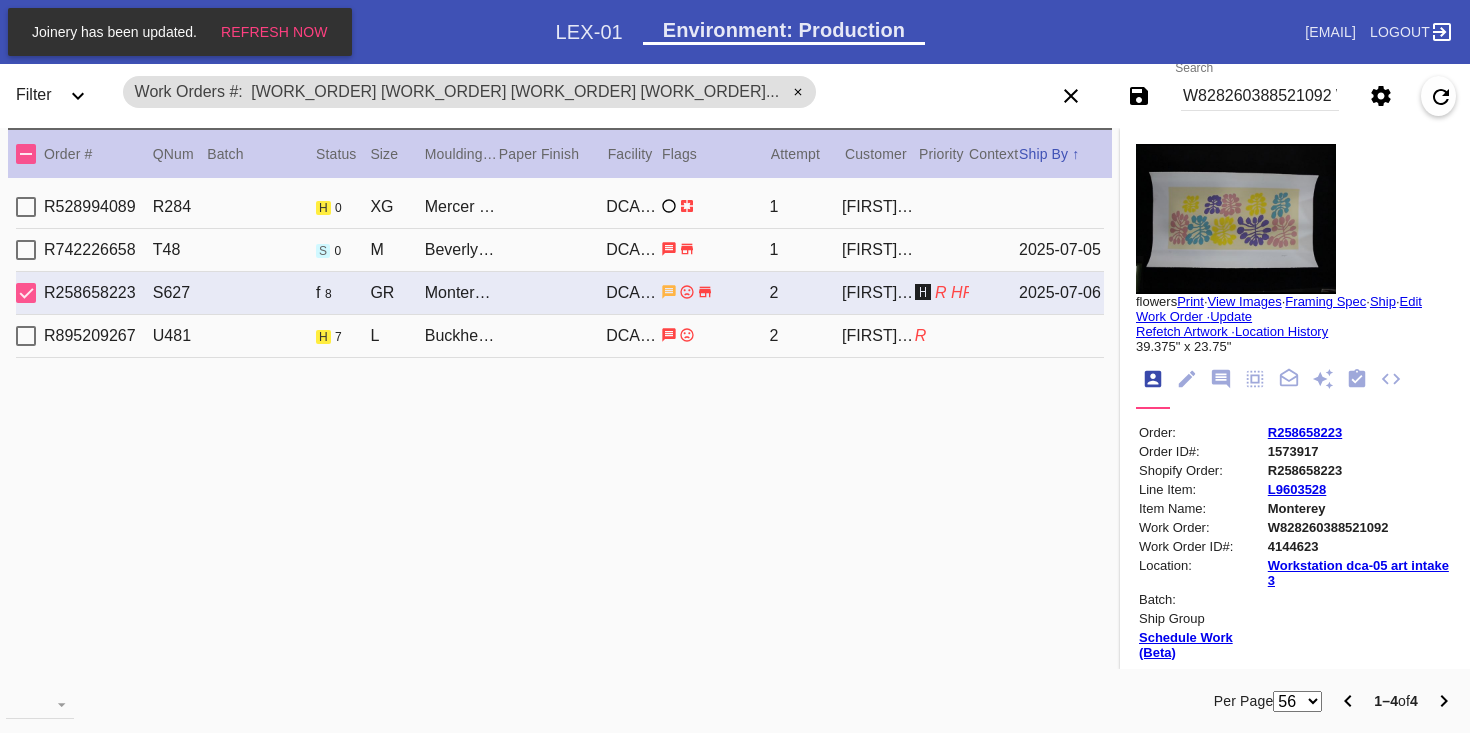 click on "[ORDER_ID] [ORDER_ID] [ITEM_NAME] [ITEM_NAME] [LOCATION] [NUMBER] [FIRST] [LAST]" at bounding box center [560, 207] 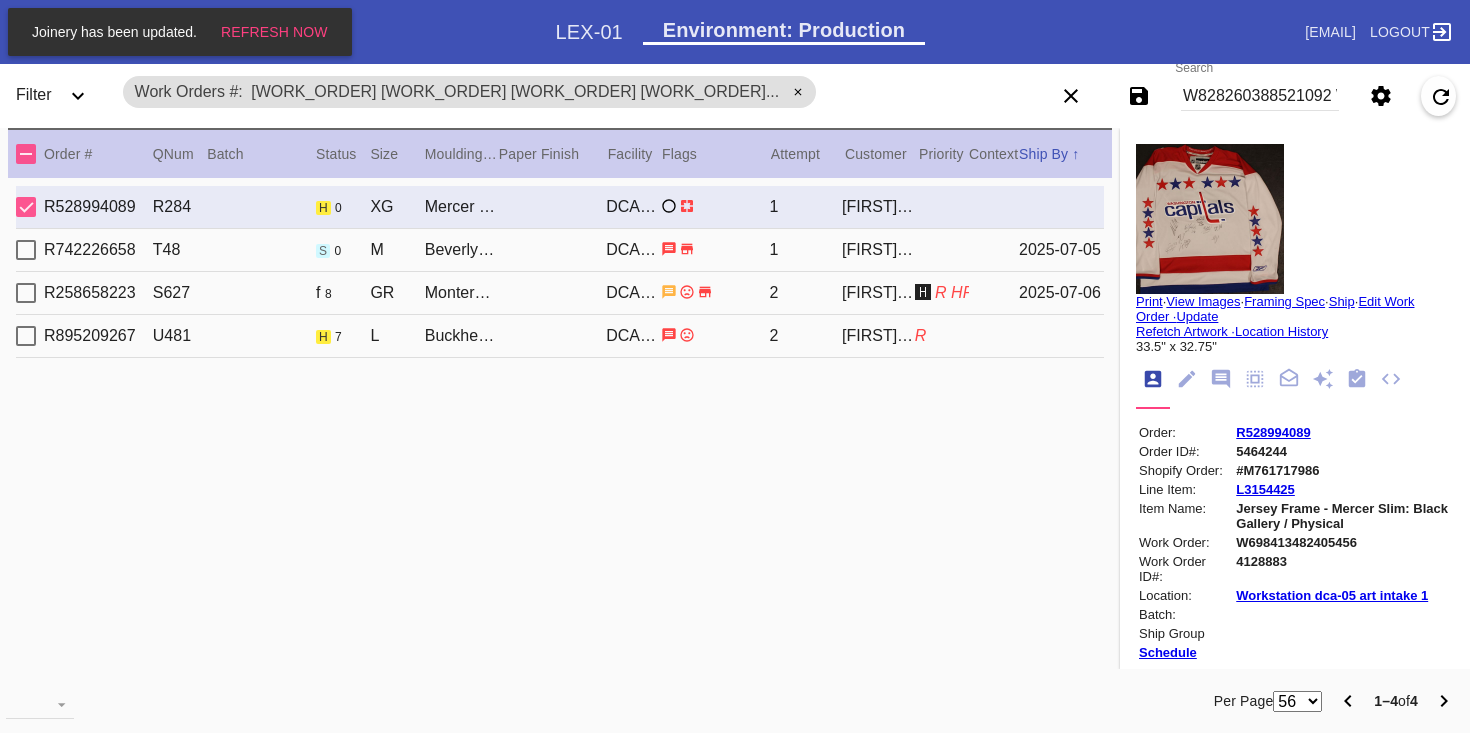 click on "Print" at bounding box center (1149, 301) 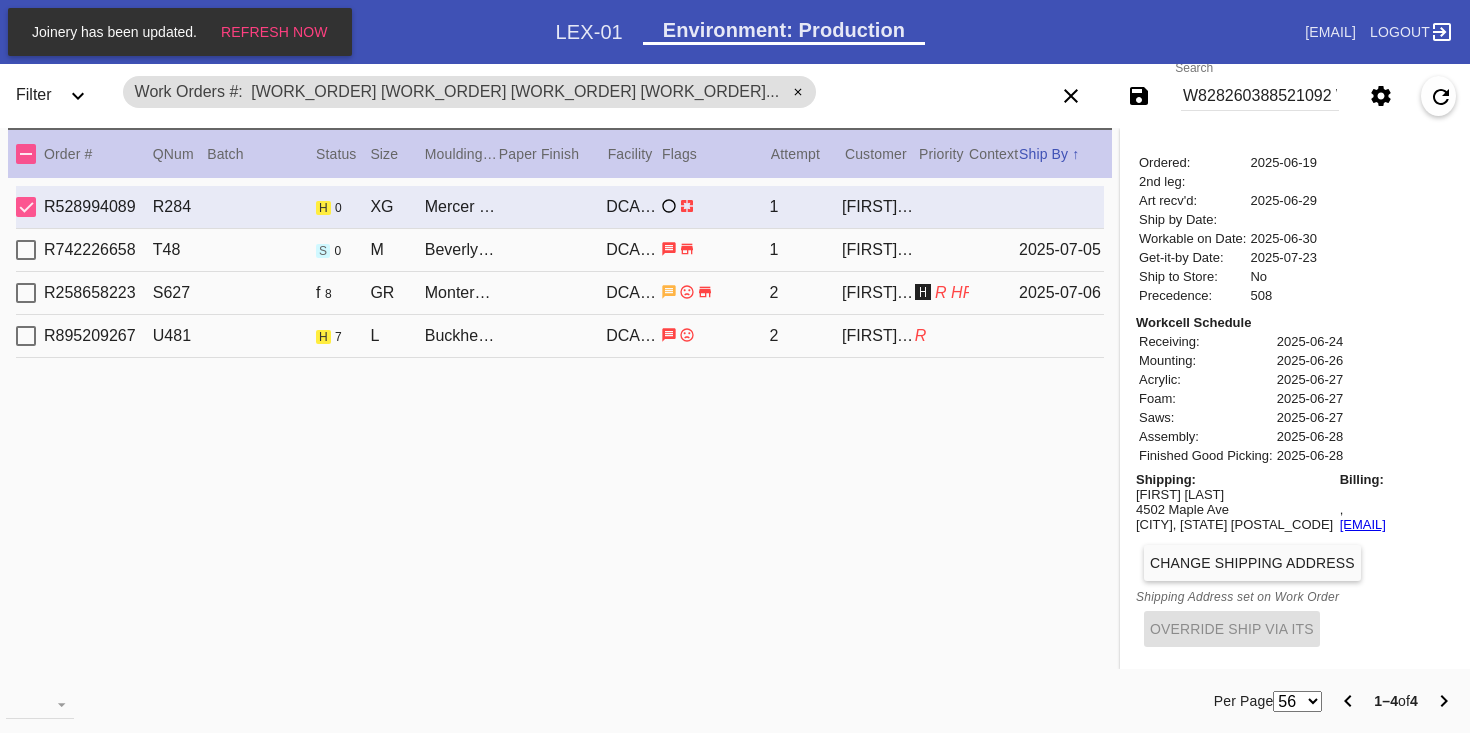 scroll, scrollTop: 816, scrollLeft: 0, axis: vertical 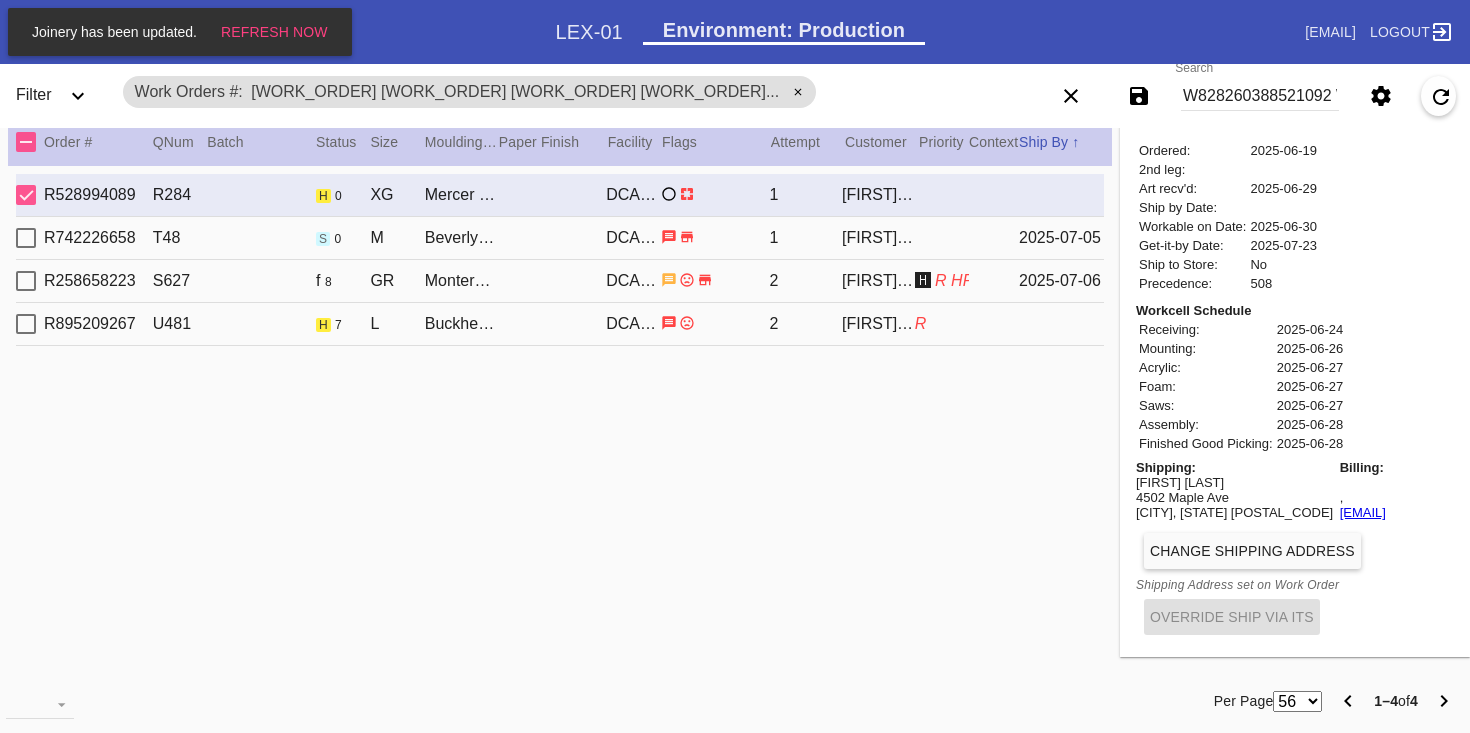 drag, startPoint x: 1441, startPoint y: 512, endPoint x: 1266, endPoint y: 516, distance: 175.04572 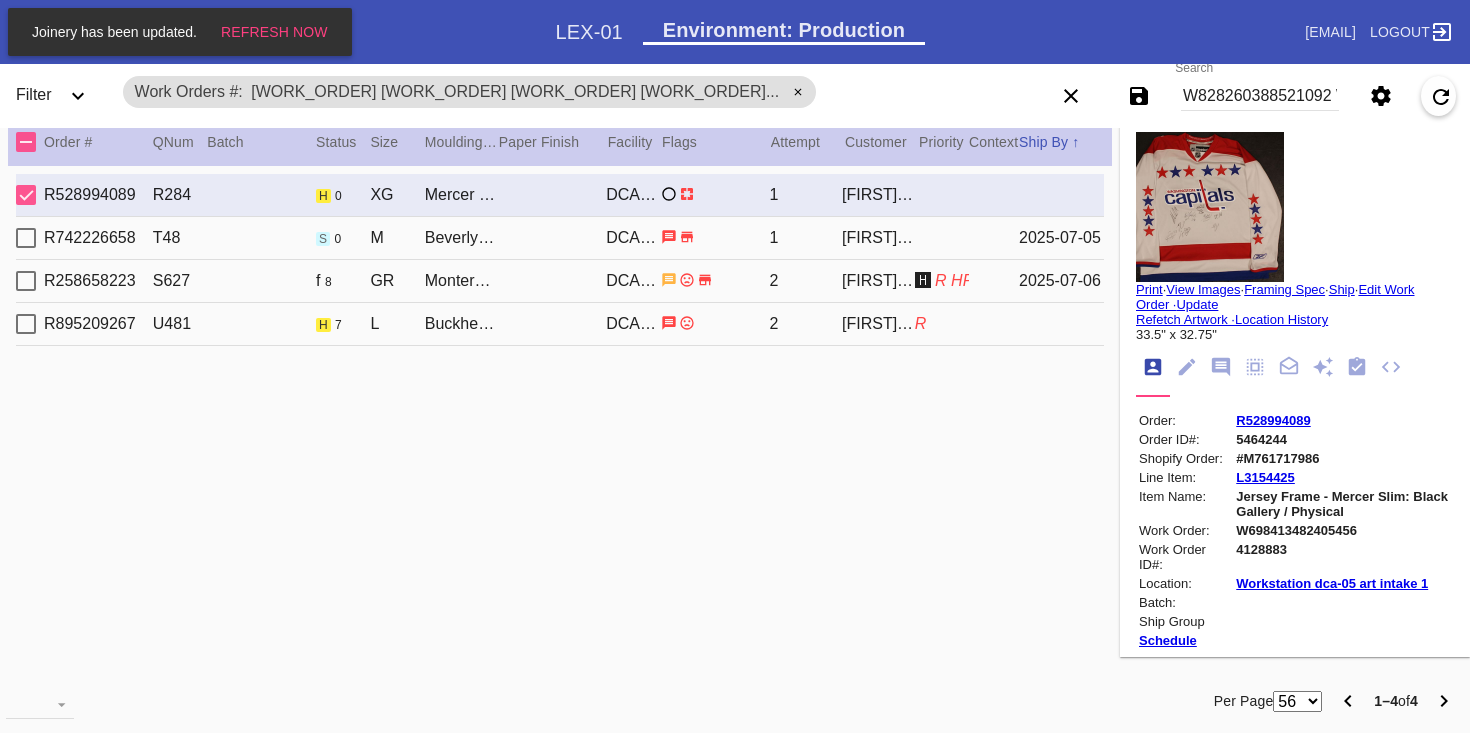 click on "R528994089" at bounding box center (1273, 420) 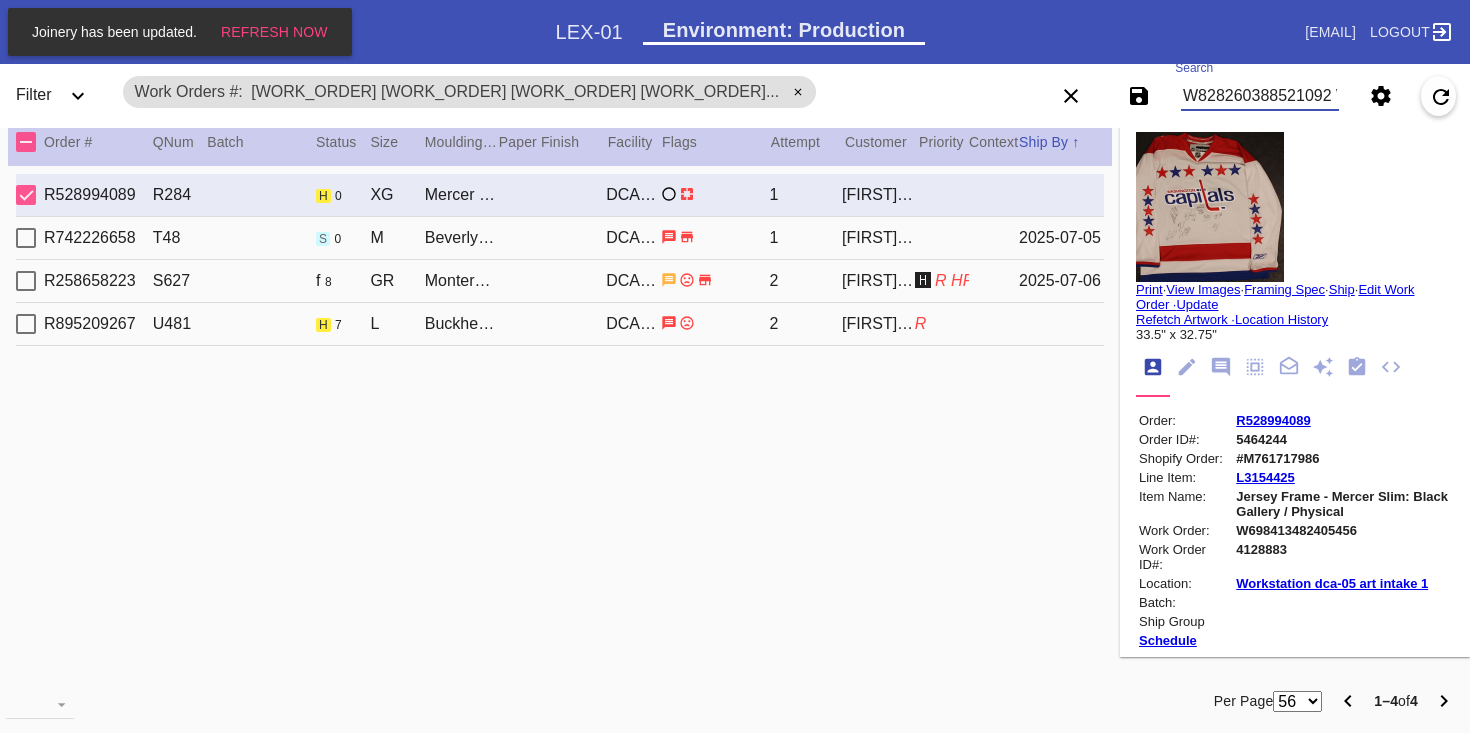click on "W828260388521092 W235024218102345 W506288841628743 W698413482405456" at bounding box center [1260, 96] 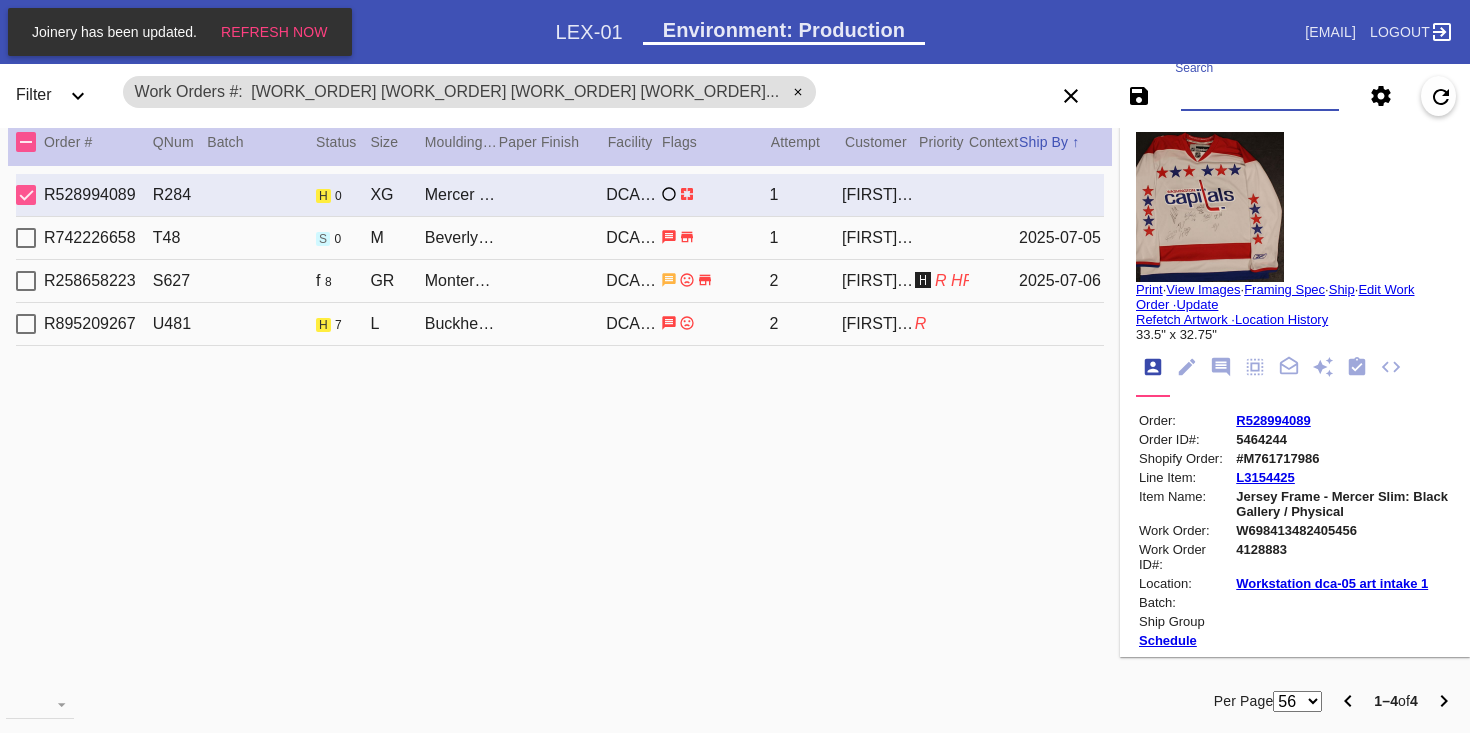 click on "Work Orders #
W828260388521092 W235024218102345 W506288841628743 W69841348..." at bounding box center [469, 92] 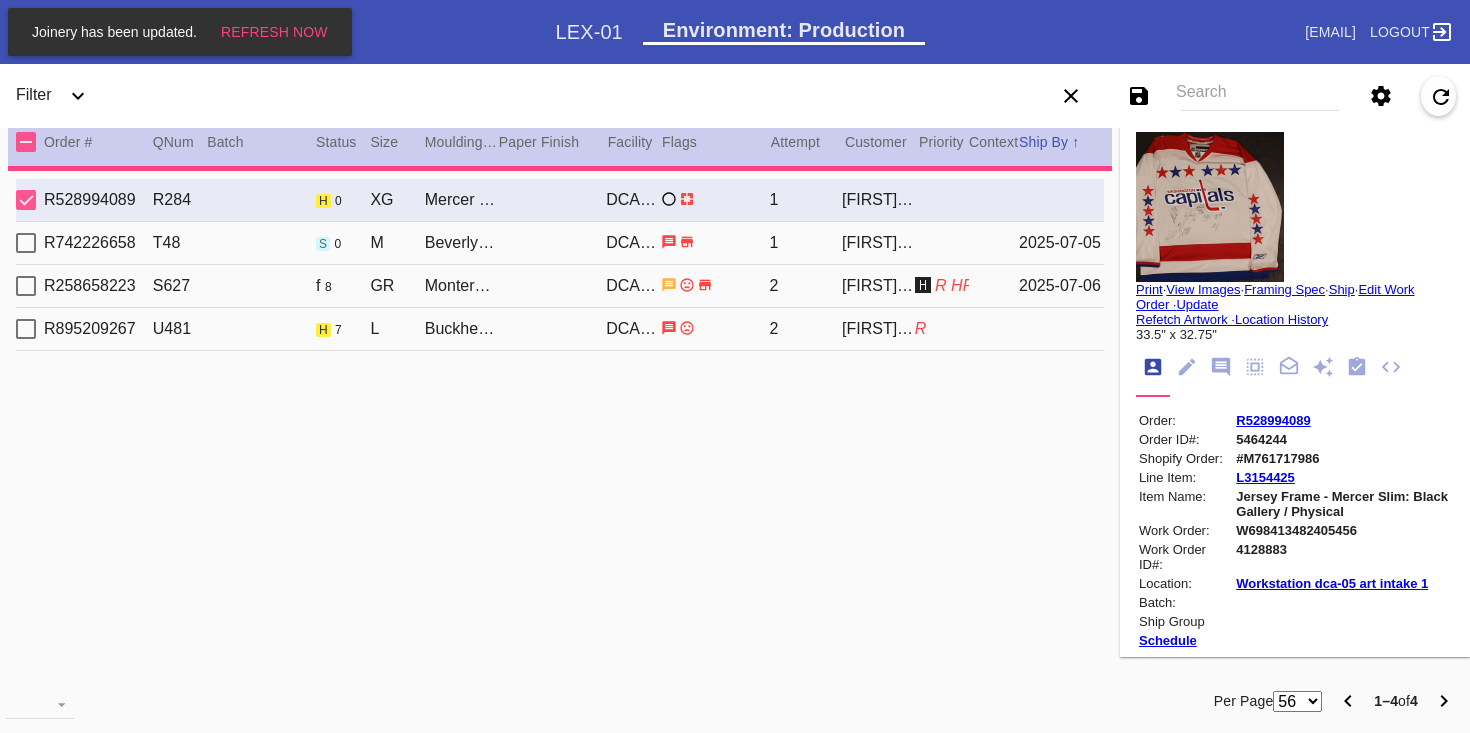 click on "Search" at bounding box center [1260, 96] 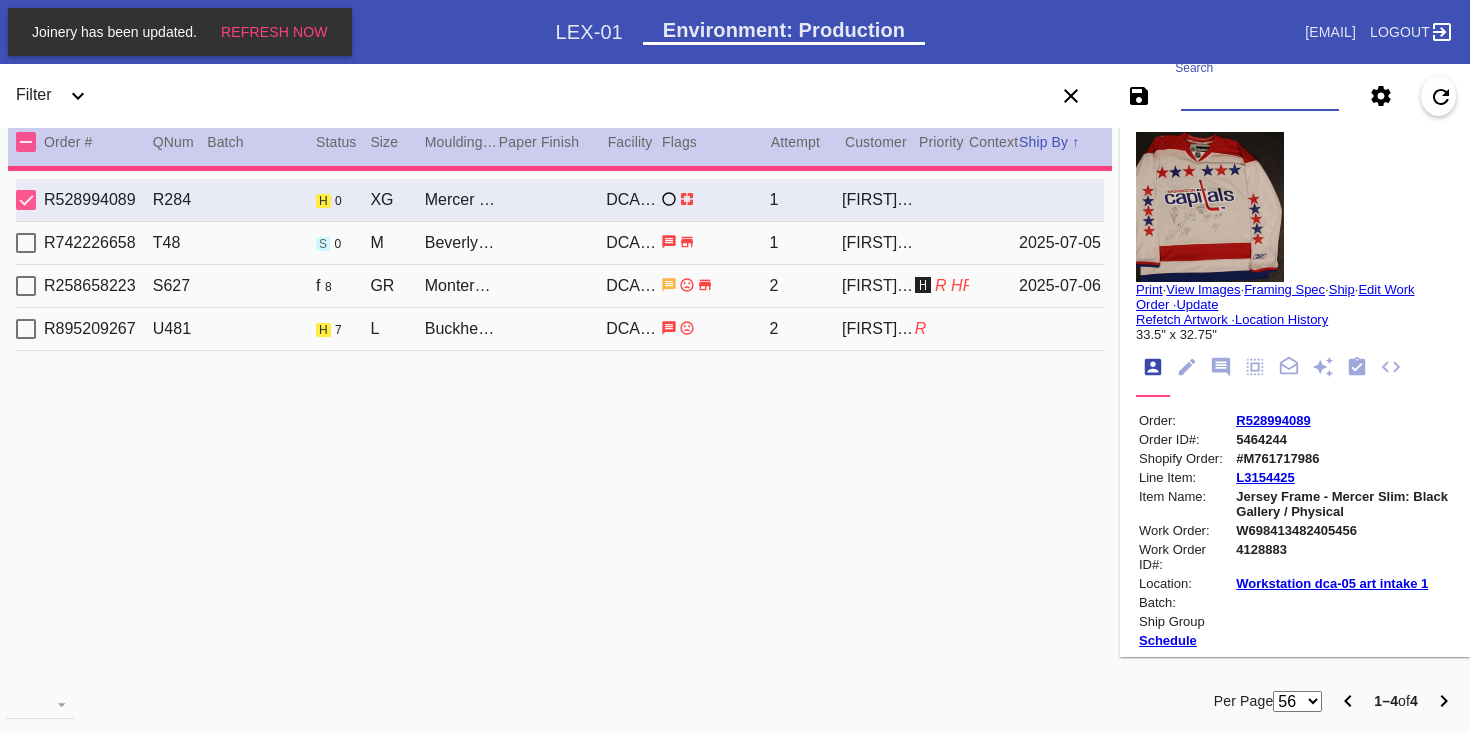paste on "W119105279600734" 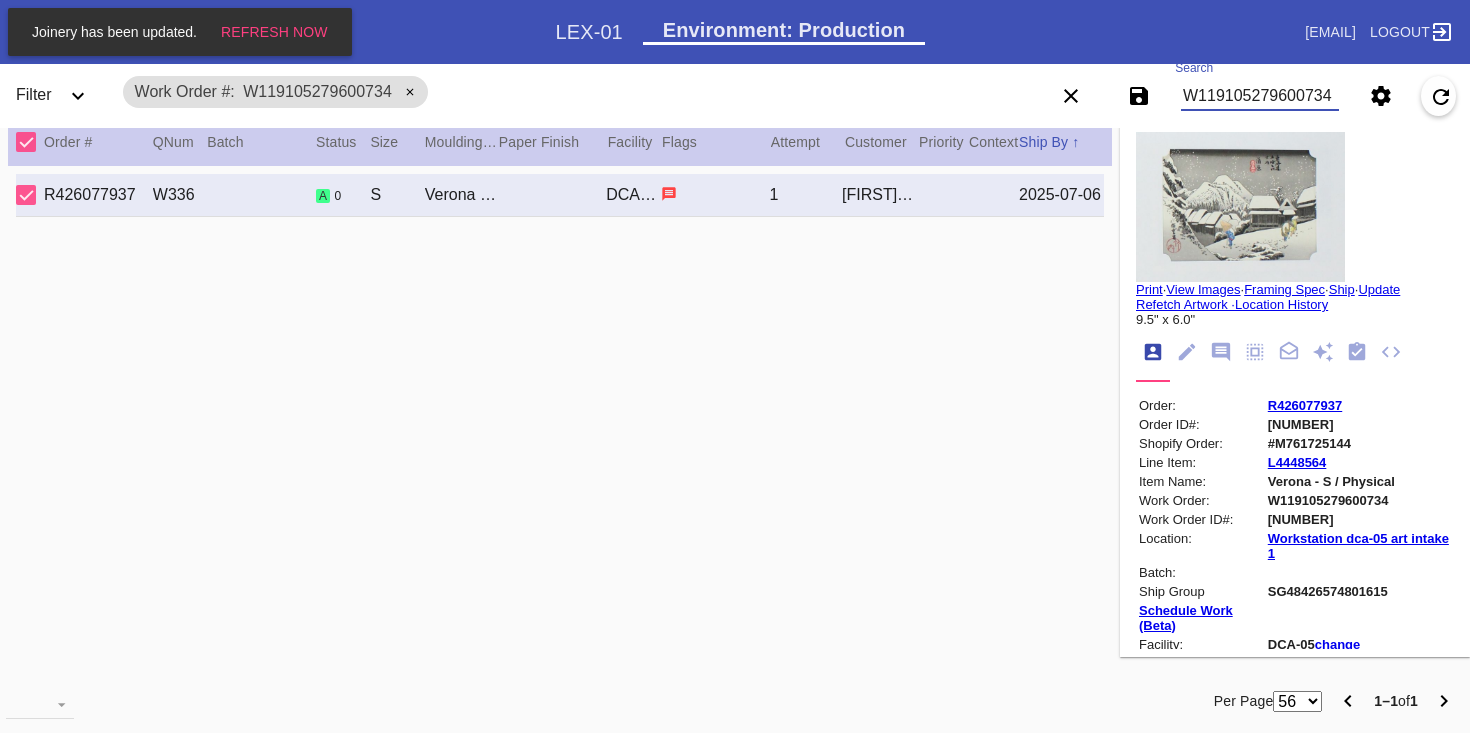 paste on "W379870343908957" 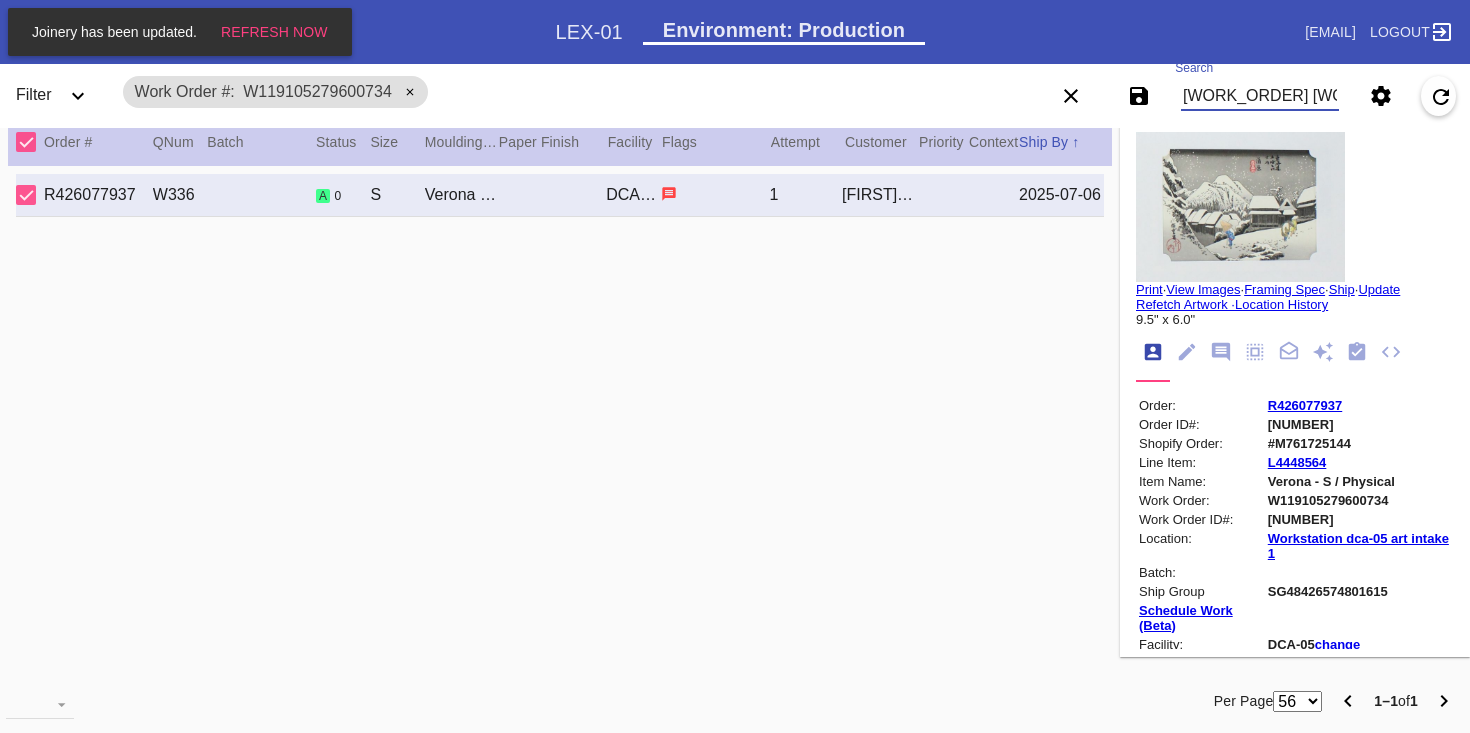 scroll, scrollTop: 0, scrollLeft: 148, axis: horizontal 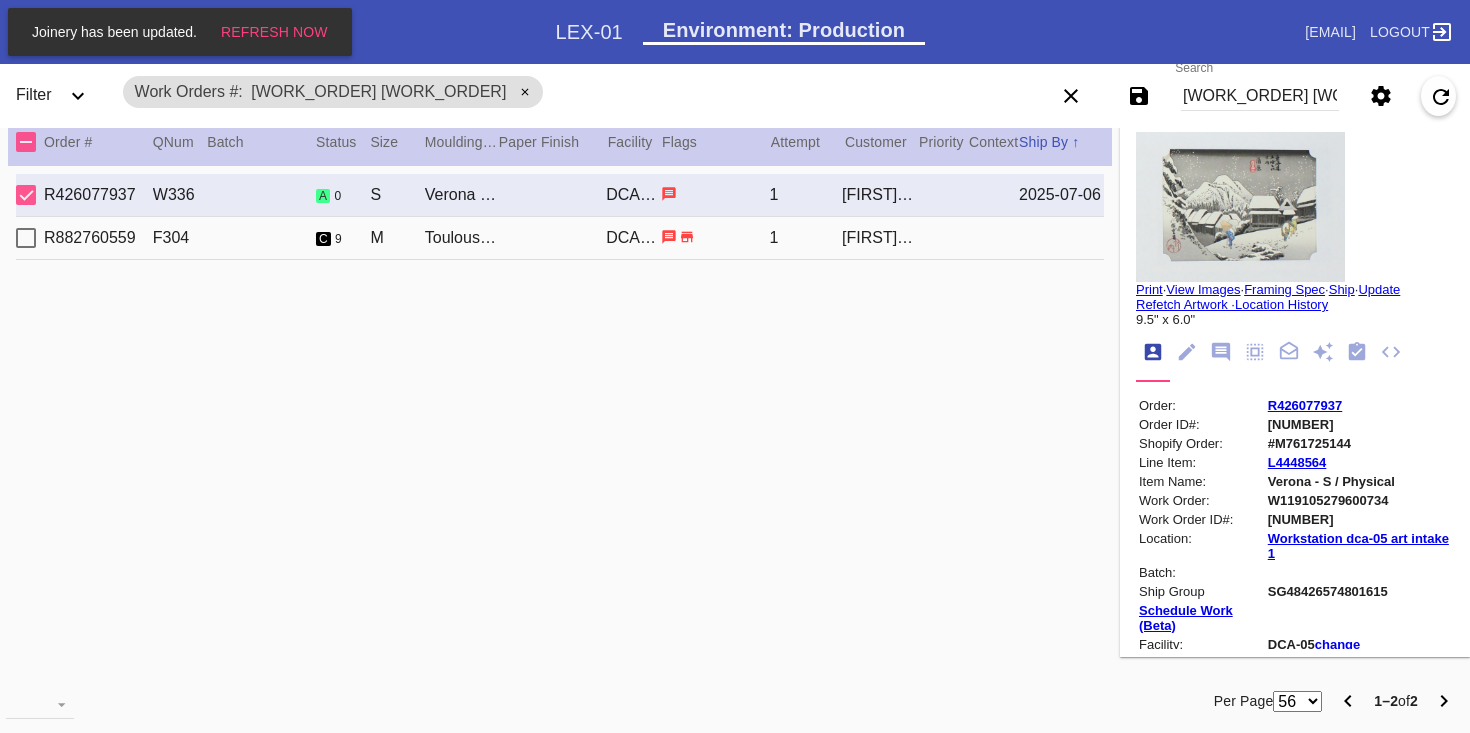 click on "Search [WORK_ORDER] [WORK_ORDER]" at bounding box center [1260, 96] 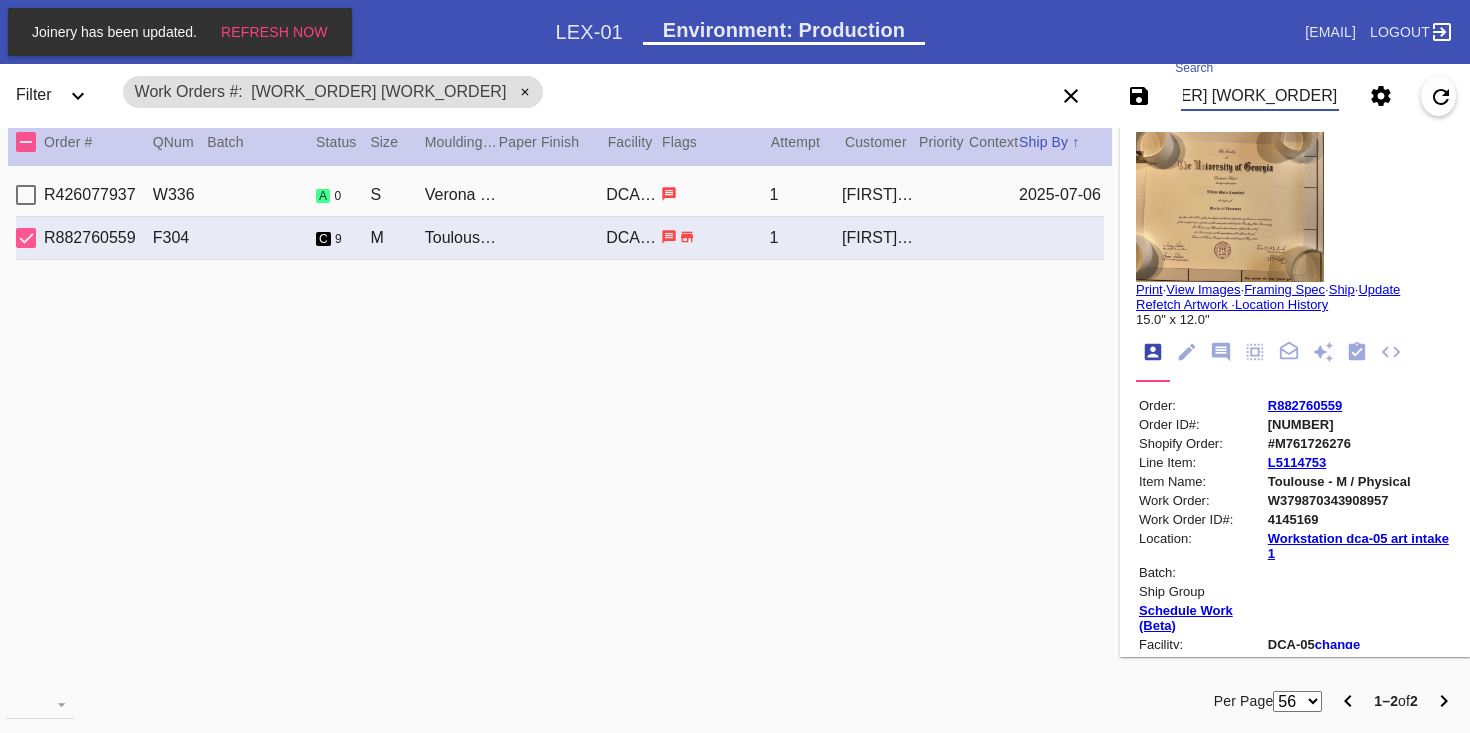 paste on "W108005775806464" 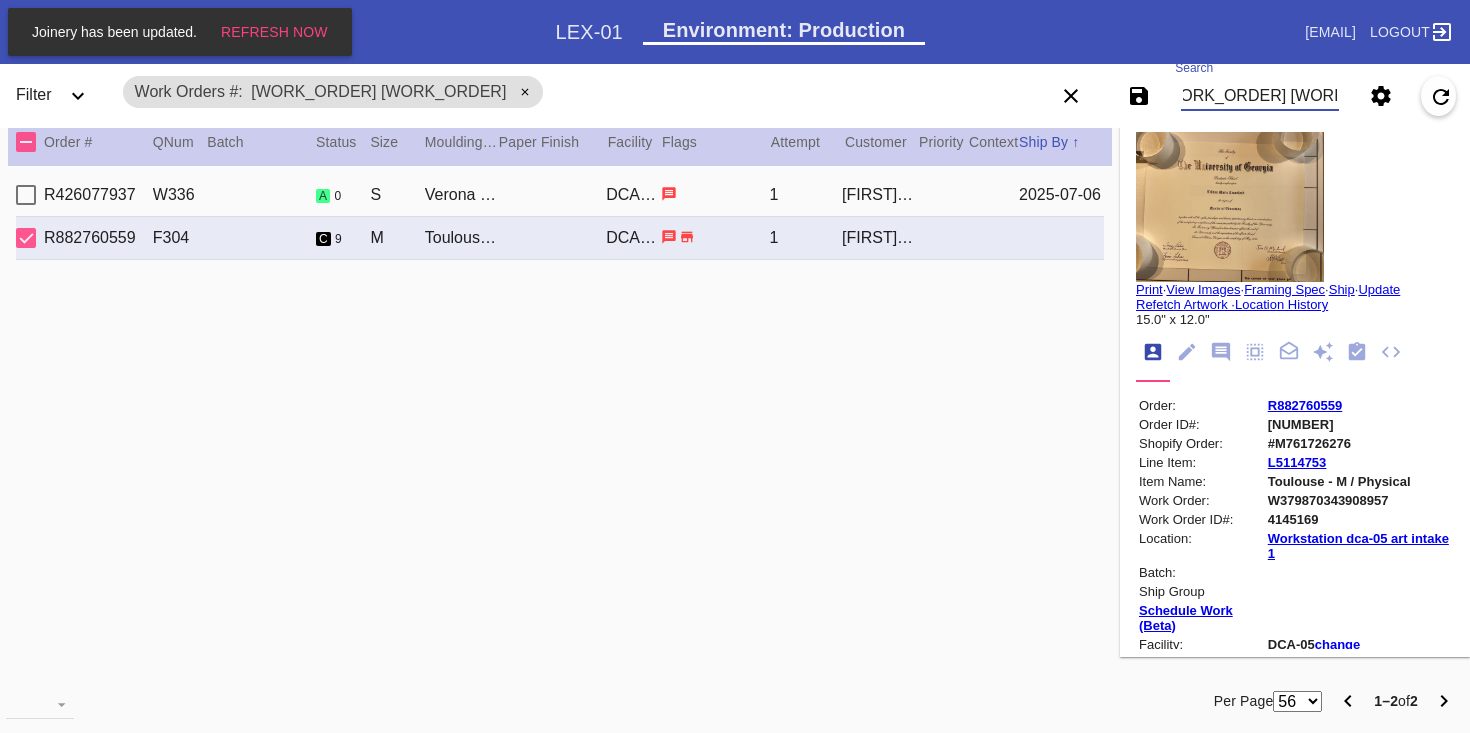 scroll, scrollTop: 0, scrollLeft: 301, axis: horizontal 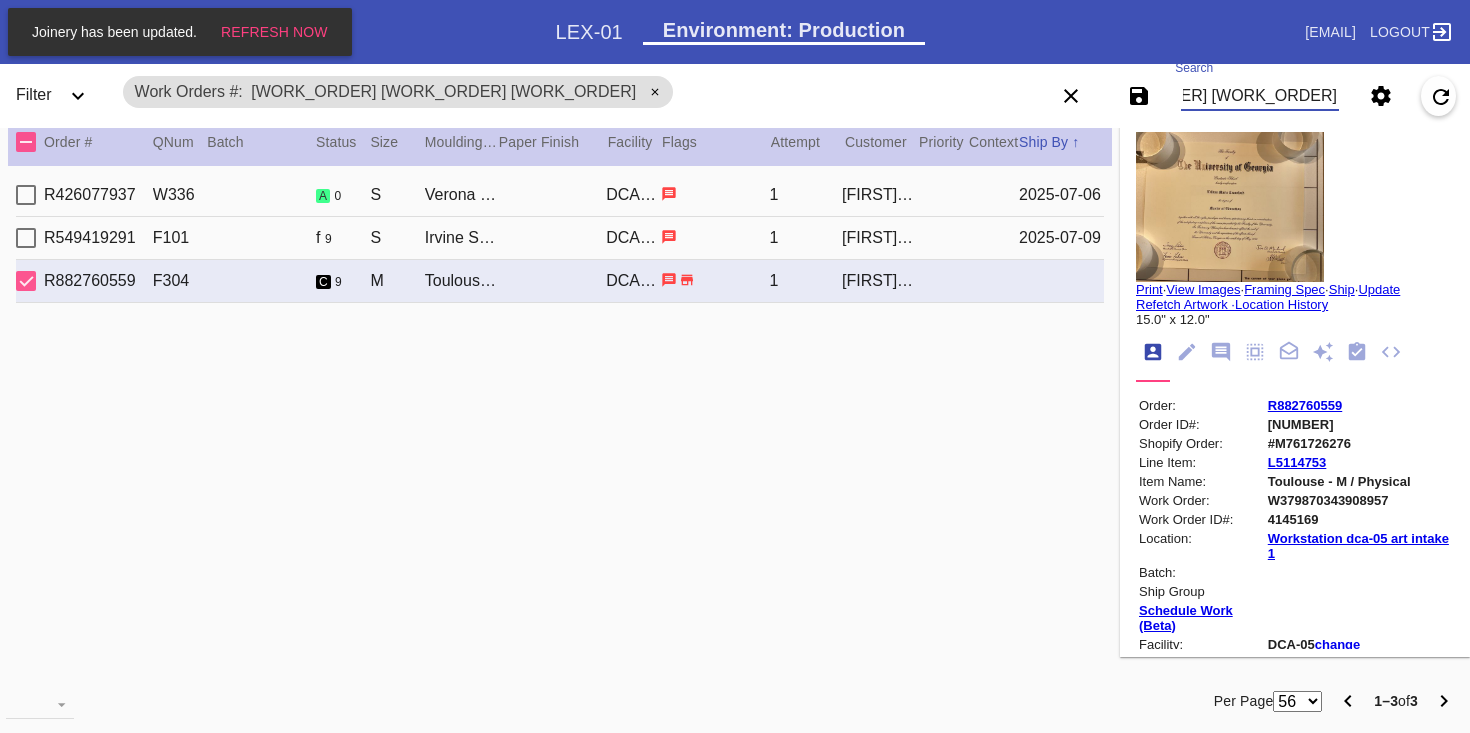 type on "[WORK_ORDER] [WORK_ORDER] [WORK_ORDER]" 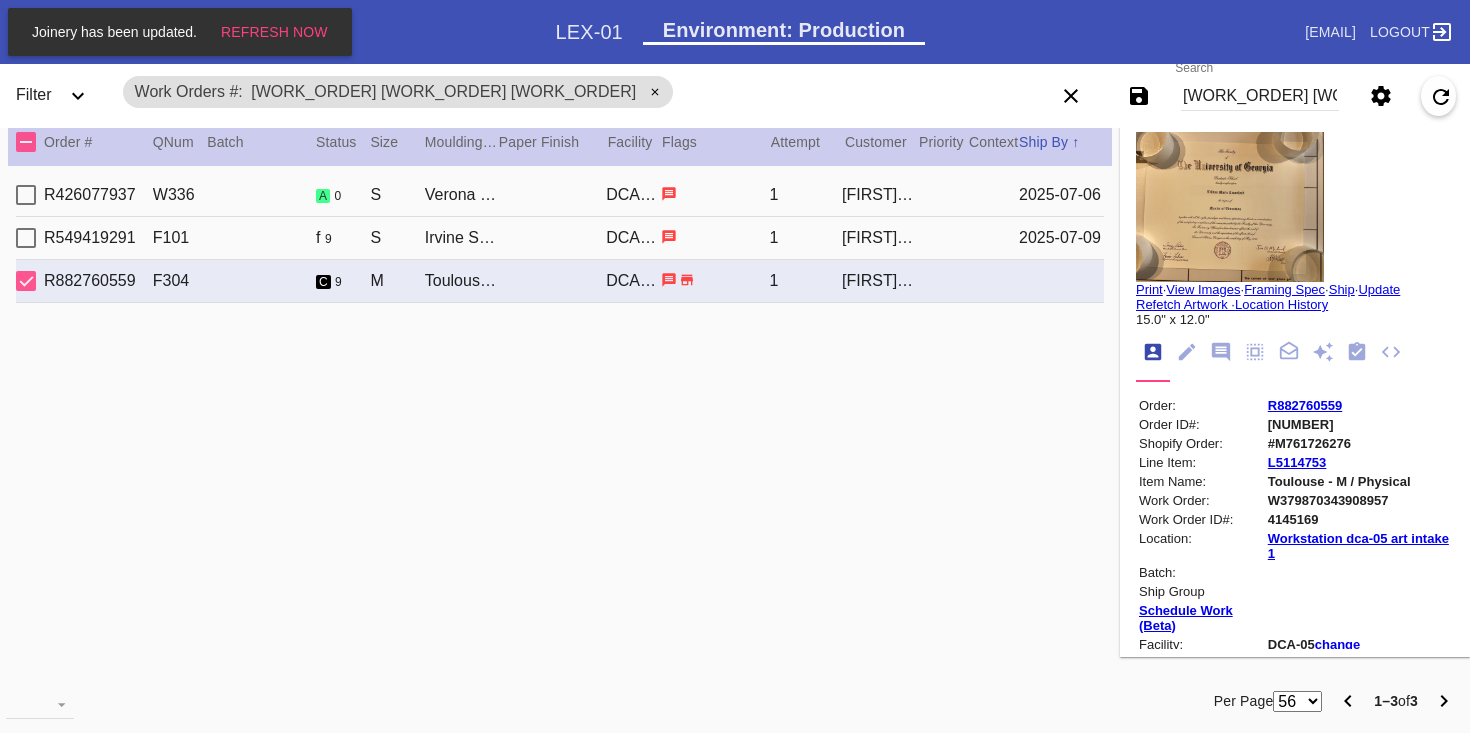 click on "R426077937 W336 a   0 S Verona / Off-White With Black Core DCA-05 1 [FIRST] [LAST]
[DATE]" at bounding box center [560, 195] 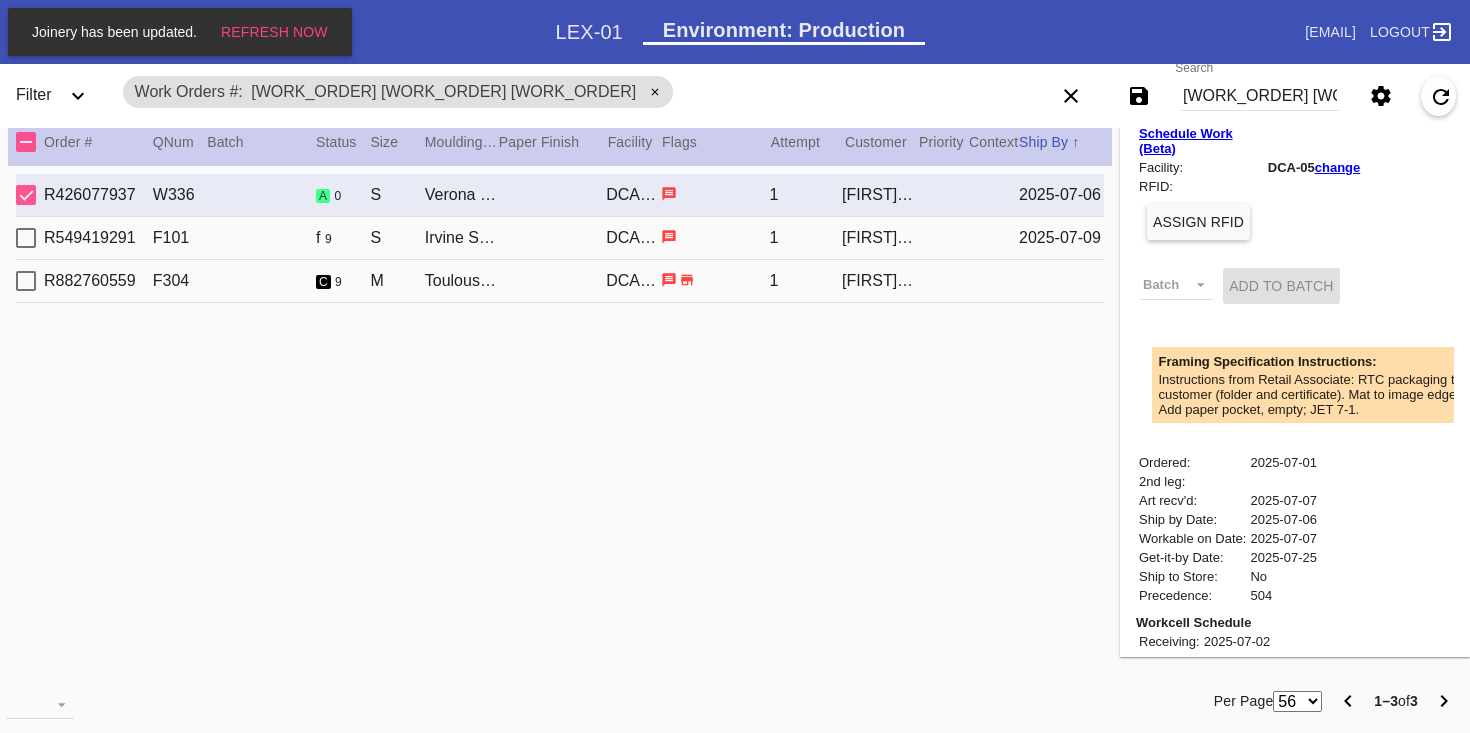 scroll, scrollTop: 126, scrollLeft: 0, axis: vertical 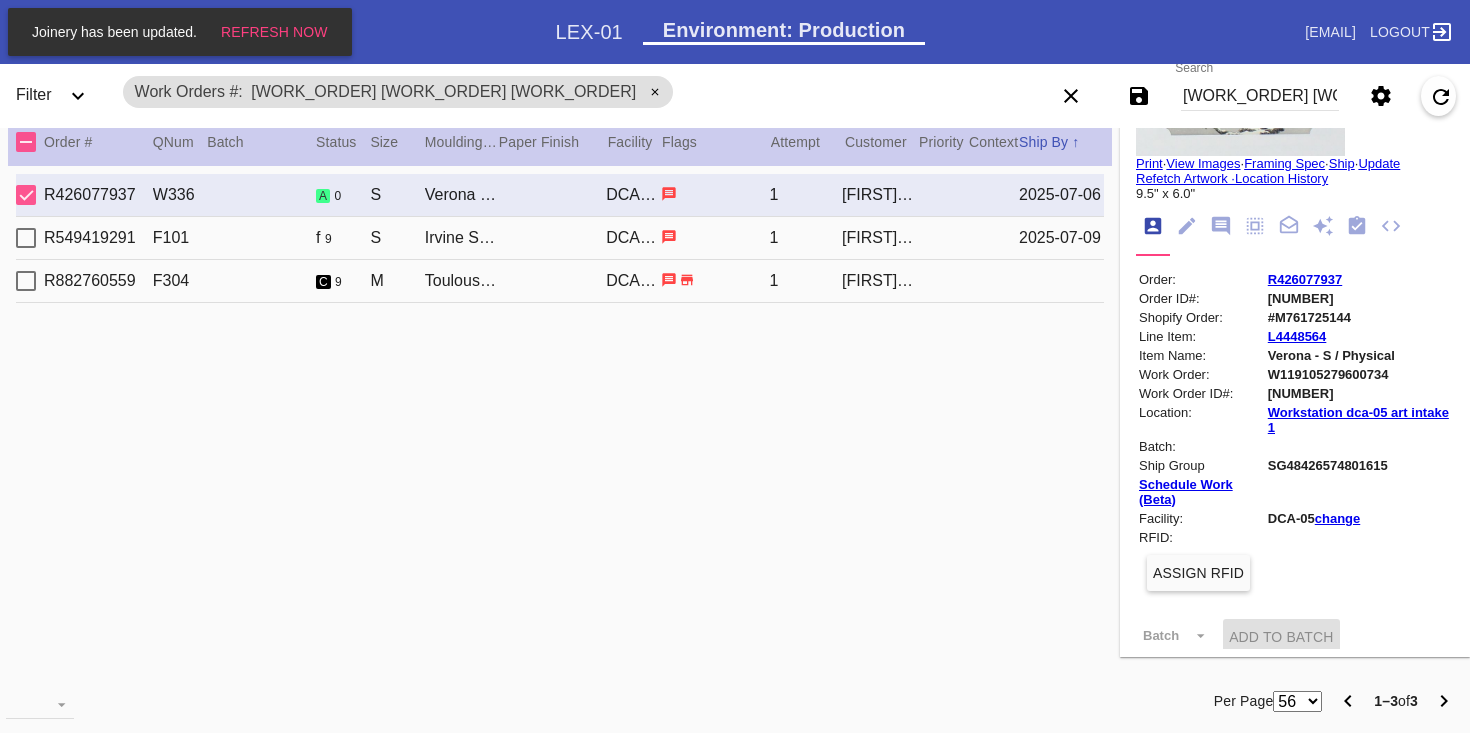 click on "Print" at bounding box center [1149, 163] 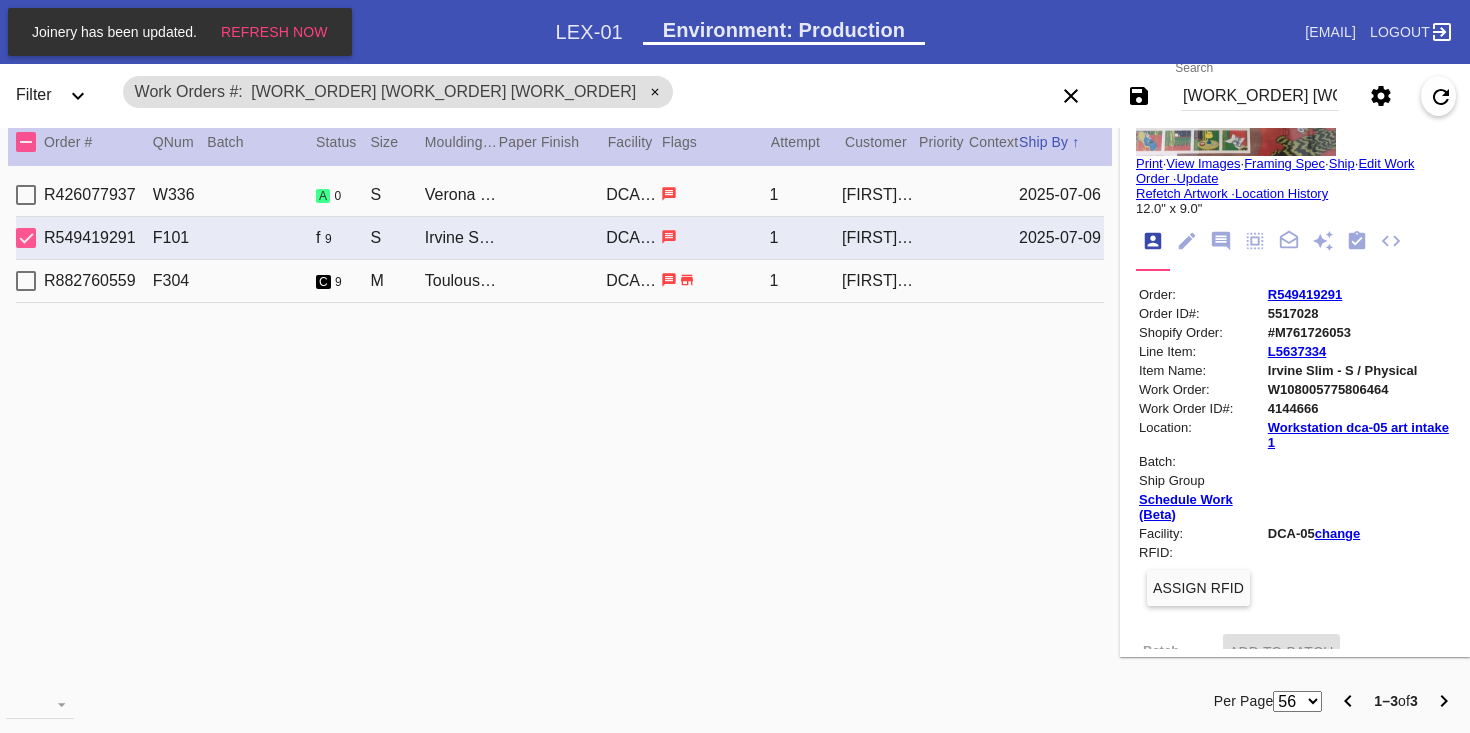 click on "Print" at bounding box center (1149, 163) 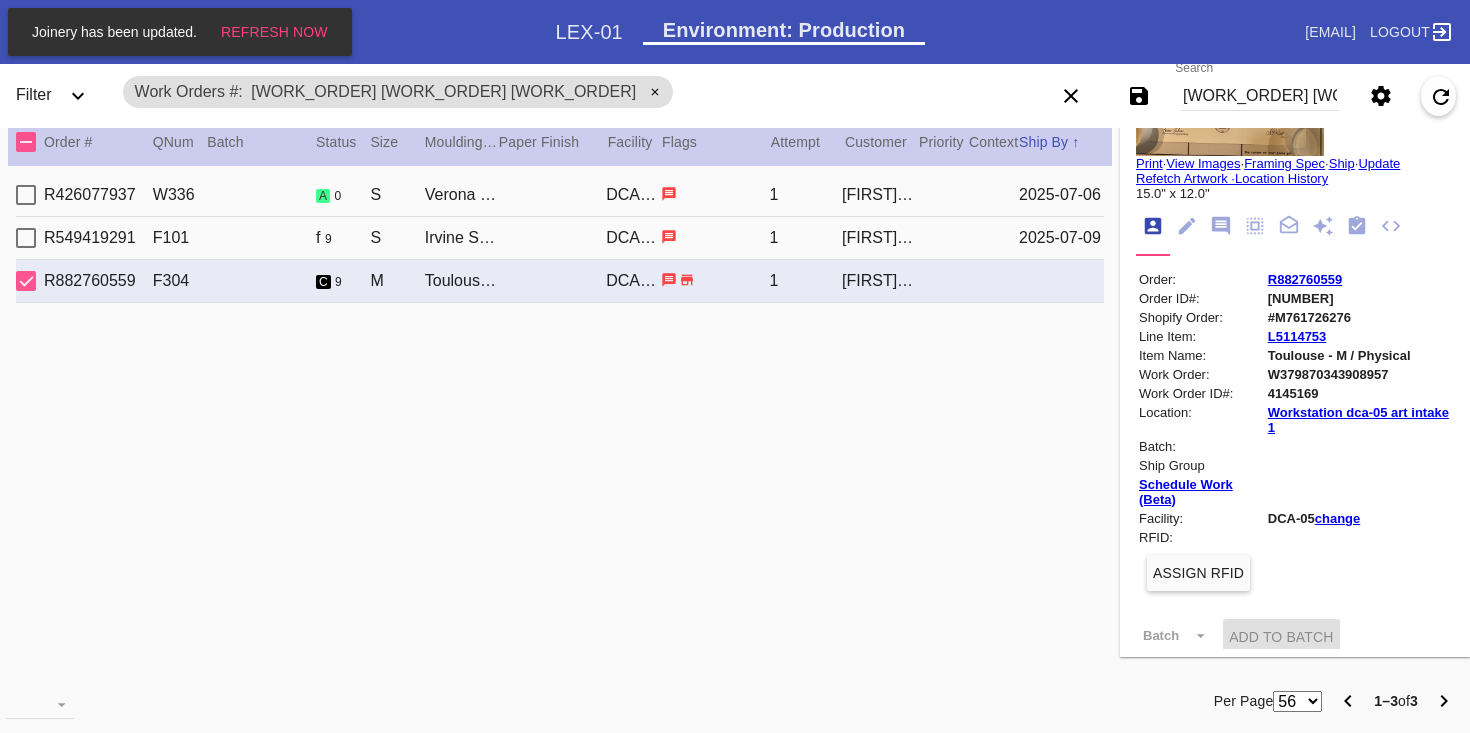 click on "Print" at bounding box center (1149, 163) 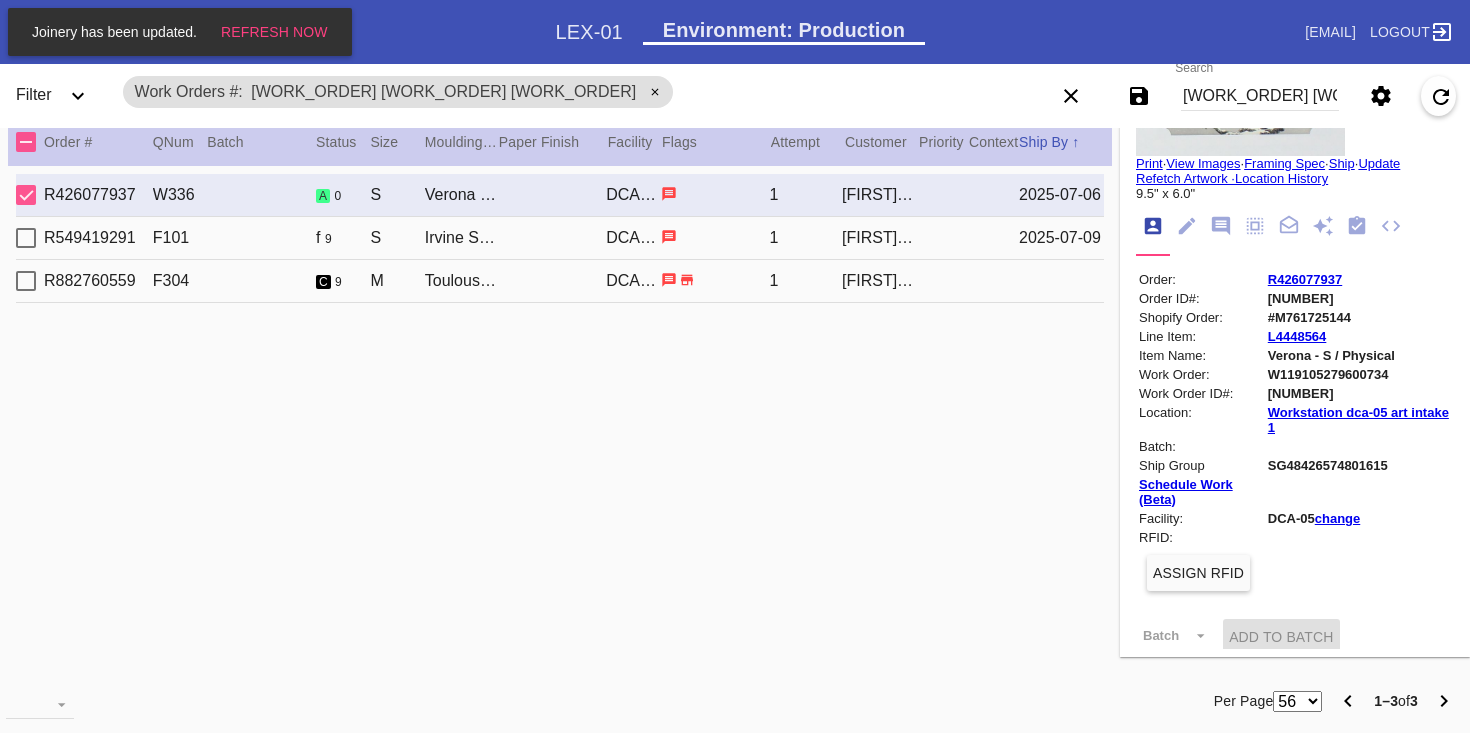 click on "#M761725144" at bounding box center [1359, 317] 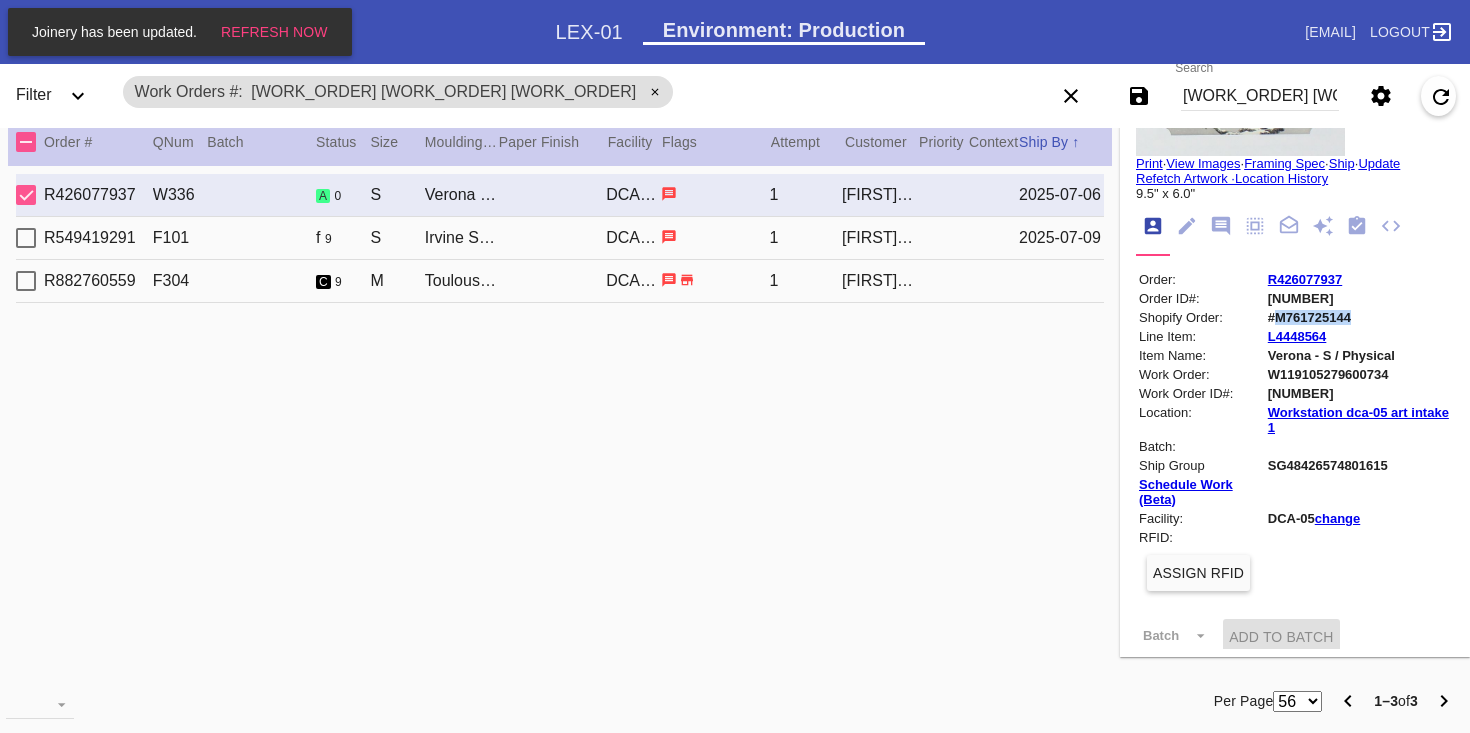 click on "#M761725144" at bounding box center [1359, 317] 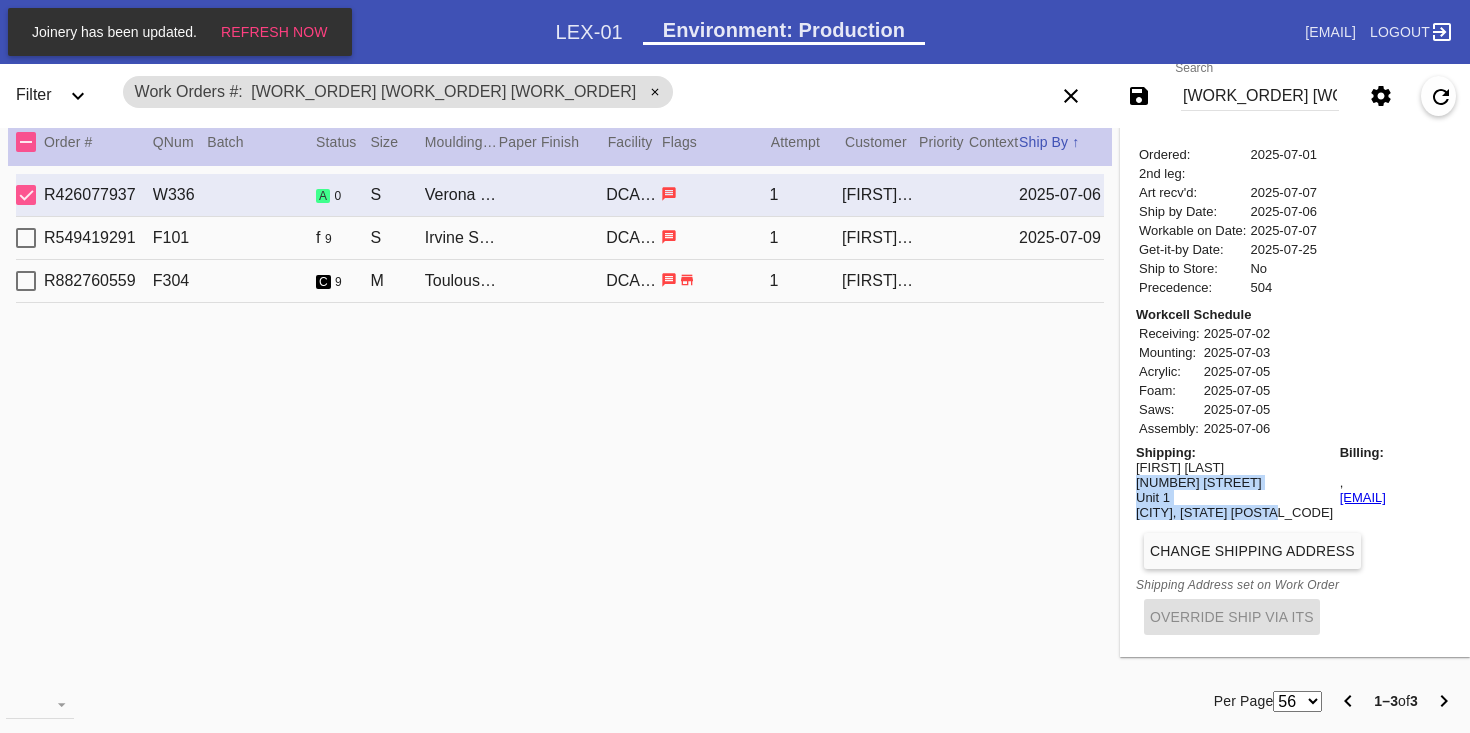 drag, startPoint x: 1132, startPoint y: 480, endPoint x: 1266, endPoint y: 520, distance: 139.84277 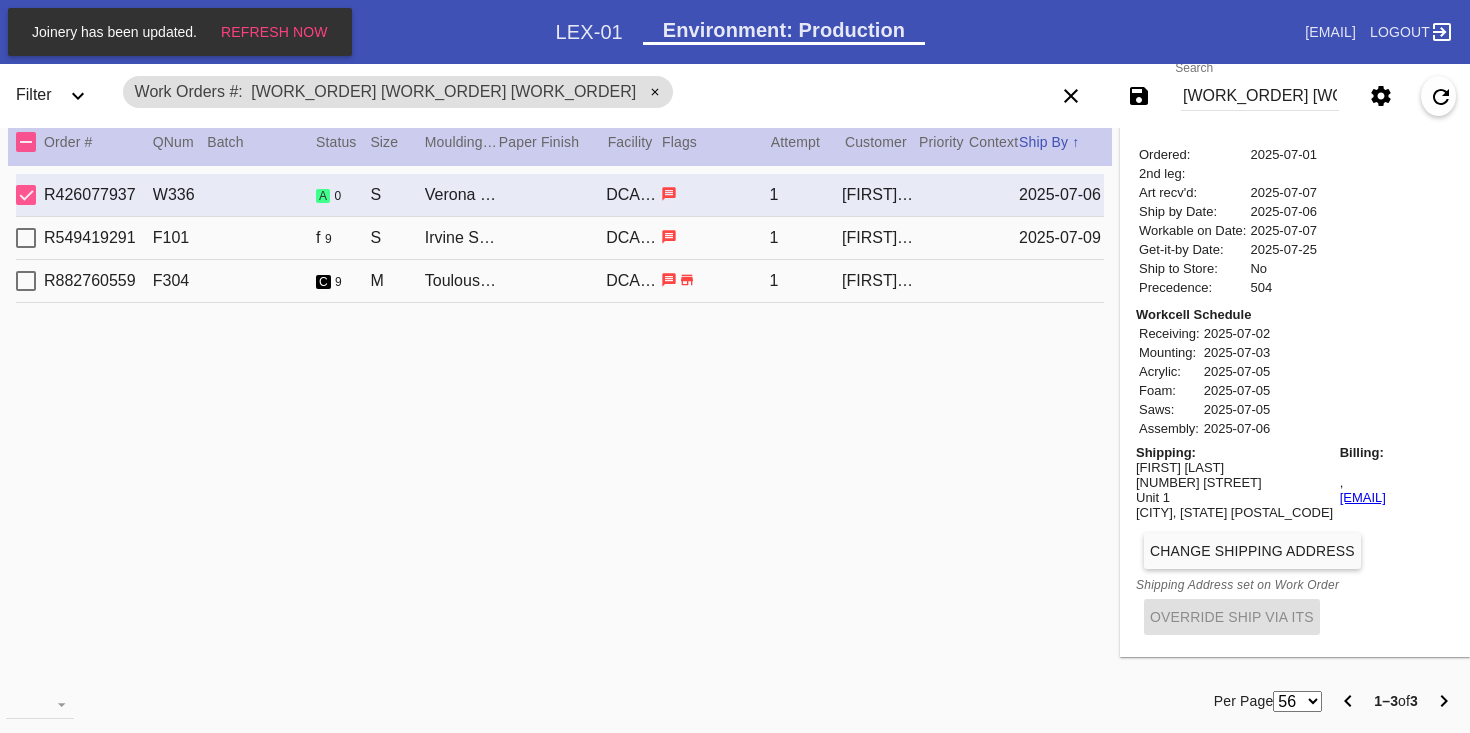 click on "Location History [DIMENSIONS] Order: [ORDER_ID] Order ID#: [ORDER_ID] Shopify Order: #[ORDER_ID] Line Item: [LINE_ITEM] Item Name: [ITEM_NAME] / Physical Work Order: [WORK_ORDER] Work Order ID#: [WORK_ORDER_ID] Location: Workstation dca-05 art intake [NUMBER] Batch: Ship Group Schedule Work (Beta) Facility: DCA-05 change RFID: Assign RFID Batch Batch New Batch Add to Batch Special Instructions on Order: Line Item Instructions: Processing Instructions: Work Order Instructions: Framing Specification Instructions: Ordered: [DATE] 2nd leg: Art recv'd: [DATE] Ship by Date: [DATE] Workable on Date: [DATE] Get-it-by Date: [DATE] Ship to Store: No Precedence: [NUMBER] Workcell Schedule Mounting: [DATE] Acrylic: [DATE] Foam:" at bounding box center [560, 238] 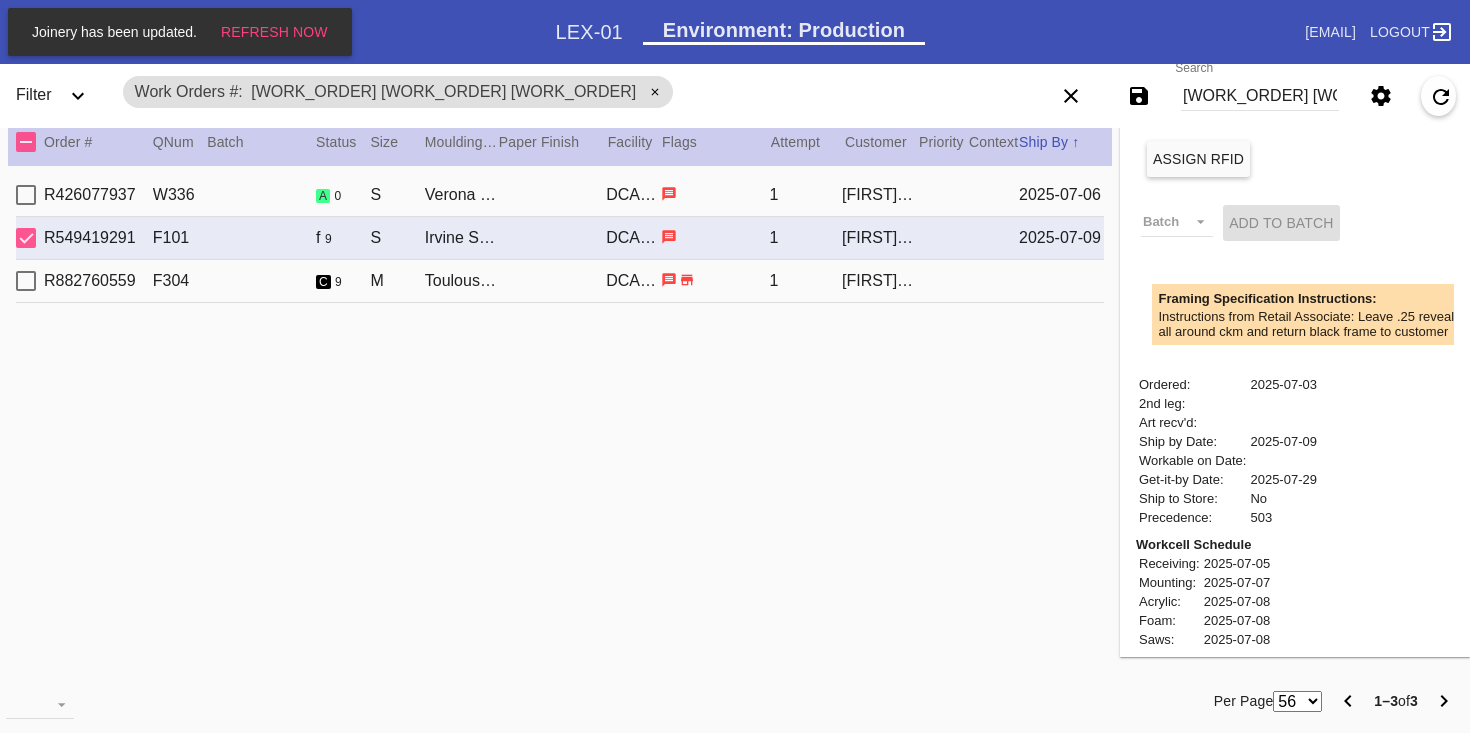 scroll, scrollTop: 0, scrollLeft: 0, axis: both 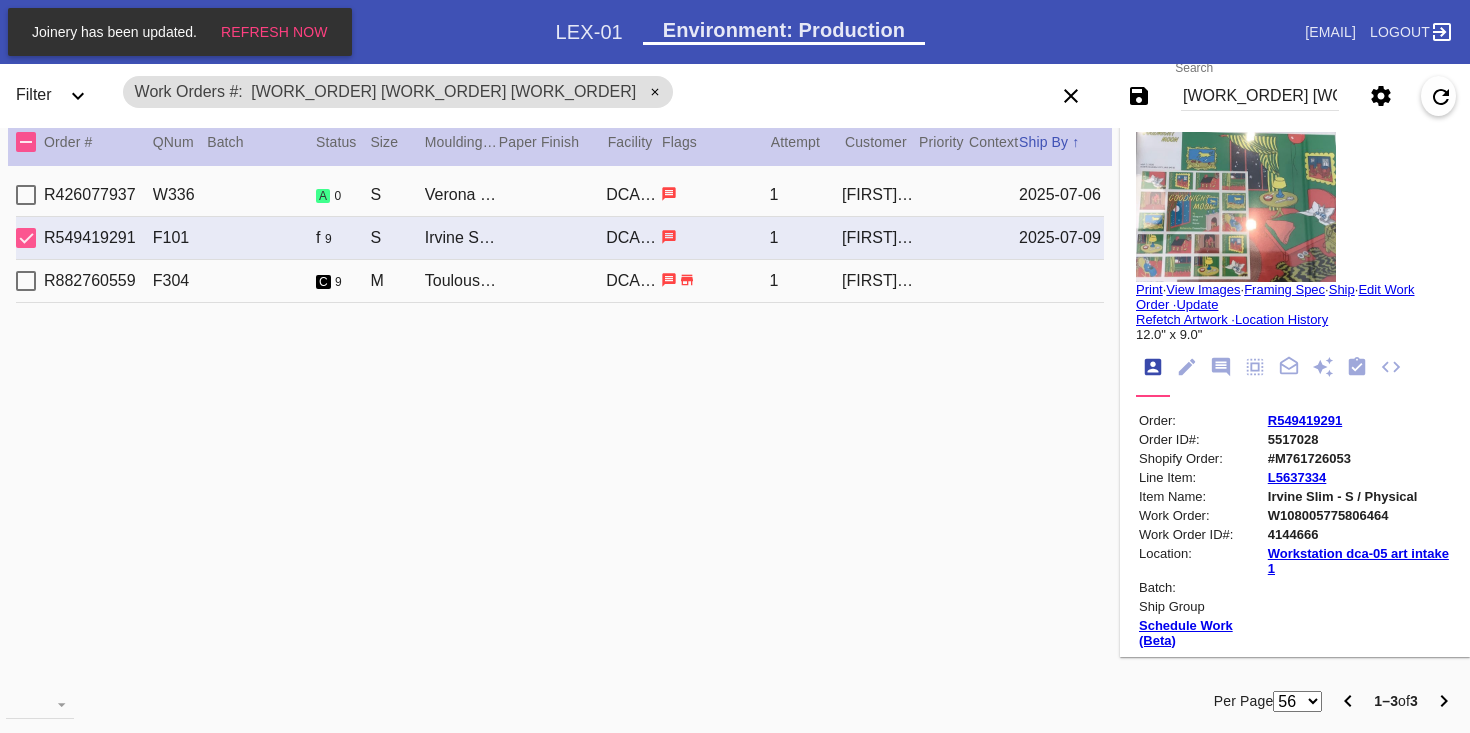 click on "#M761726053" at bounding box center (1359, 458) 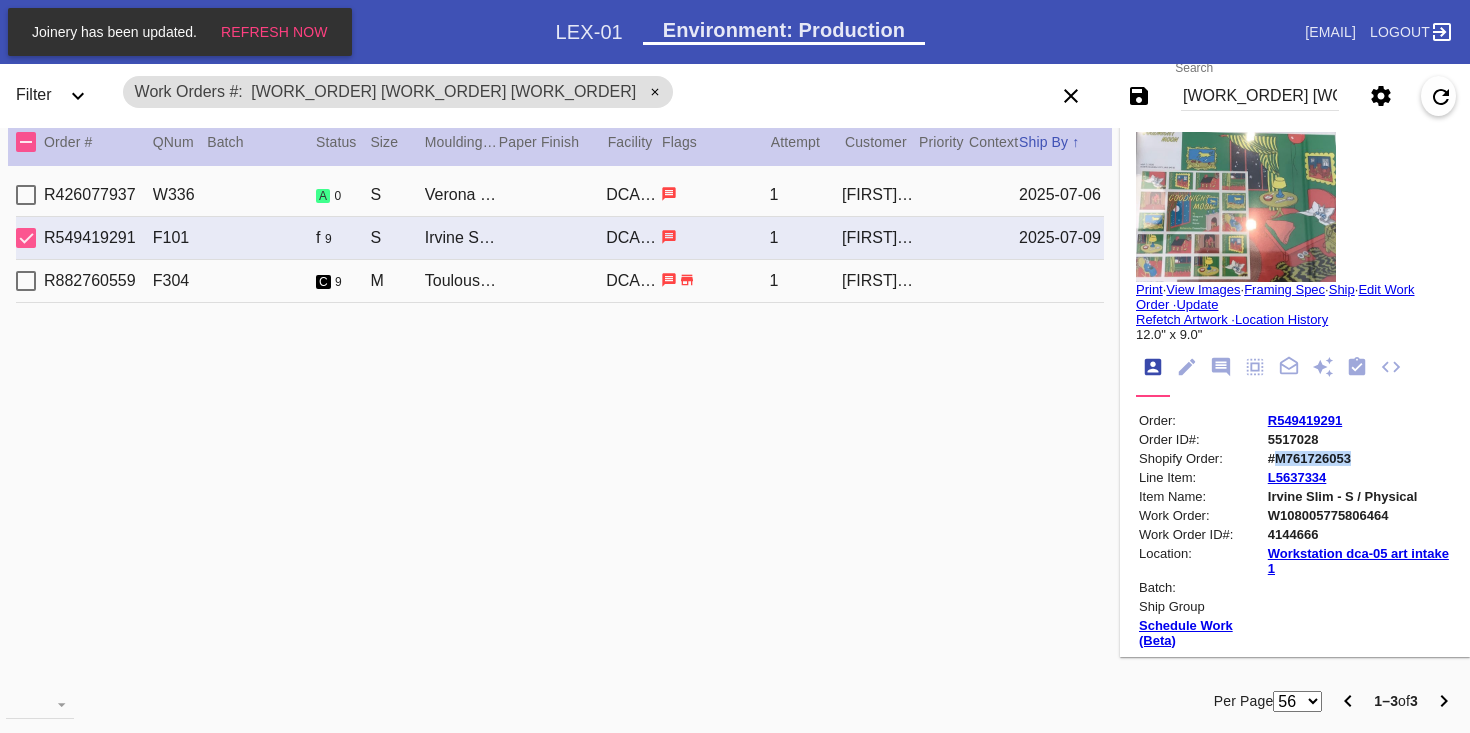 click on "#M761726053" at bounding box center [1359, 458] 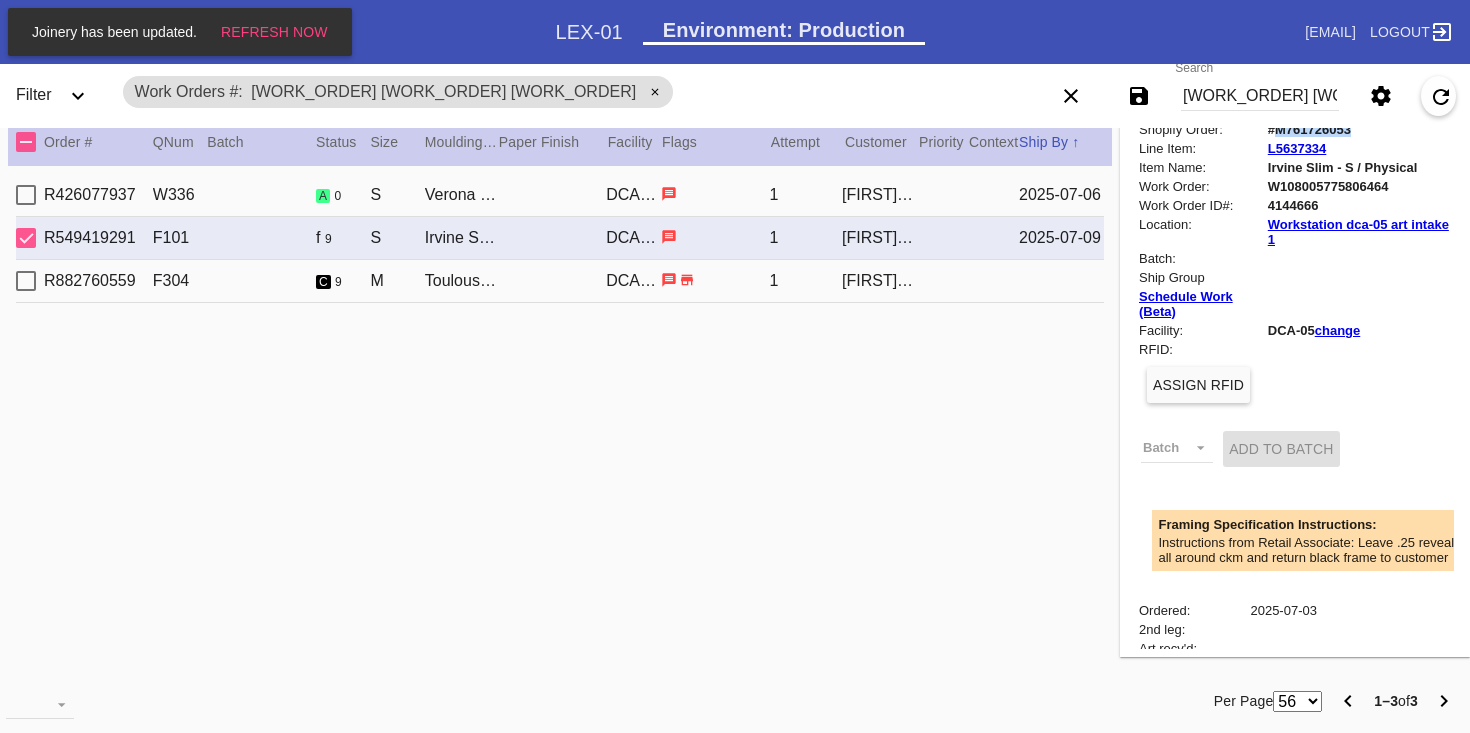 scroll, scrollTop: 812, scrollLeft: 0, axis: vertical 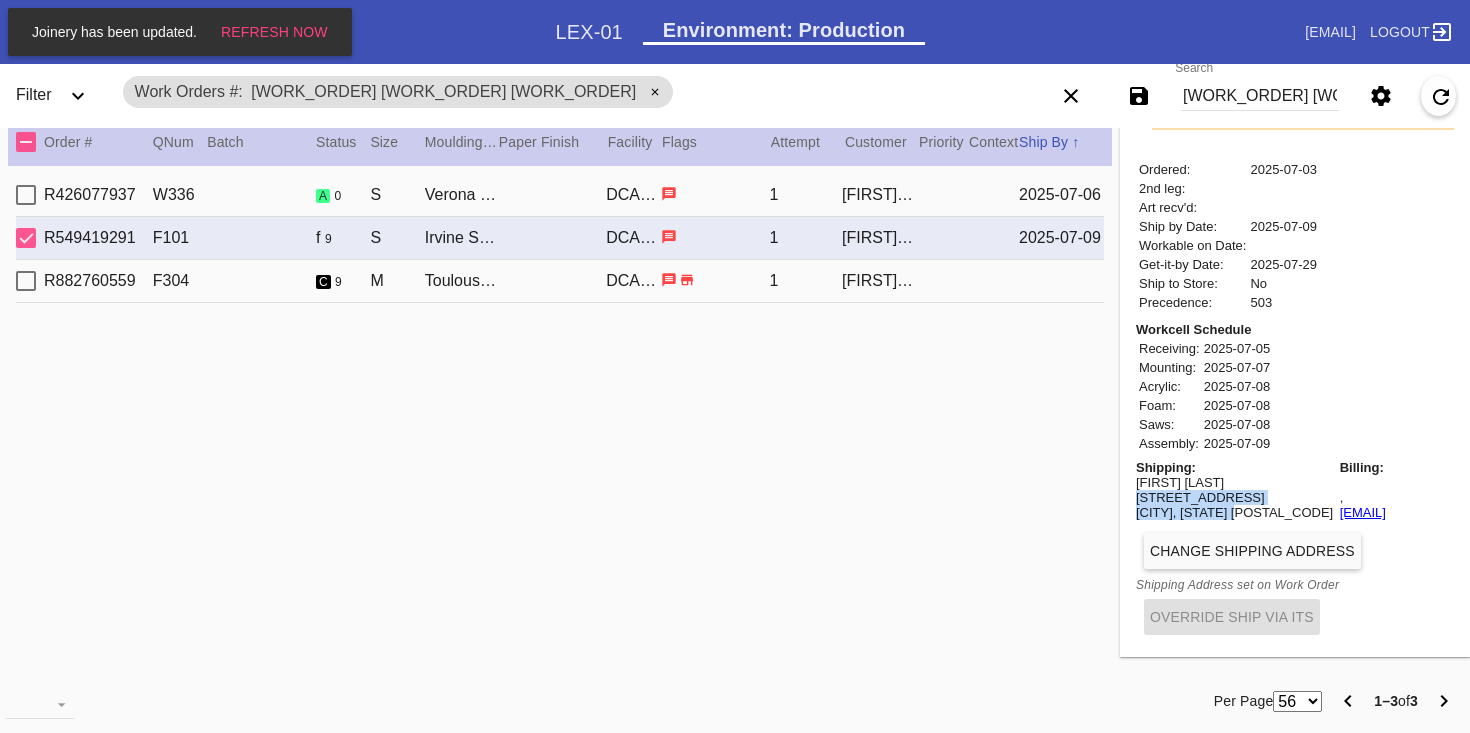 drag, startPoint x: 1135, startPoint y: 496, endPoint x: 1235, endPoint y: 523, distance: 103.58089 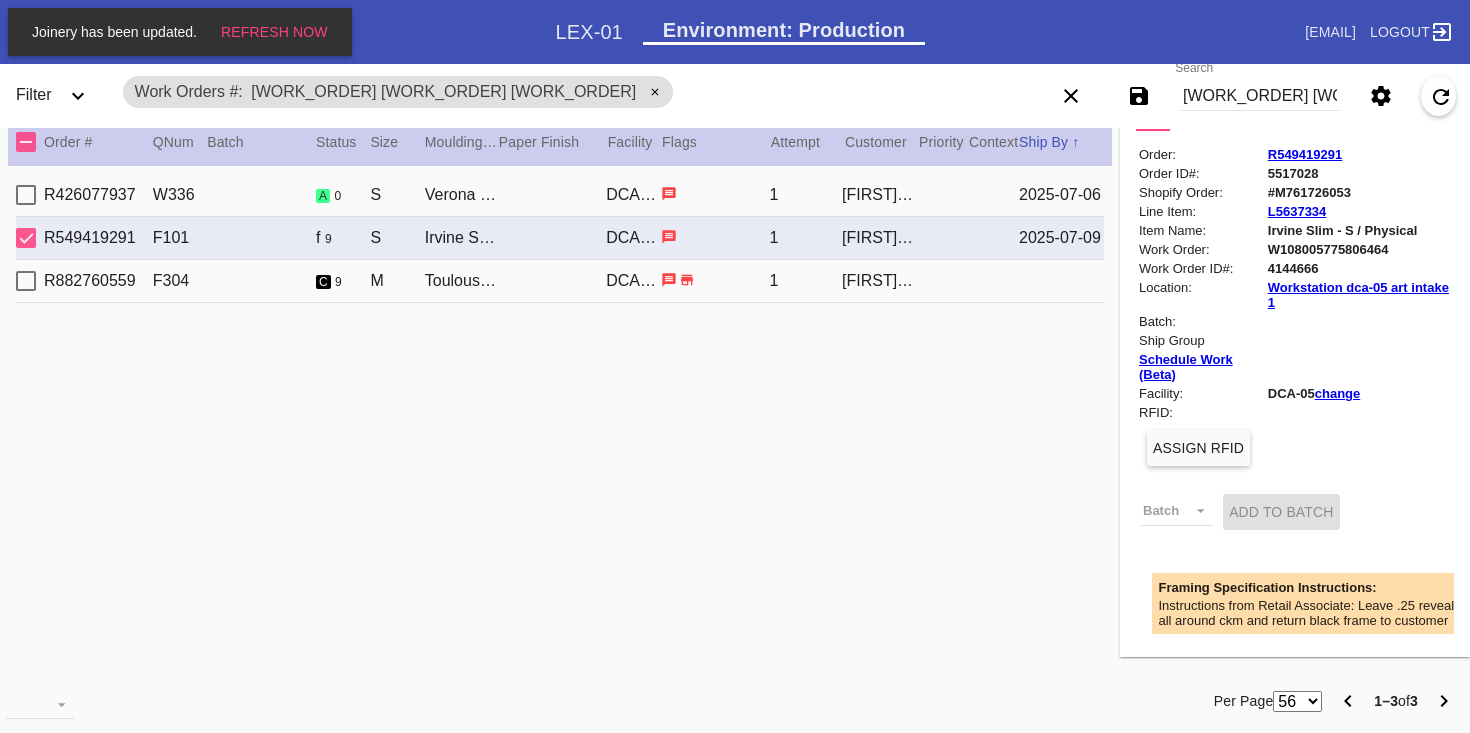 scroll, scrollTop: 0, scrollLeft: 0, axis: both 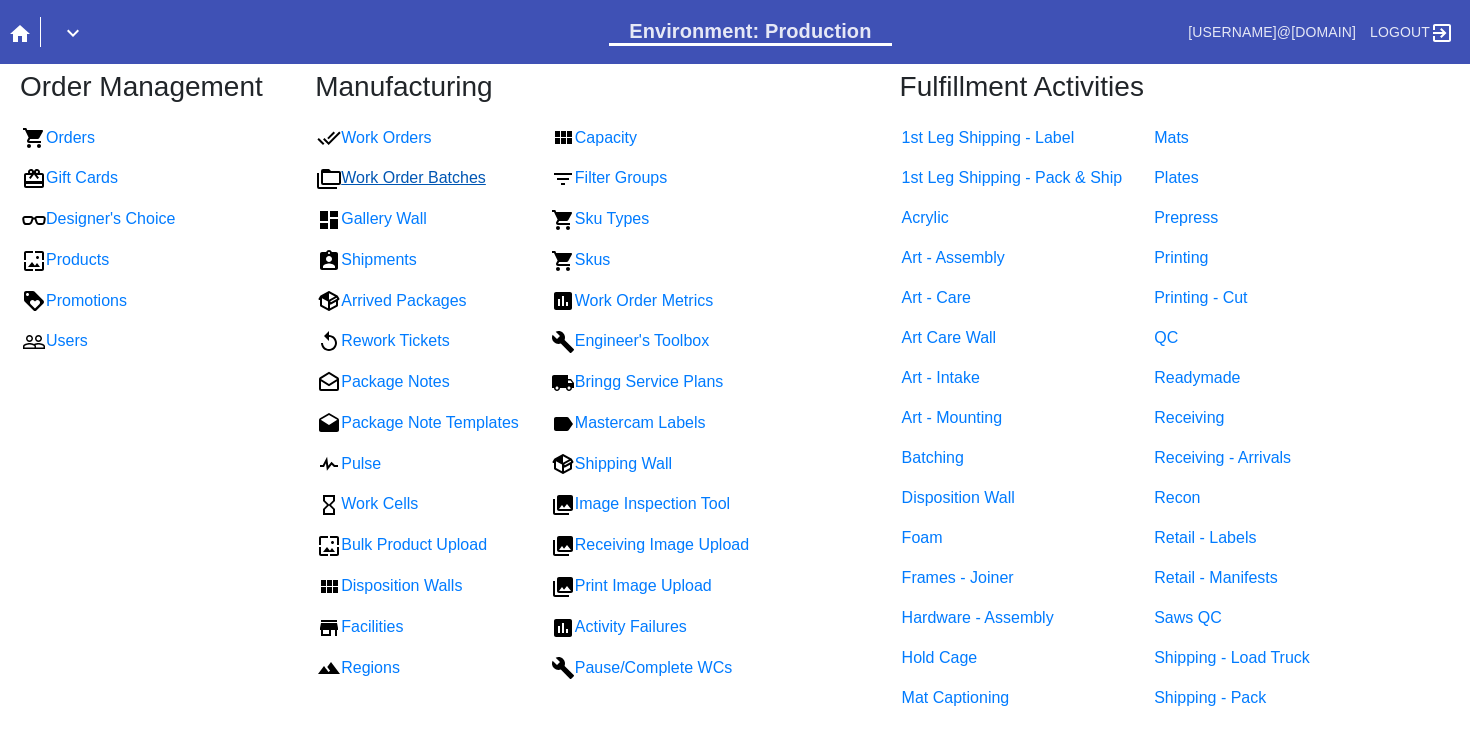 click on "Work Order Batches" at bounding box center (401, 177) 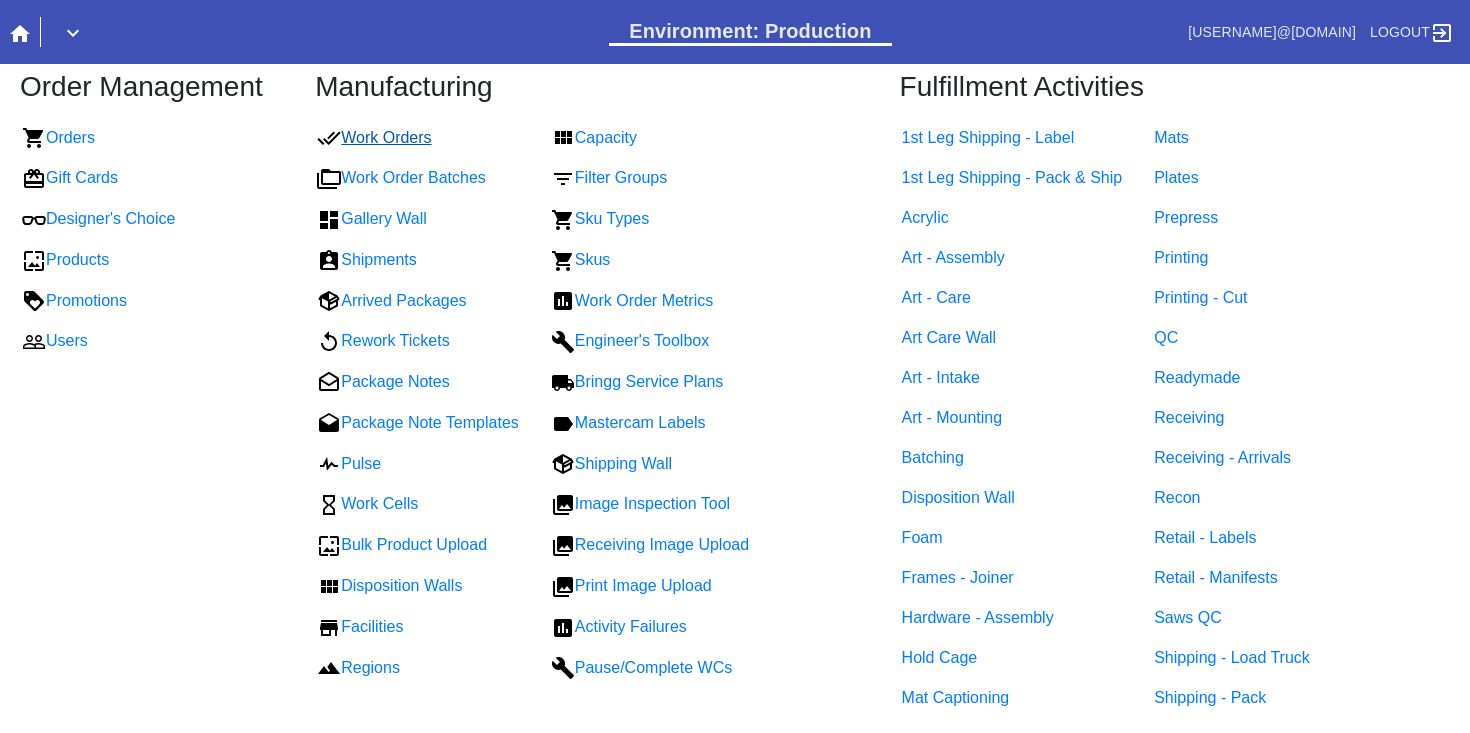 click on "Work Orders" at bounding box center (374, 137) 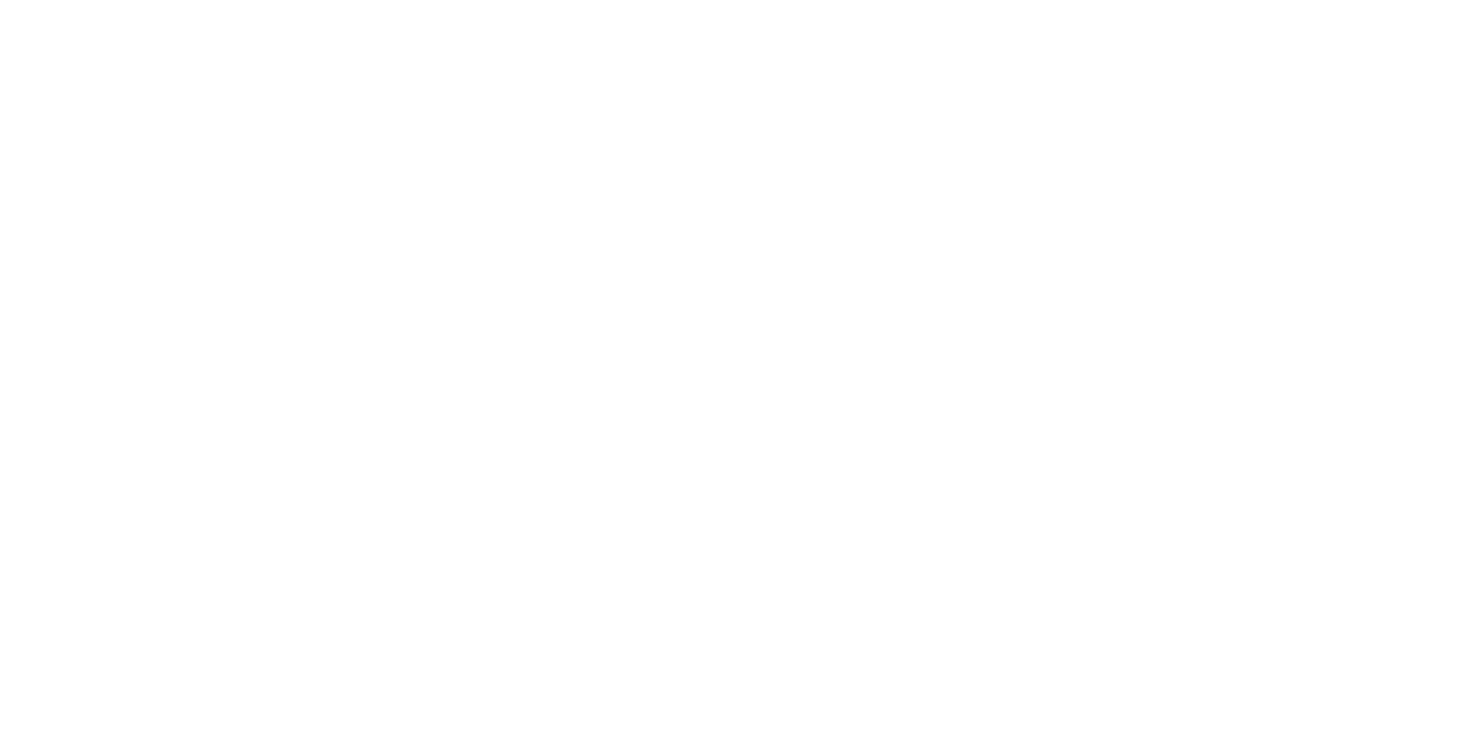 scroll, scrollTop: 0, scrollLeft: 0, axis: both 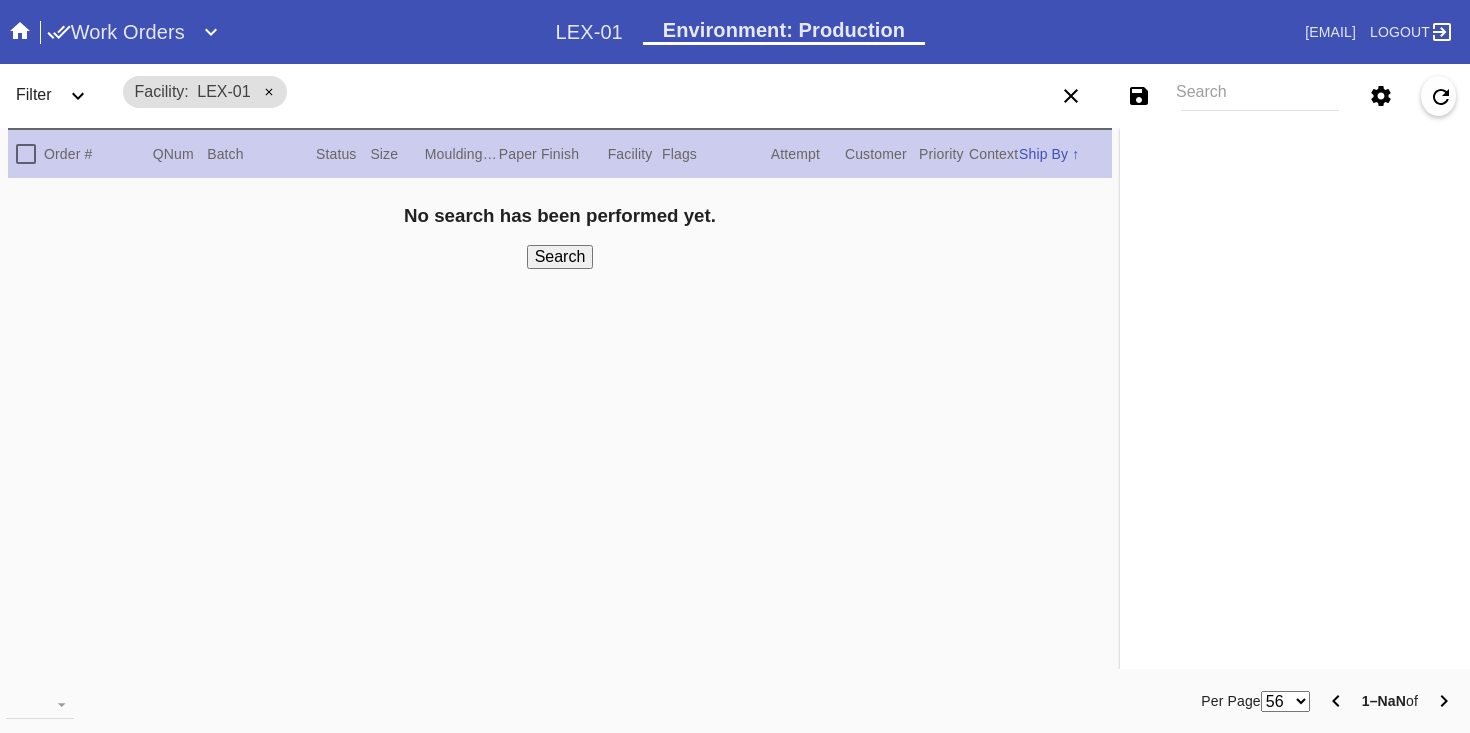 click on "Search" at bounding box center (1260, 96) 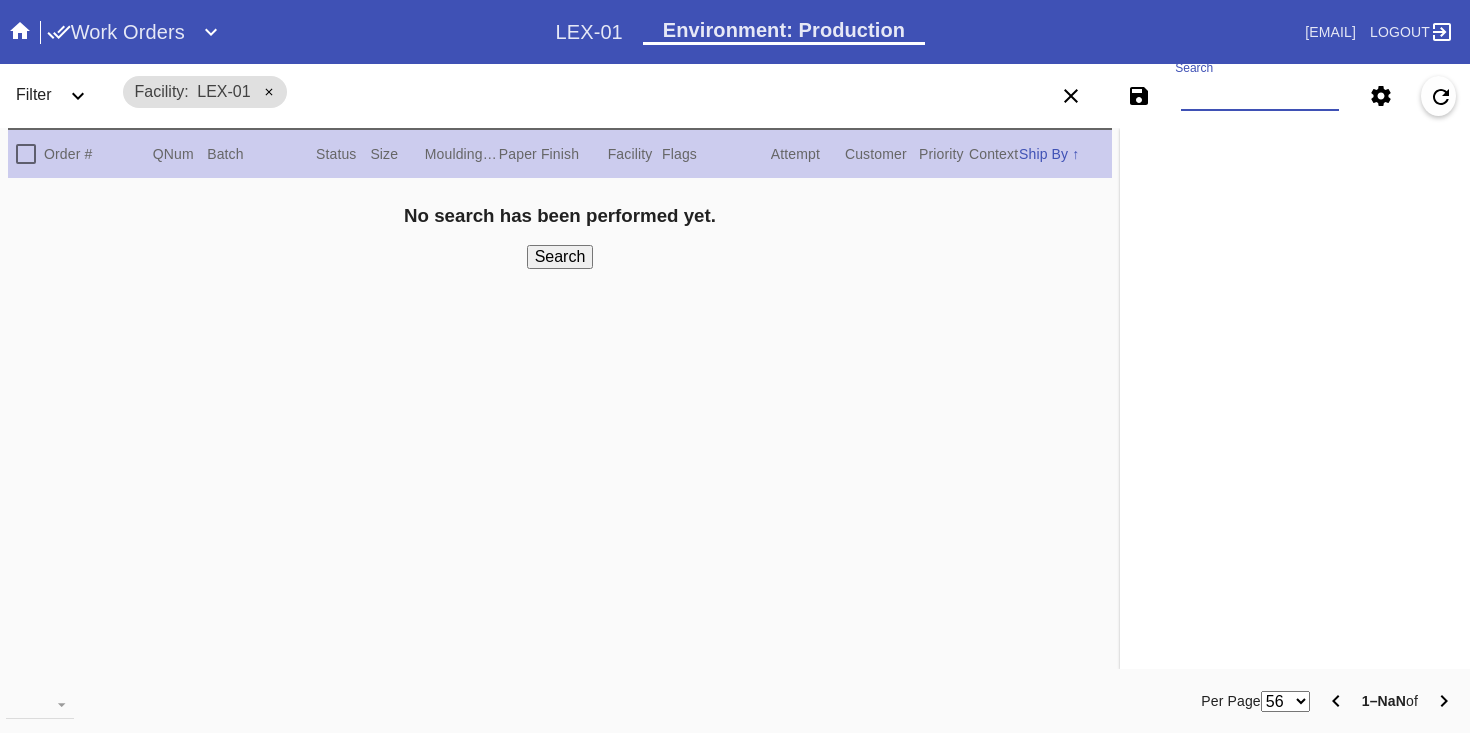 paste on "W119105279600734" 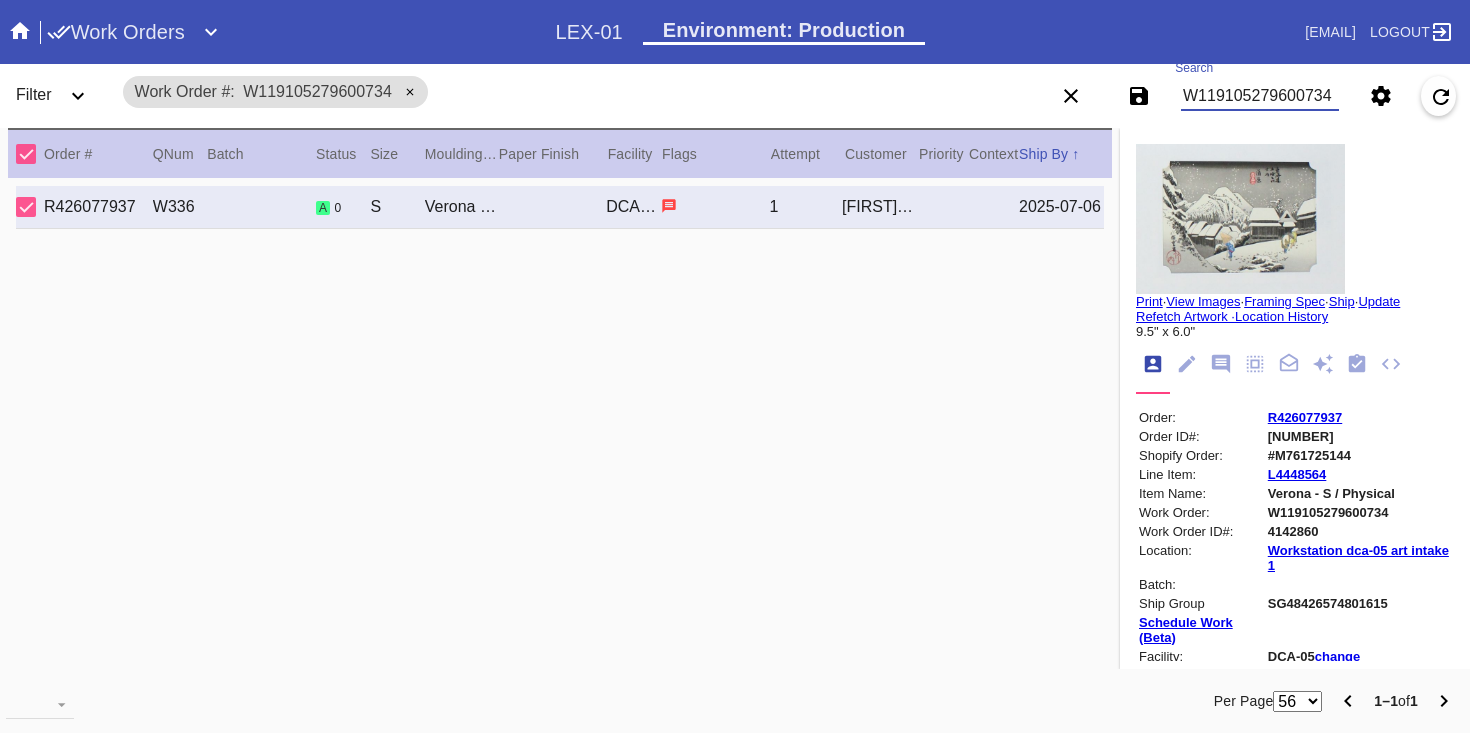 click on "W119105279600734" at bounding box center [1260, 96] 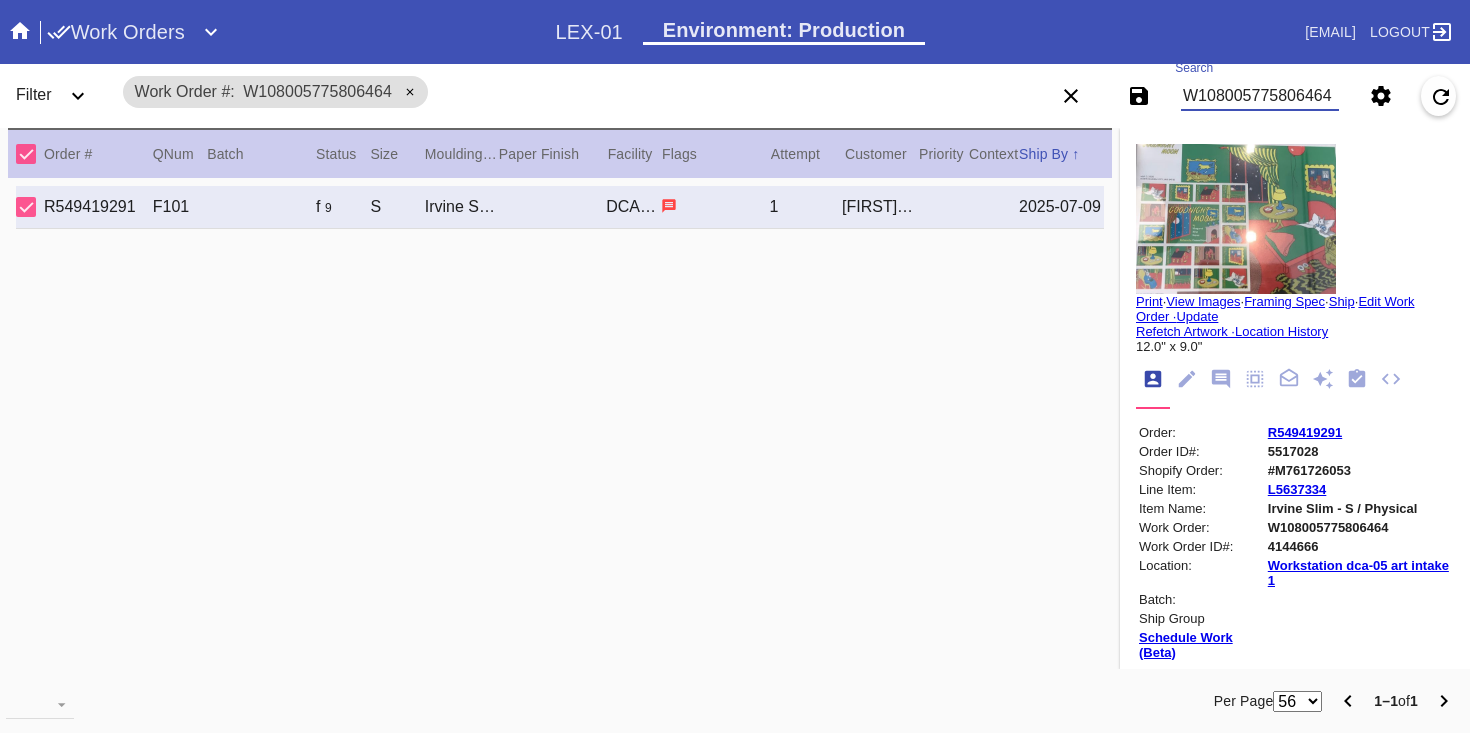 click on "W108005775806464" at bounding box center (1260, 96) 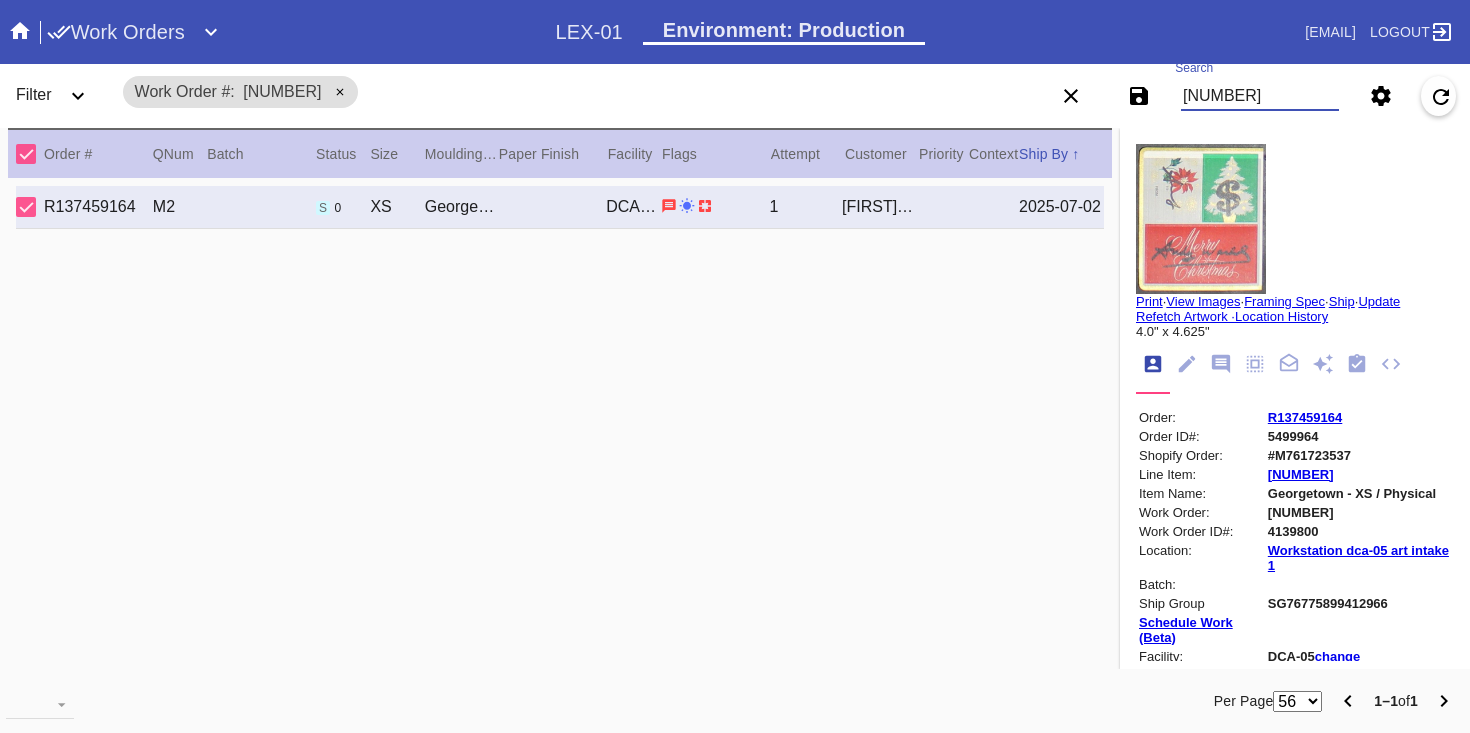 type on "W738353108627608" 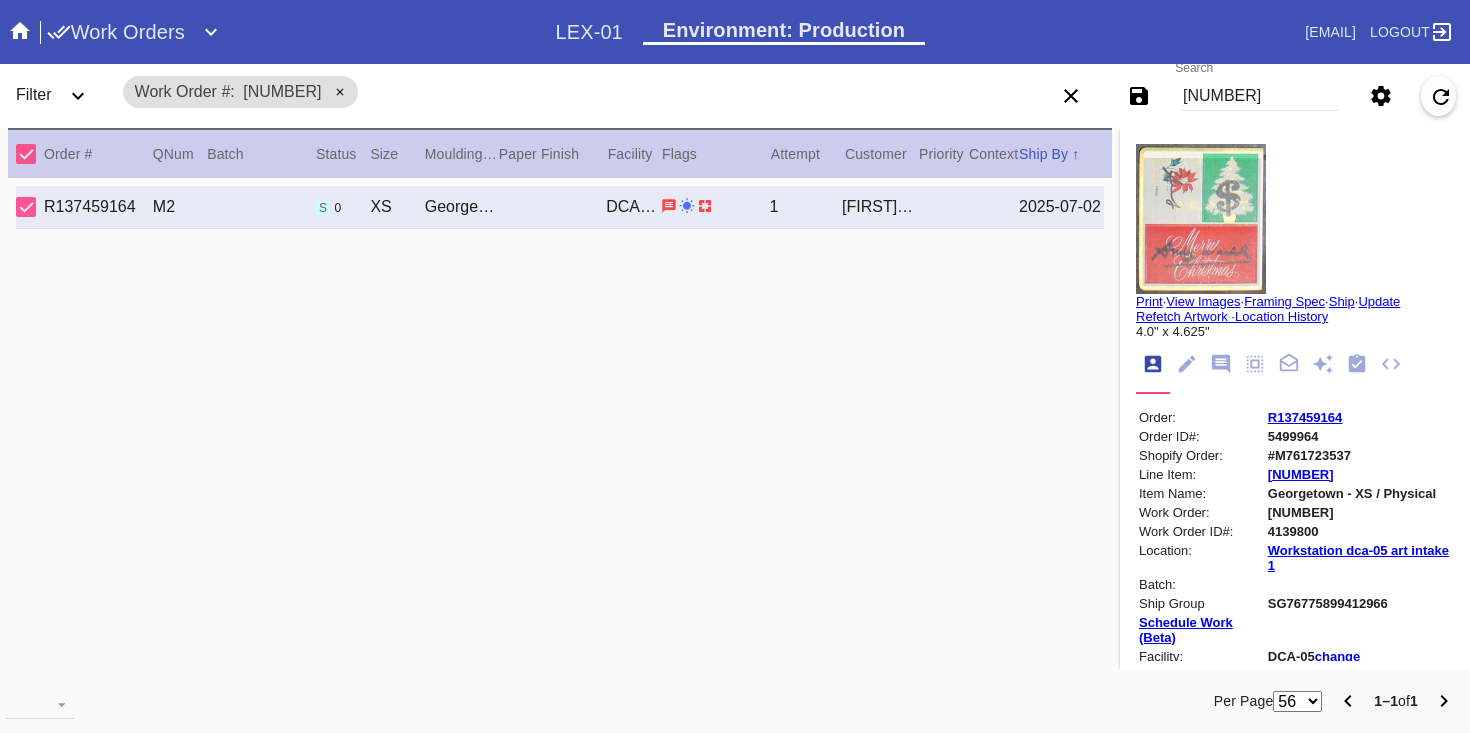 click at bounding box center [1357, 364] 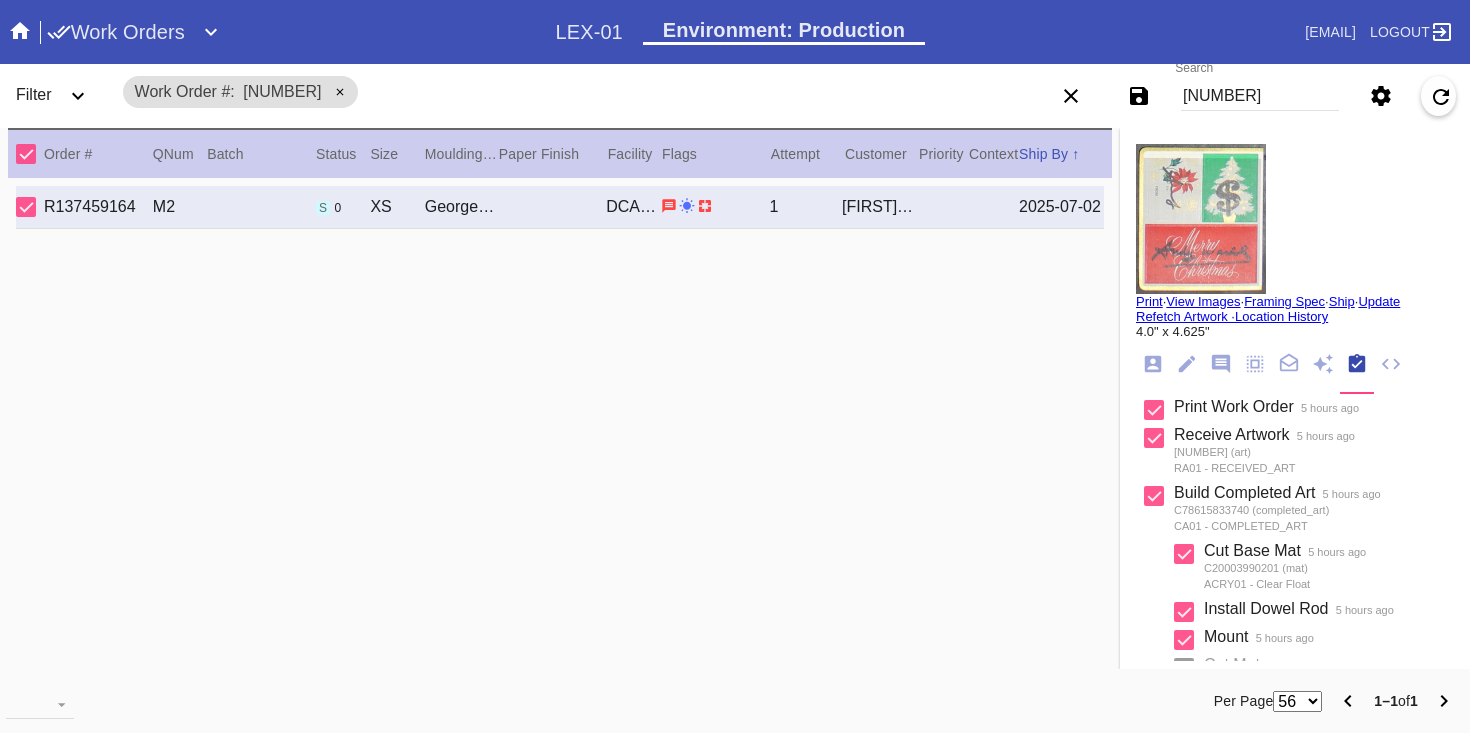 click at bounding box center (1255, 364) 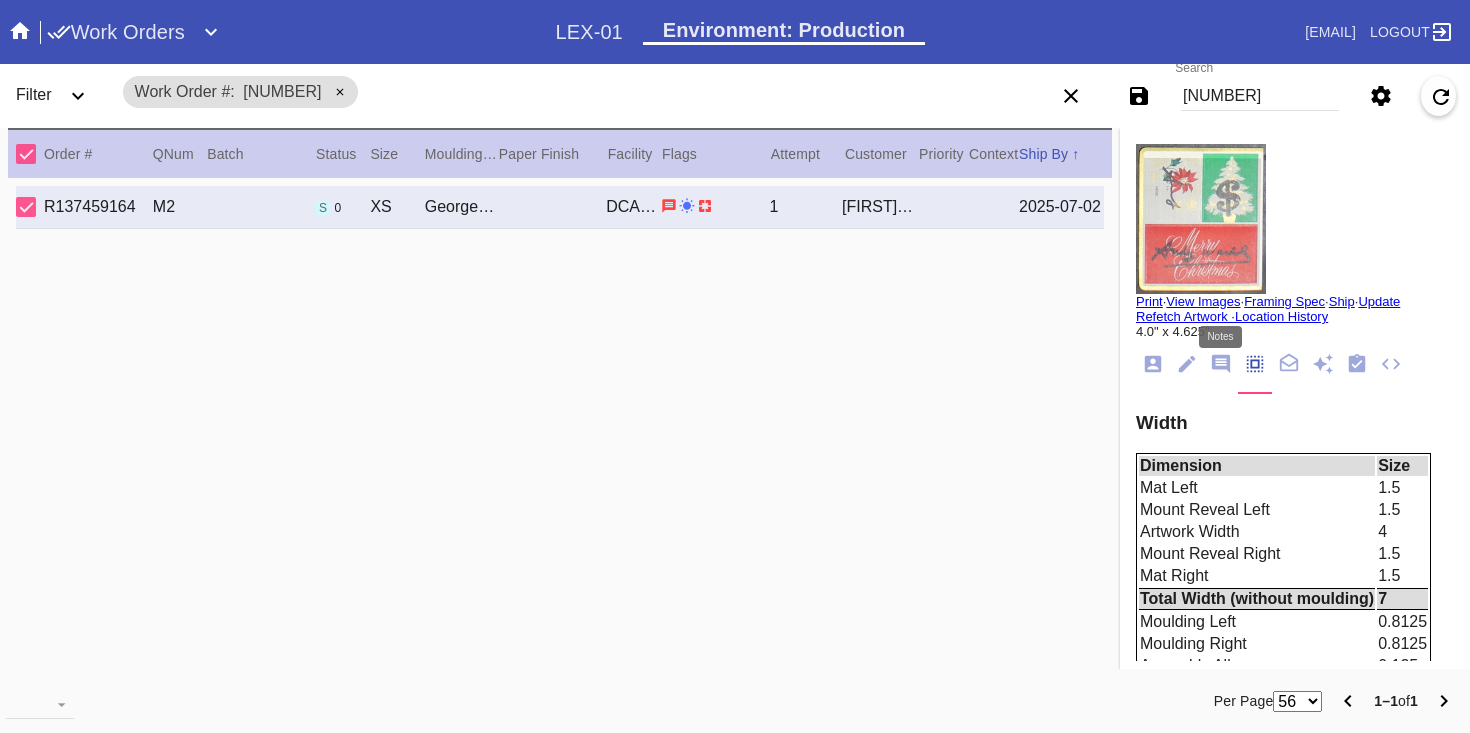click at bounding box center [1221, 364] 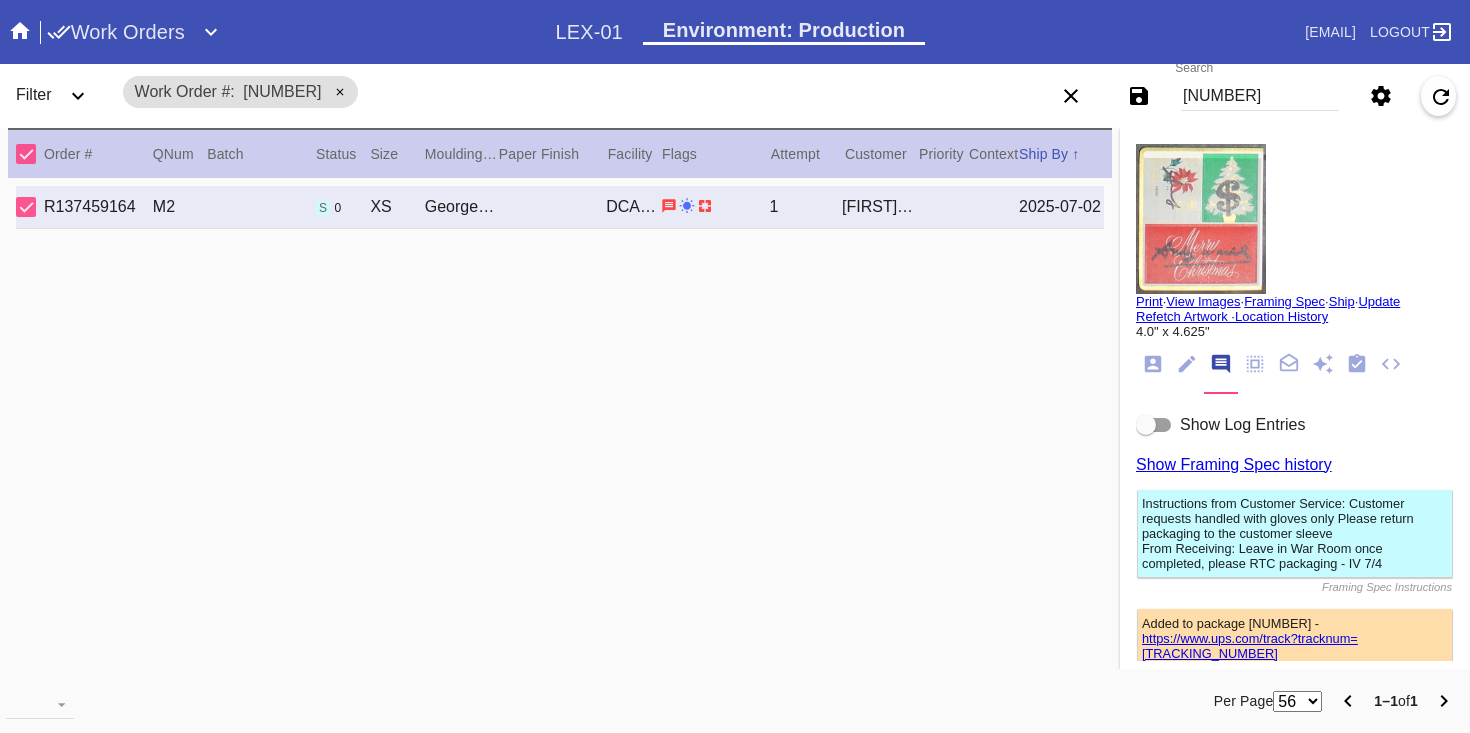 scroll, scrollTop: 157, scrollLeft: 0, axis: vertical 